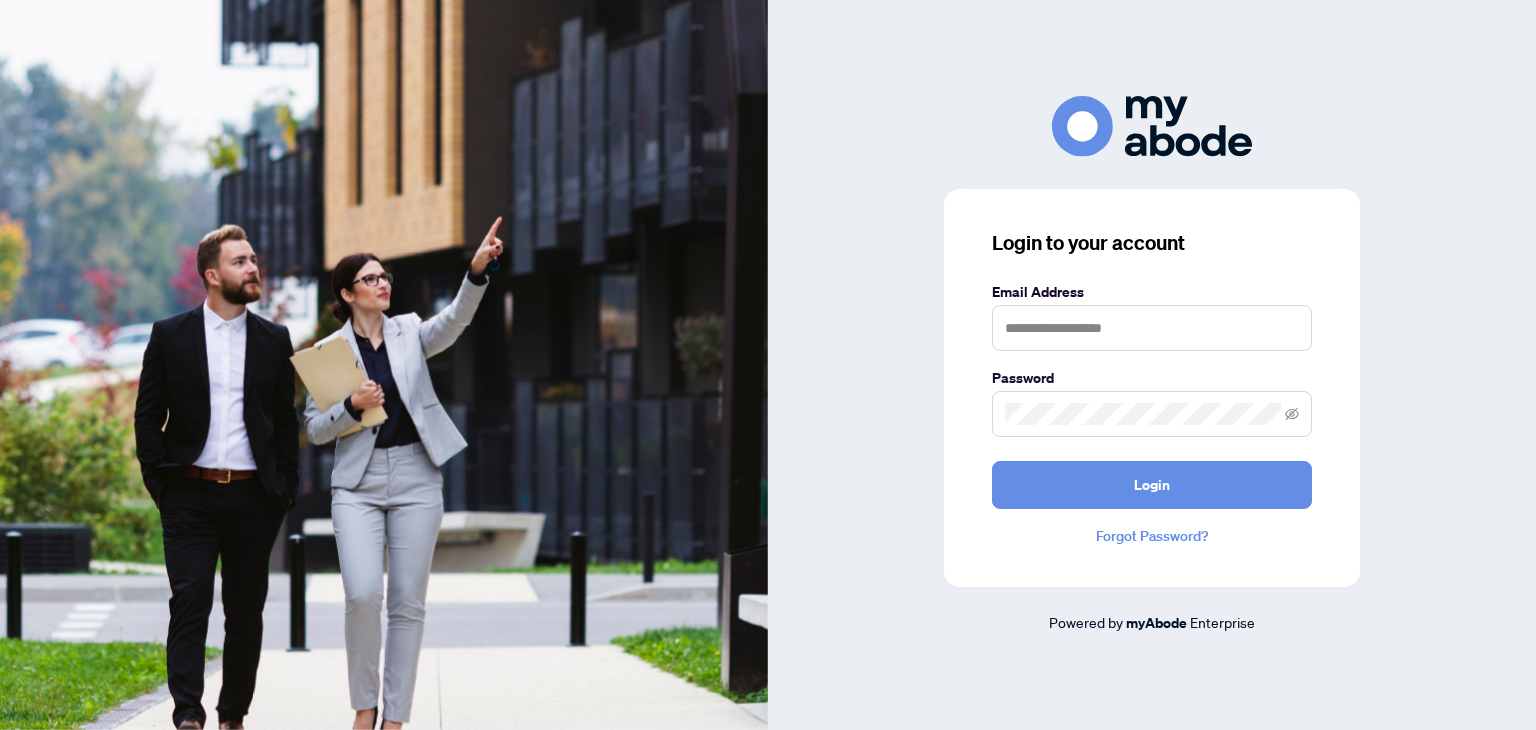 scroll, scrollTop: 0, scrollLeft: 0, axis: both 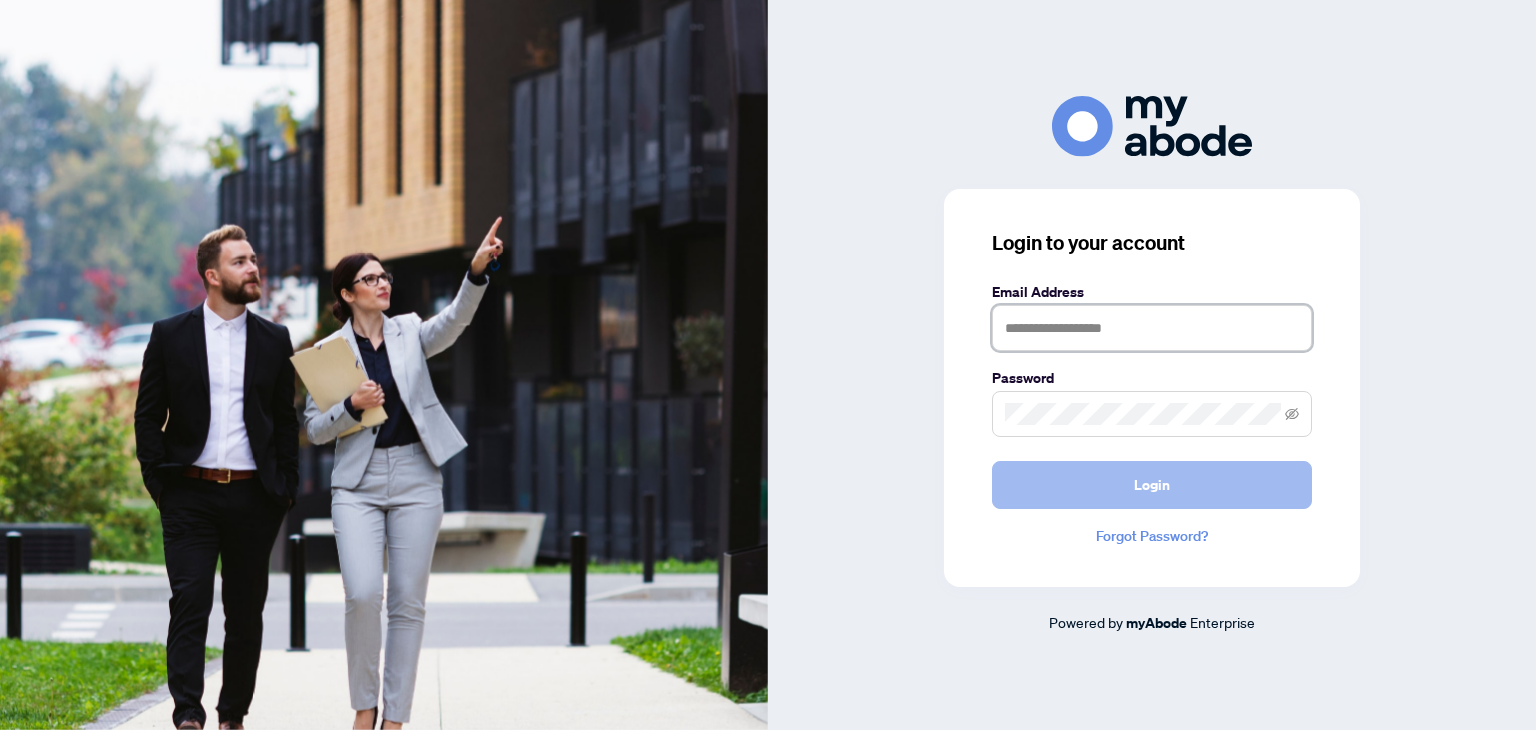 type on "**********" 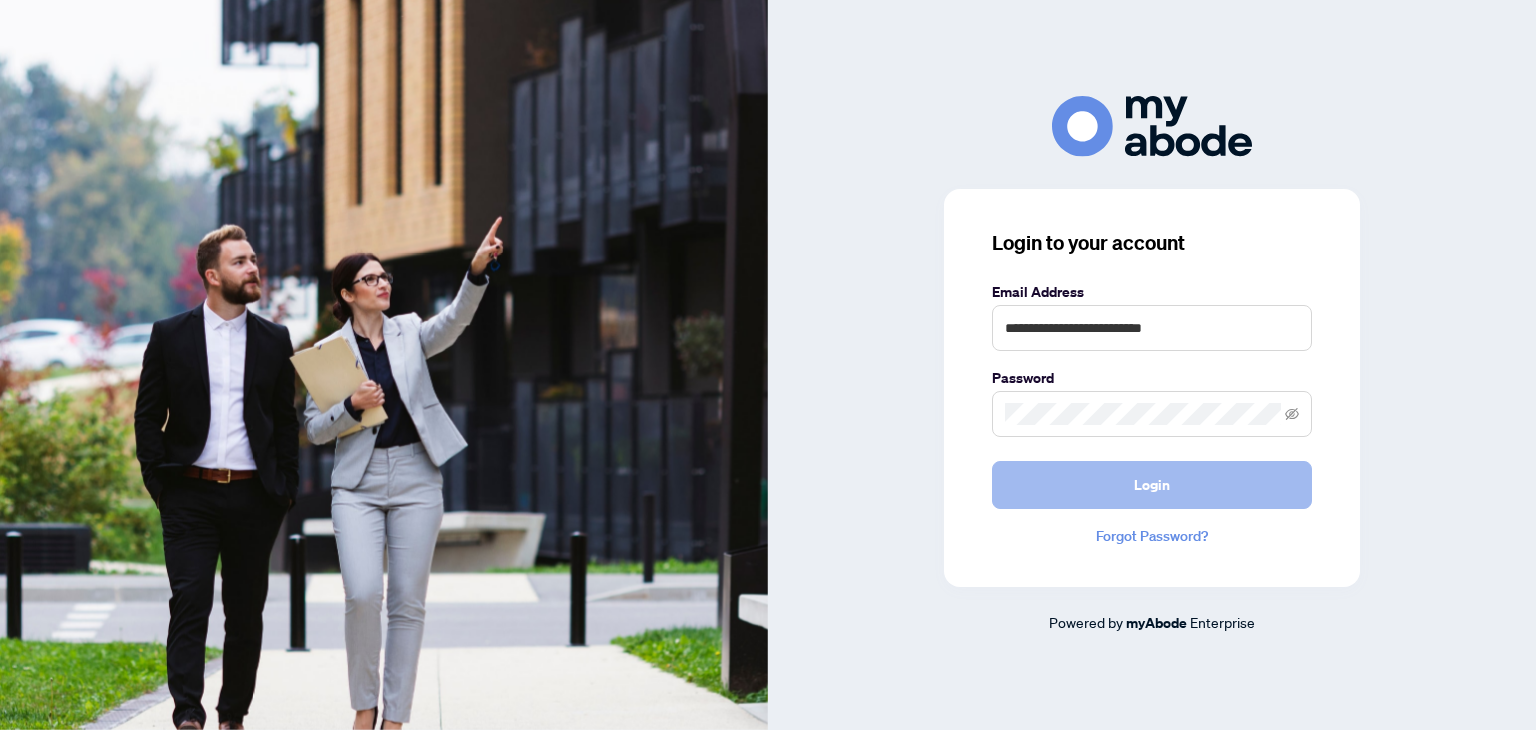 click on "Login" at bounding box center (1152, 485) 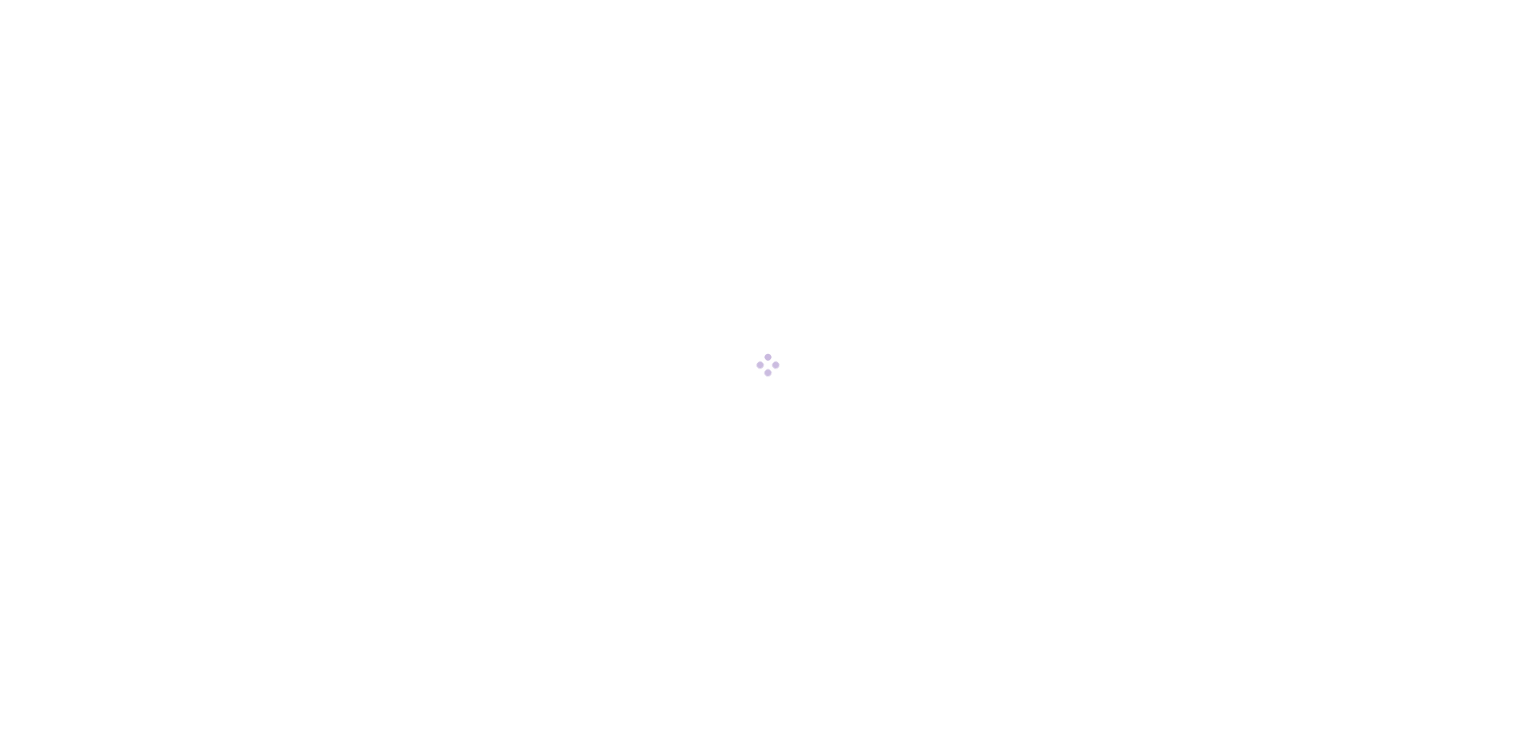 scroll, scrollTop: 0, scrollLeft: 0, axis: both 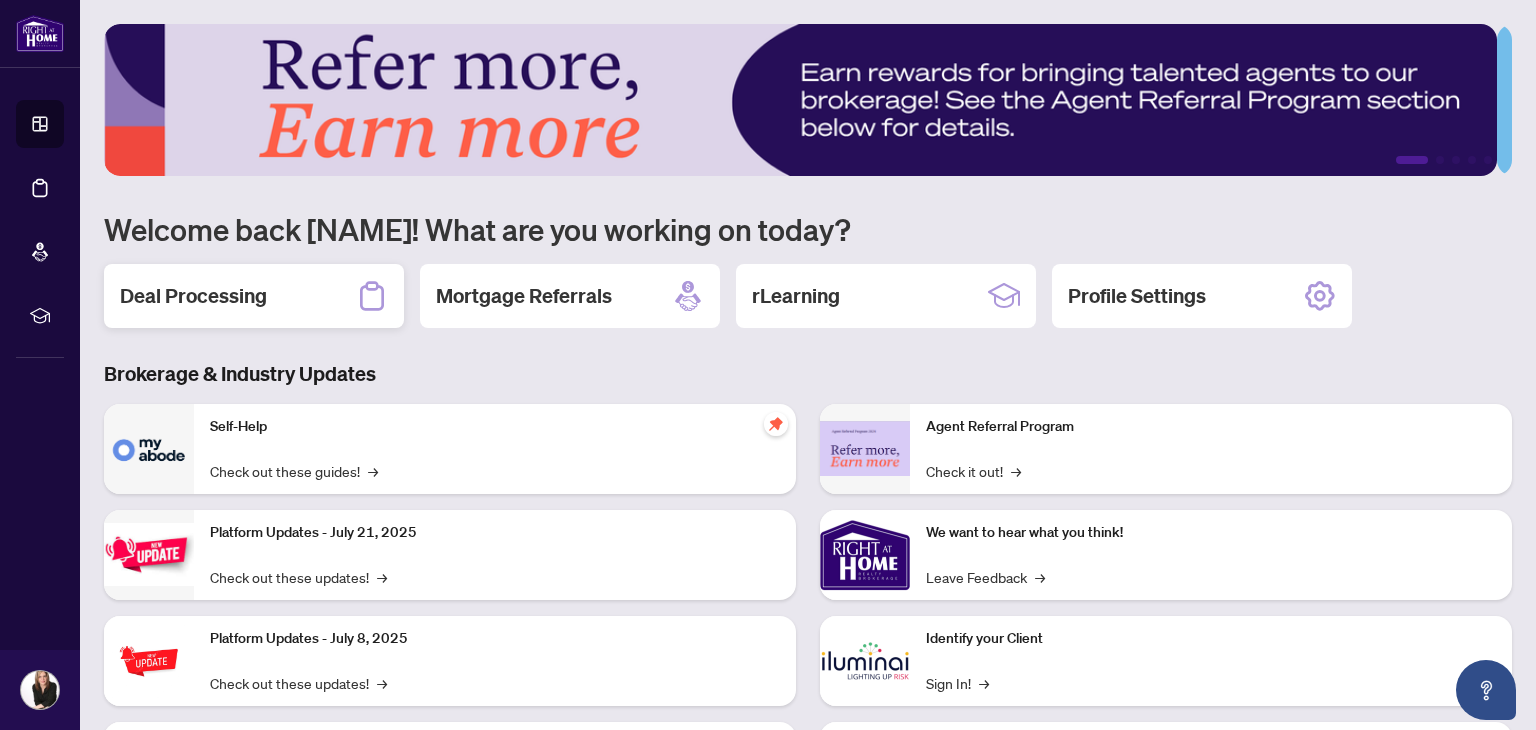 click on "Deal Processing" at bounding box center (254, 296) 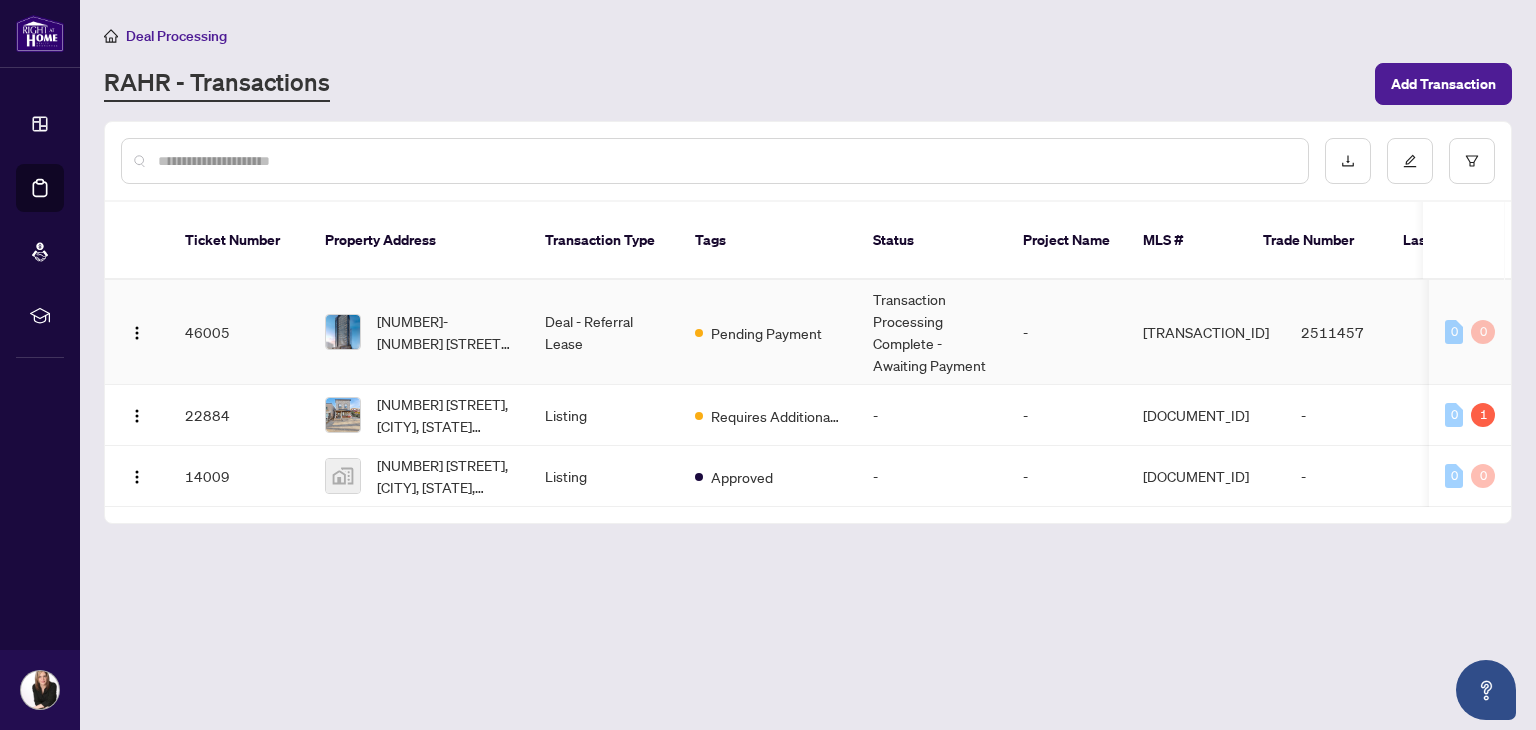 click on "Transaction Processing Complete - Awaiting Payment" at bounding box center (932, 332) 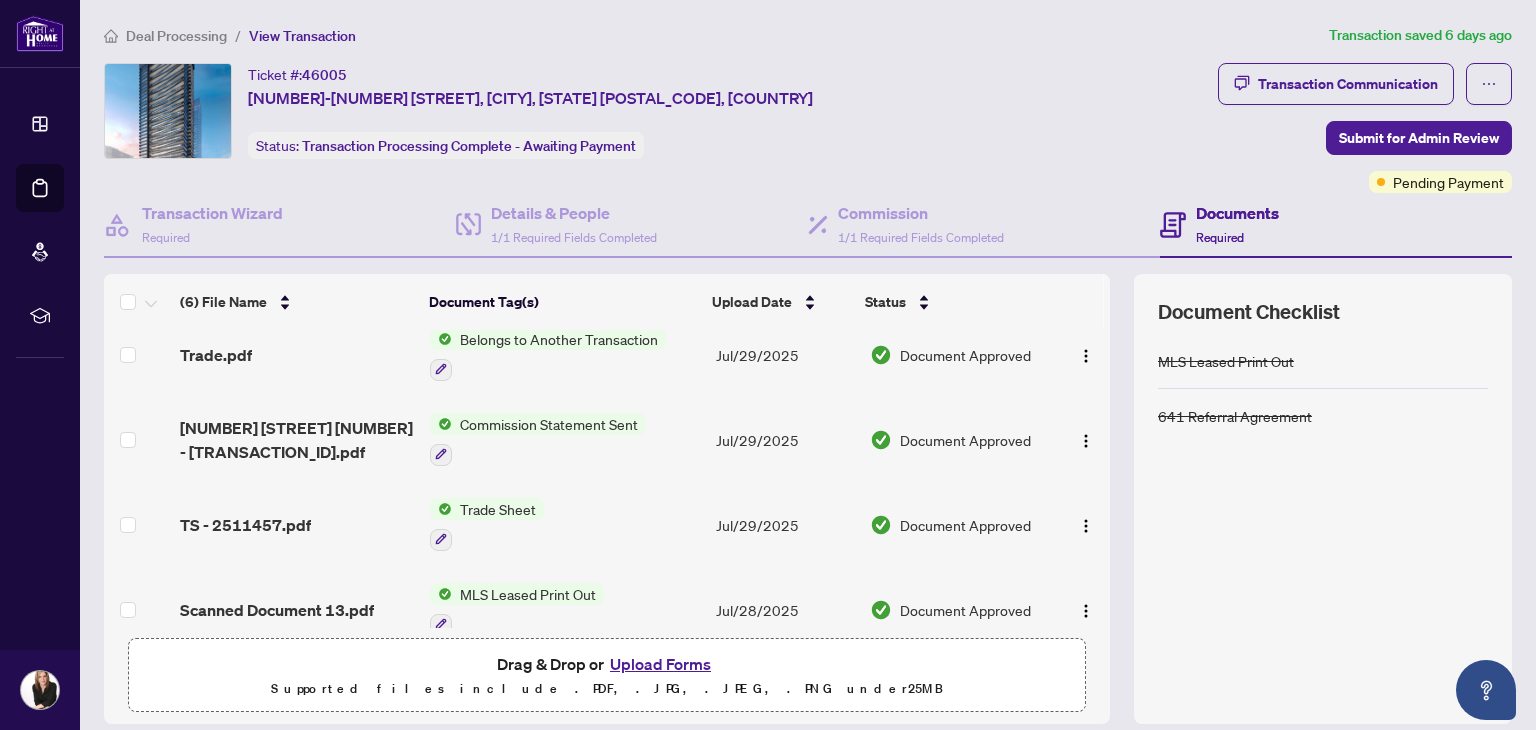 scroll, scrollTop: 214, scrollLeft: 0, axis: vertical 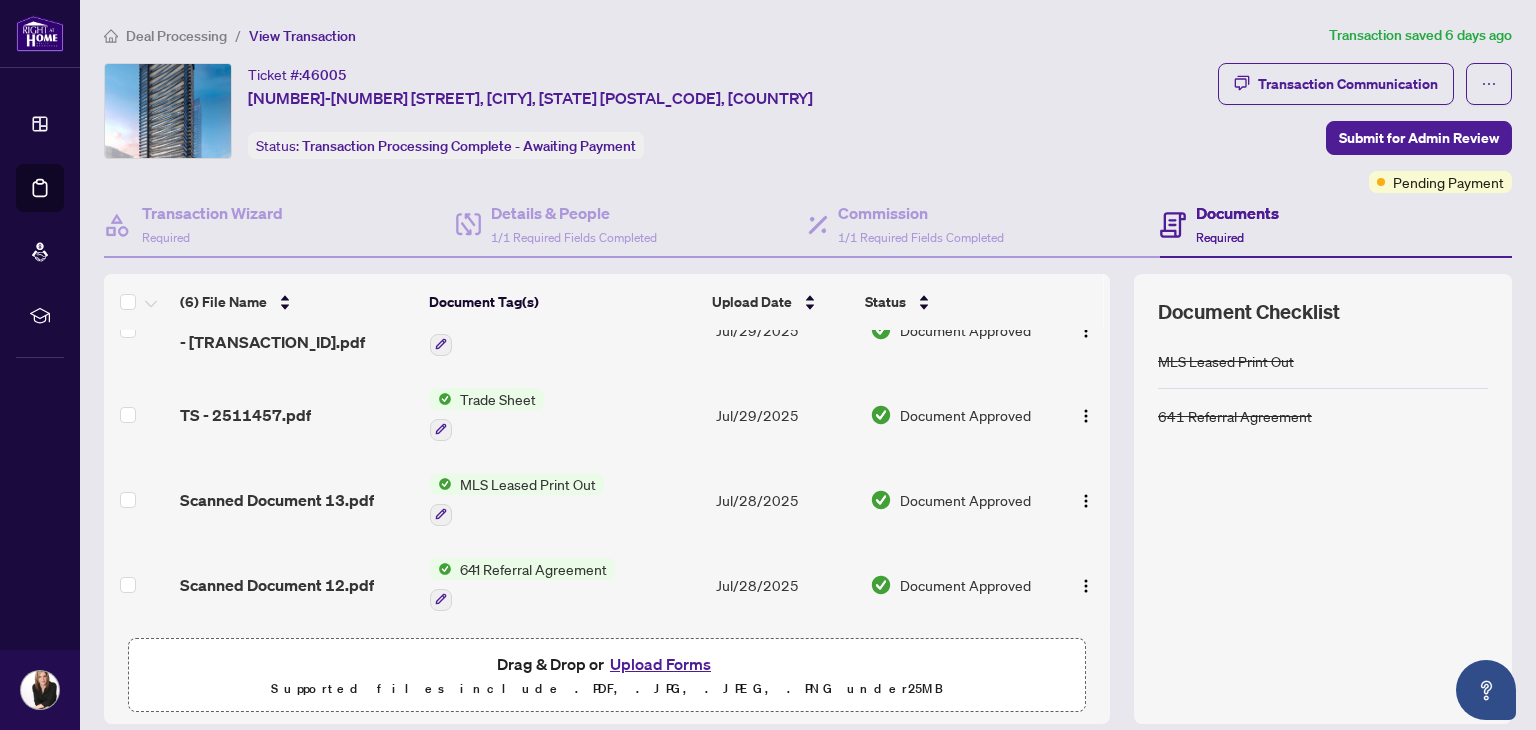 click on "Documents" at bounding box center [1237, 213] 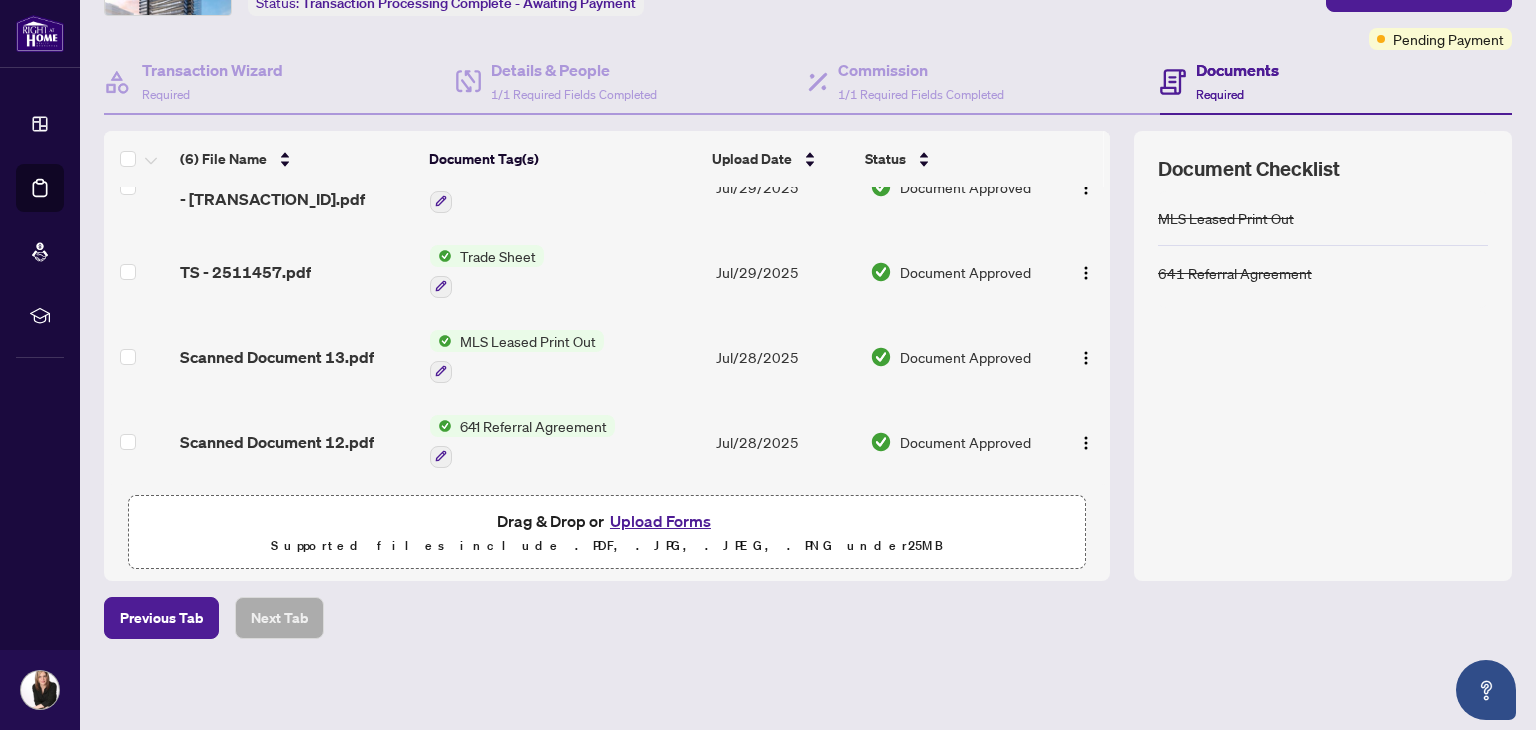 scroll, scrollTop: 0, scrollLeft: 0, axis: both 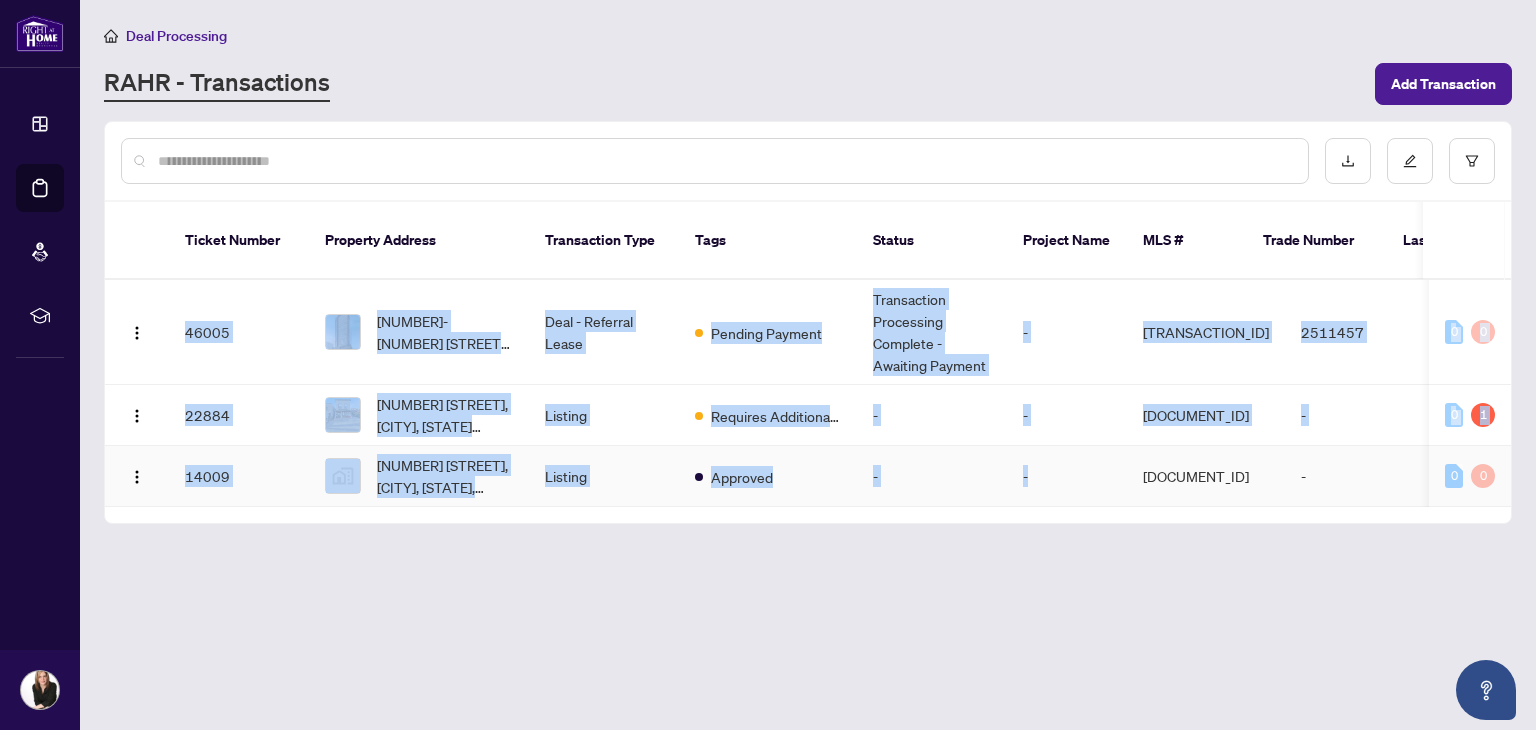 drag, startPoint x: 1003, startPoint y: 487, endPoint x: 1081, endPoint y: 480, distance: 78.31347 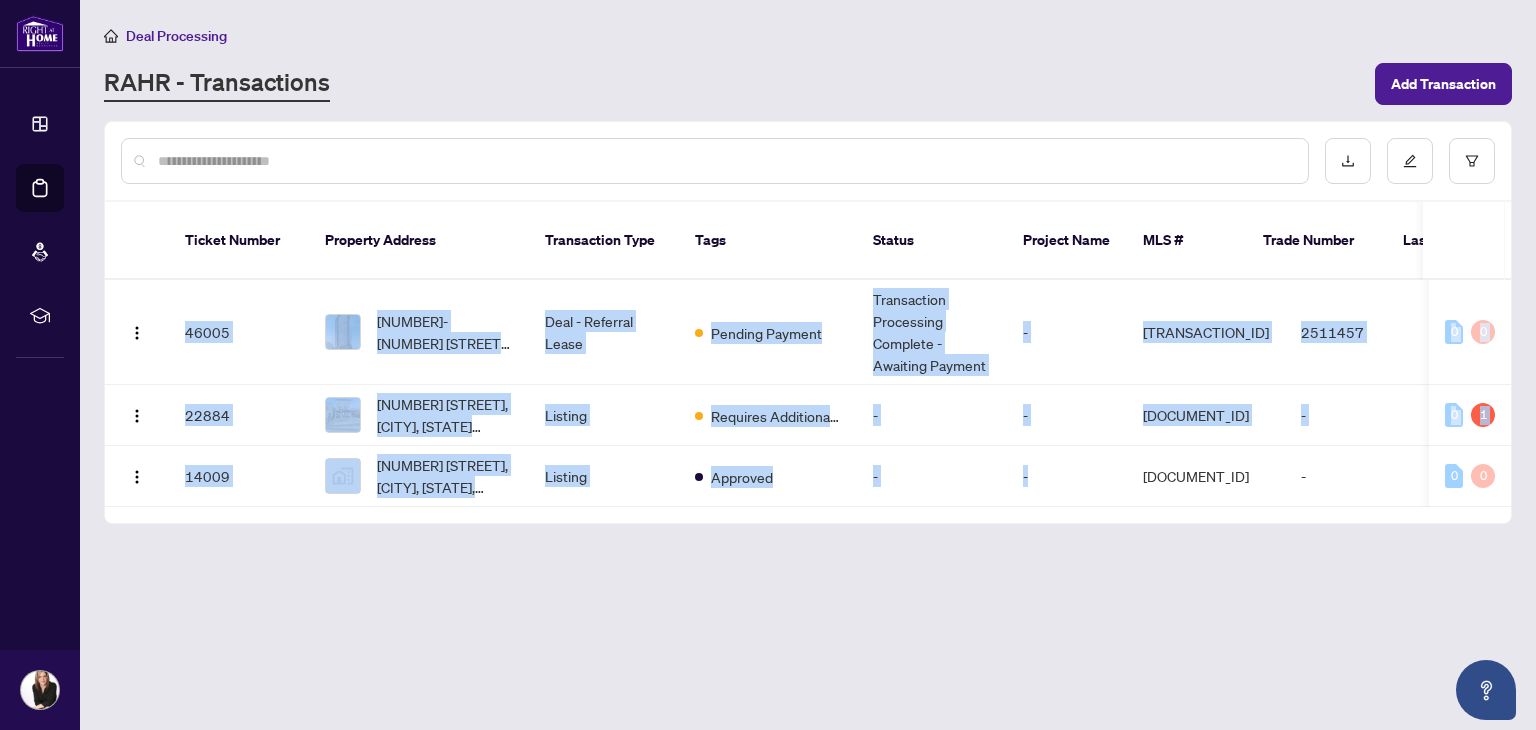 click on "46005 421-117 Broadway Ave, Toronto, Ontario M4P 1V3, Canada Deal - Referral Lease Pending Payment Transaction Processing Complete - Awaiting Payment - C12236419 2511457 Simone Wright Jul/31/2025 Christine Da Silva Jul/28/2025 0 0 22884 46 Kenora Cres, Toronto, Ontario M6M 1C7, Canada Listing Requires Additional Docs - - W10416189 - Mississauga Administrator Jun/23/2025 Christine Da Silva Feb/11/2025 0 1 14009 3131 Bridletowne Circle, Scarborough, ON, Canada Listing Approved - - E9508392 - Mississauga Administrator Jun/23/2025 Christine Da Silva Nov/07/2024 0 0" at bounding box center (808, 393) 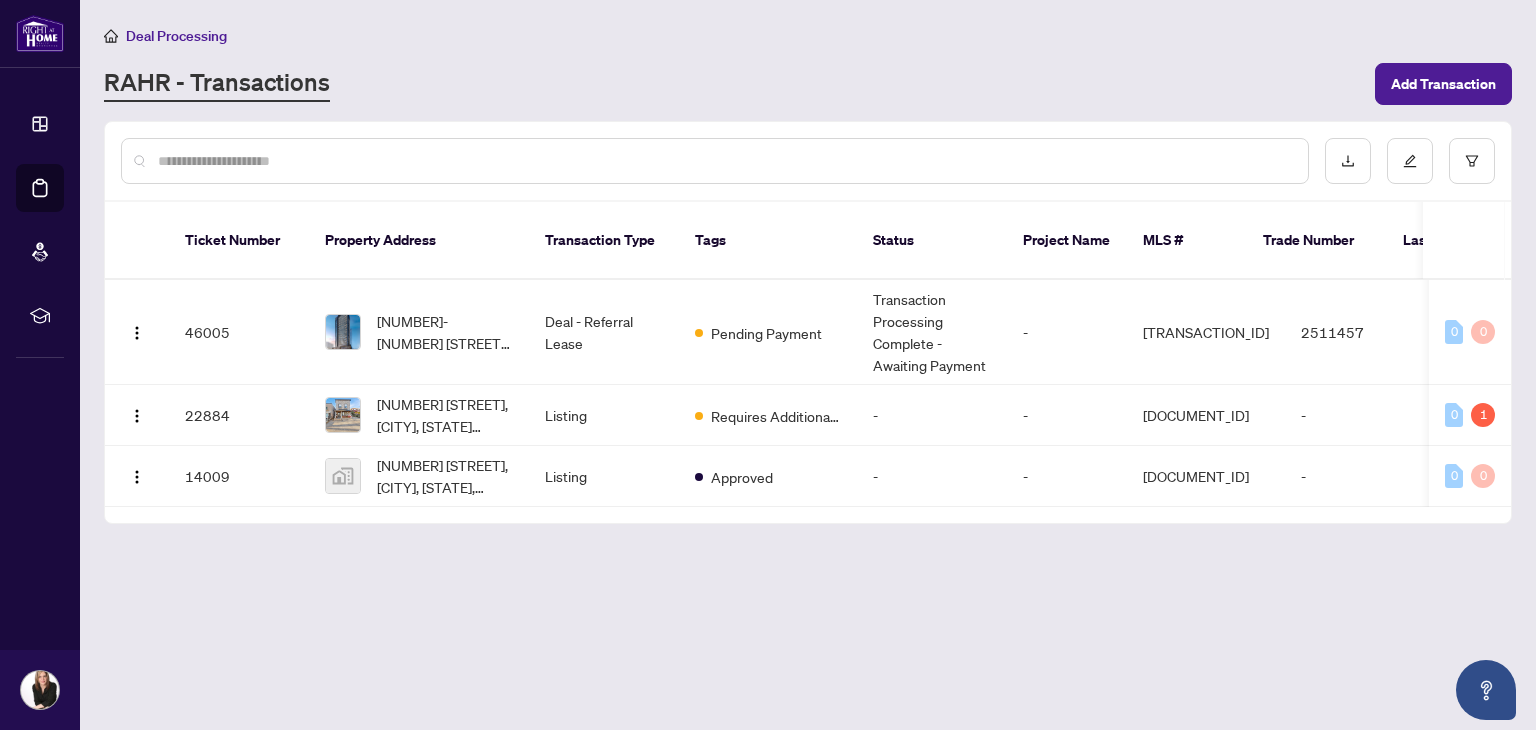 scroll, scrollTop: 0, scrollLeft: 85, axis: horizontal 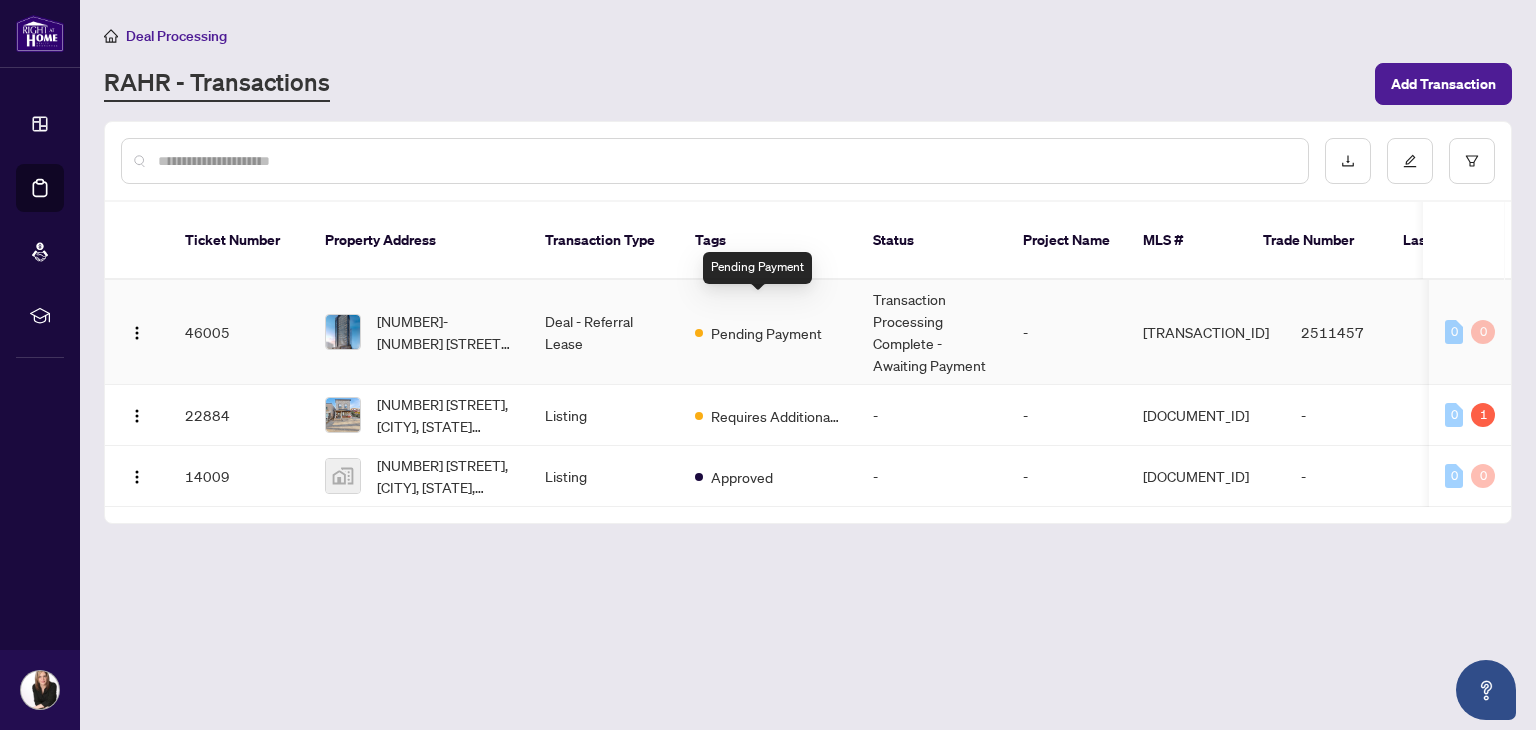 click on "Pending Payment" at bounding box center [766, 333] 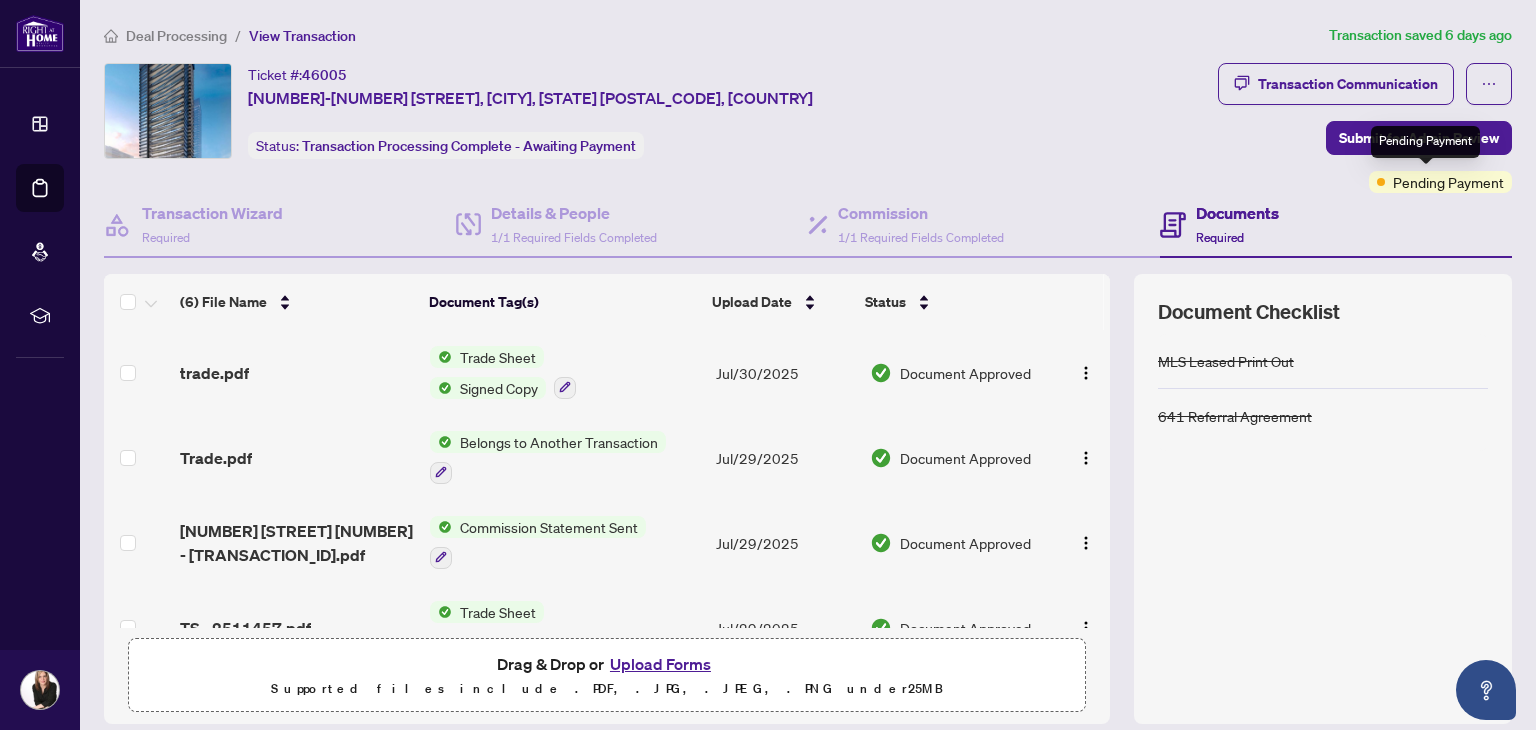 click on "Pending Payment" at bounding box center (1448, 182) 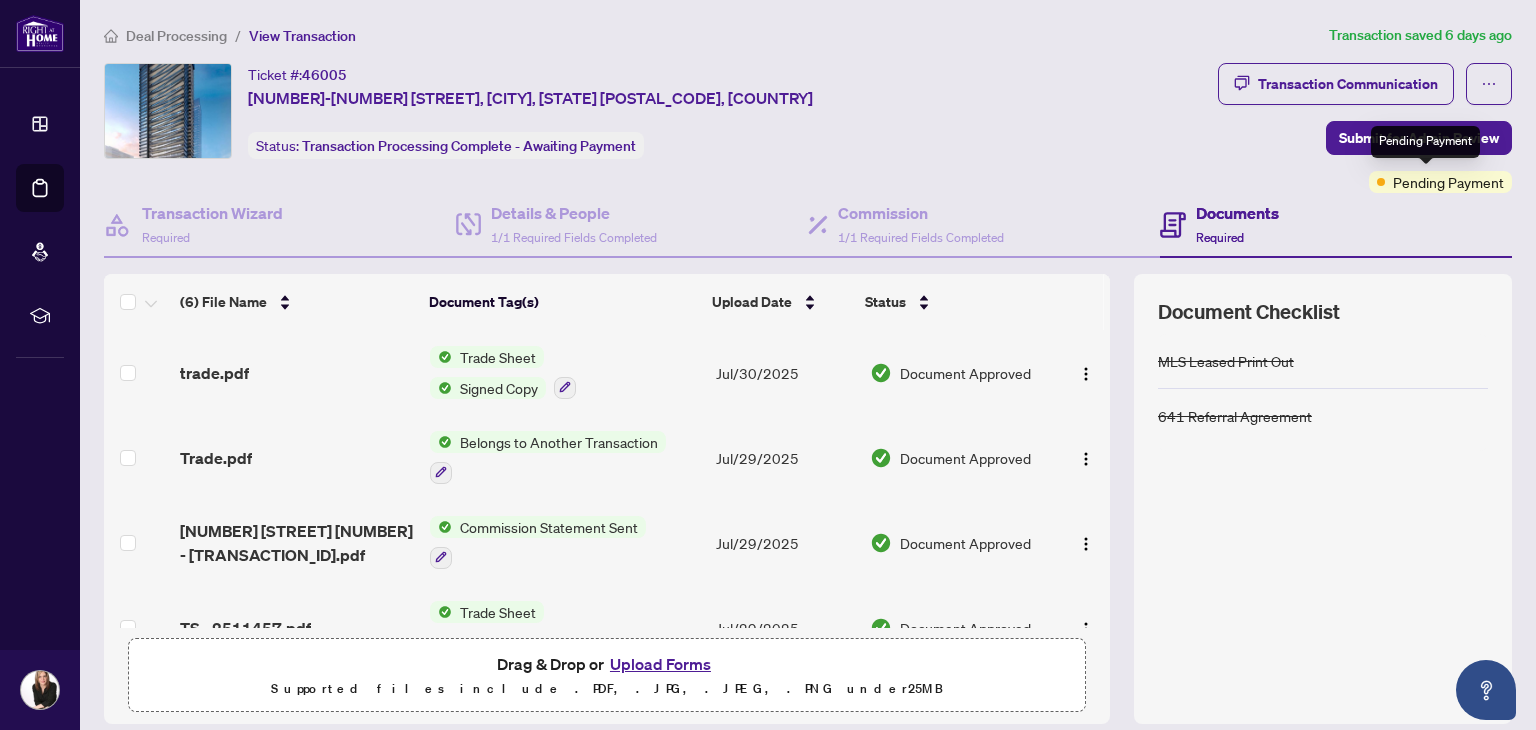 click at bounding box center (1381, 182) 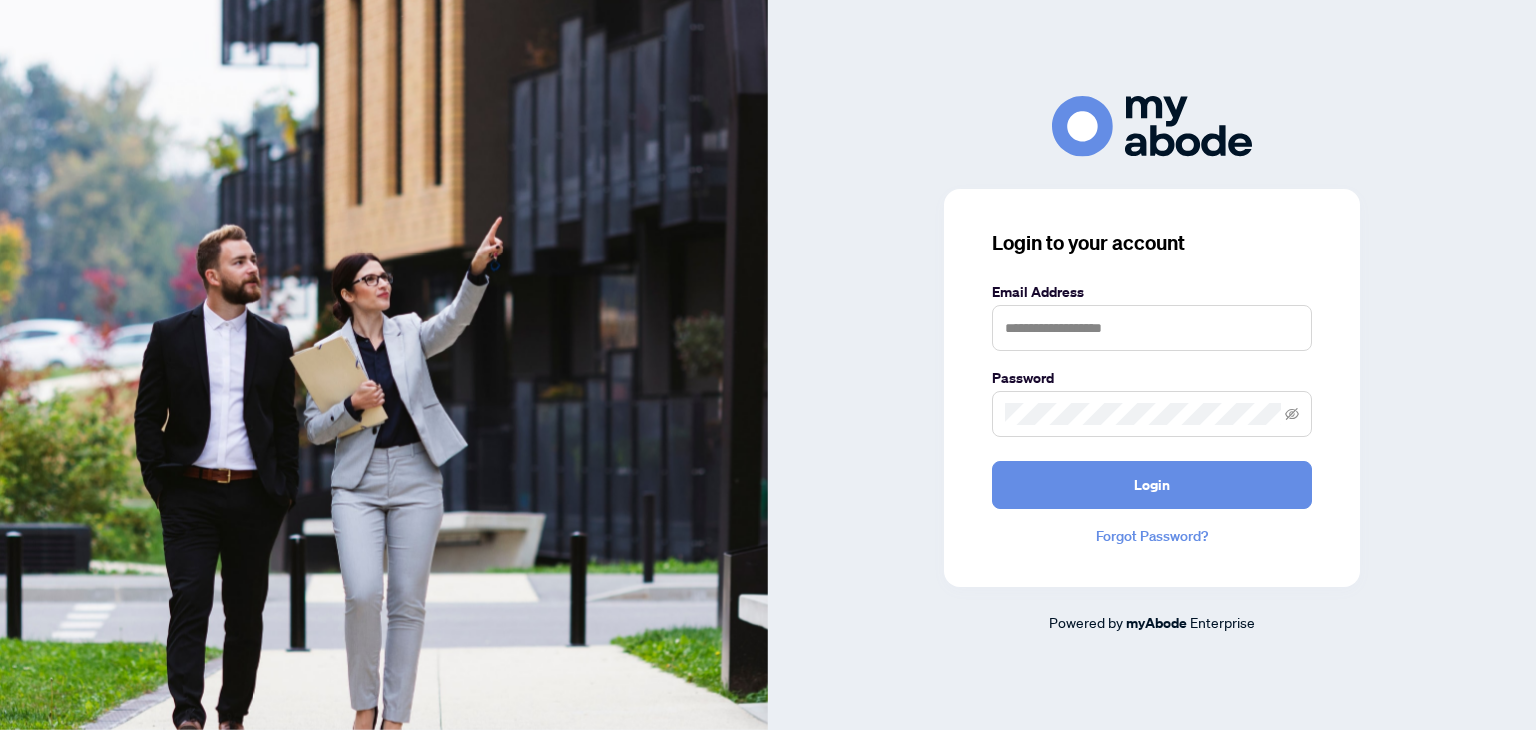 scroll, scrollTop: 0, scrollLeft: 0, axis: both 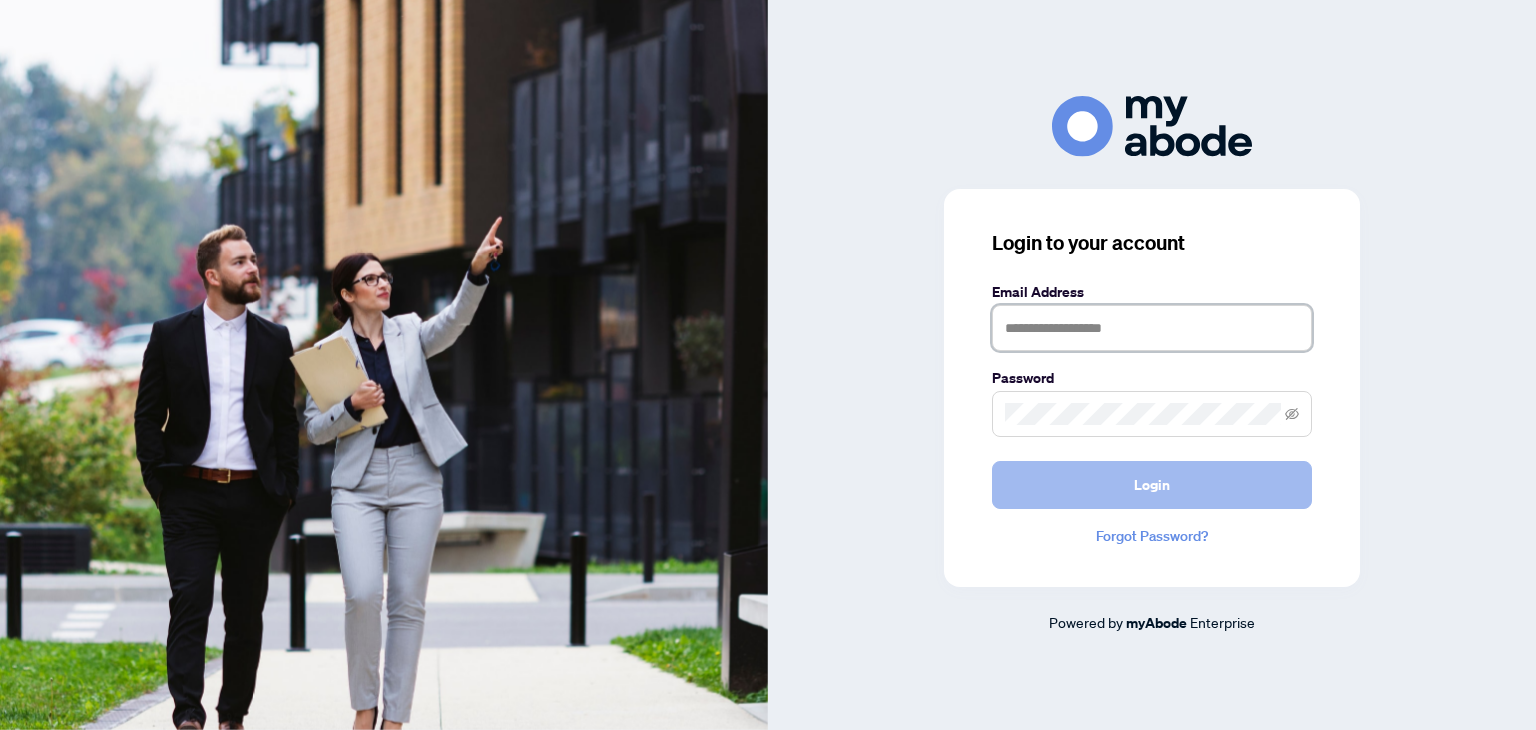 type on "**********" 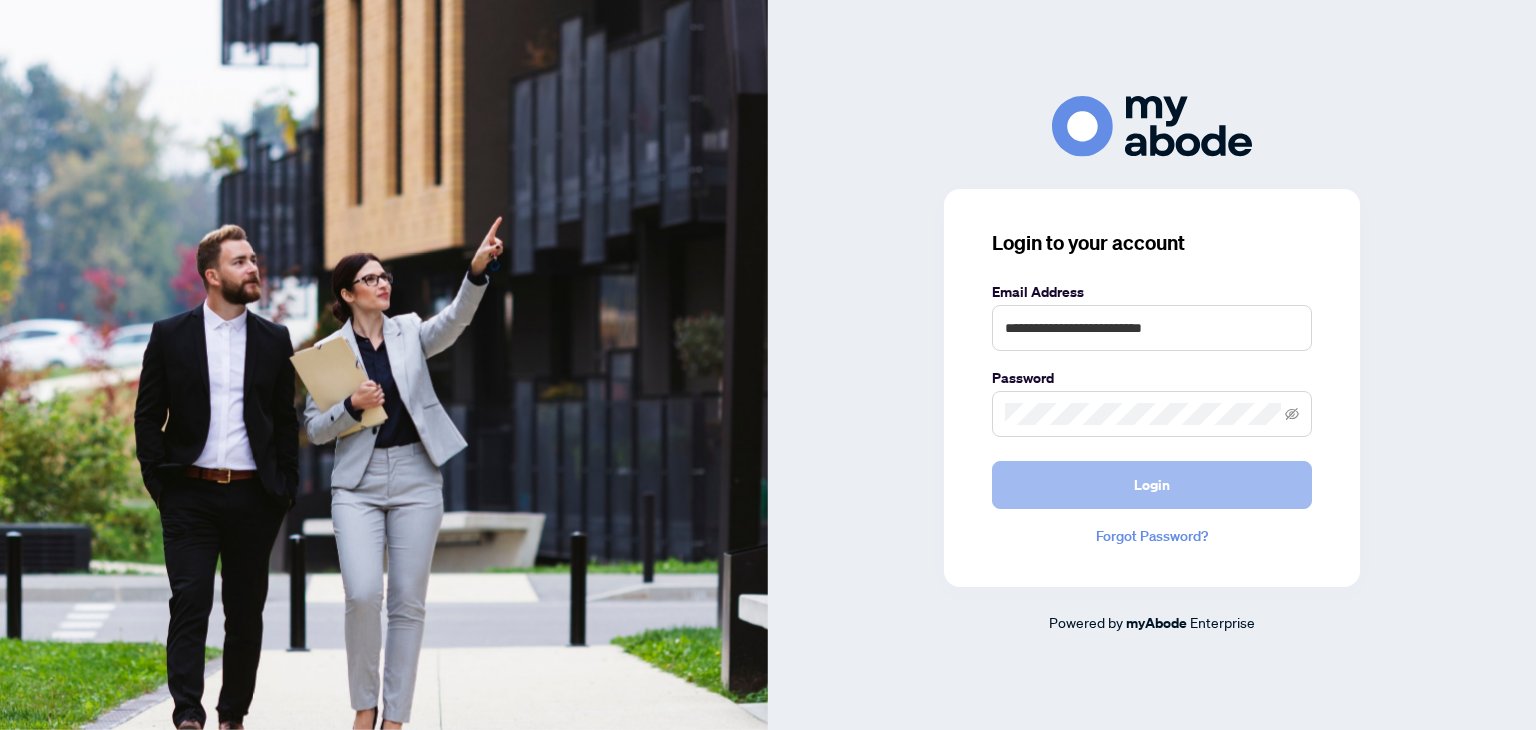 click on "Login" at bounding box center (1152, 485) 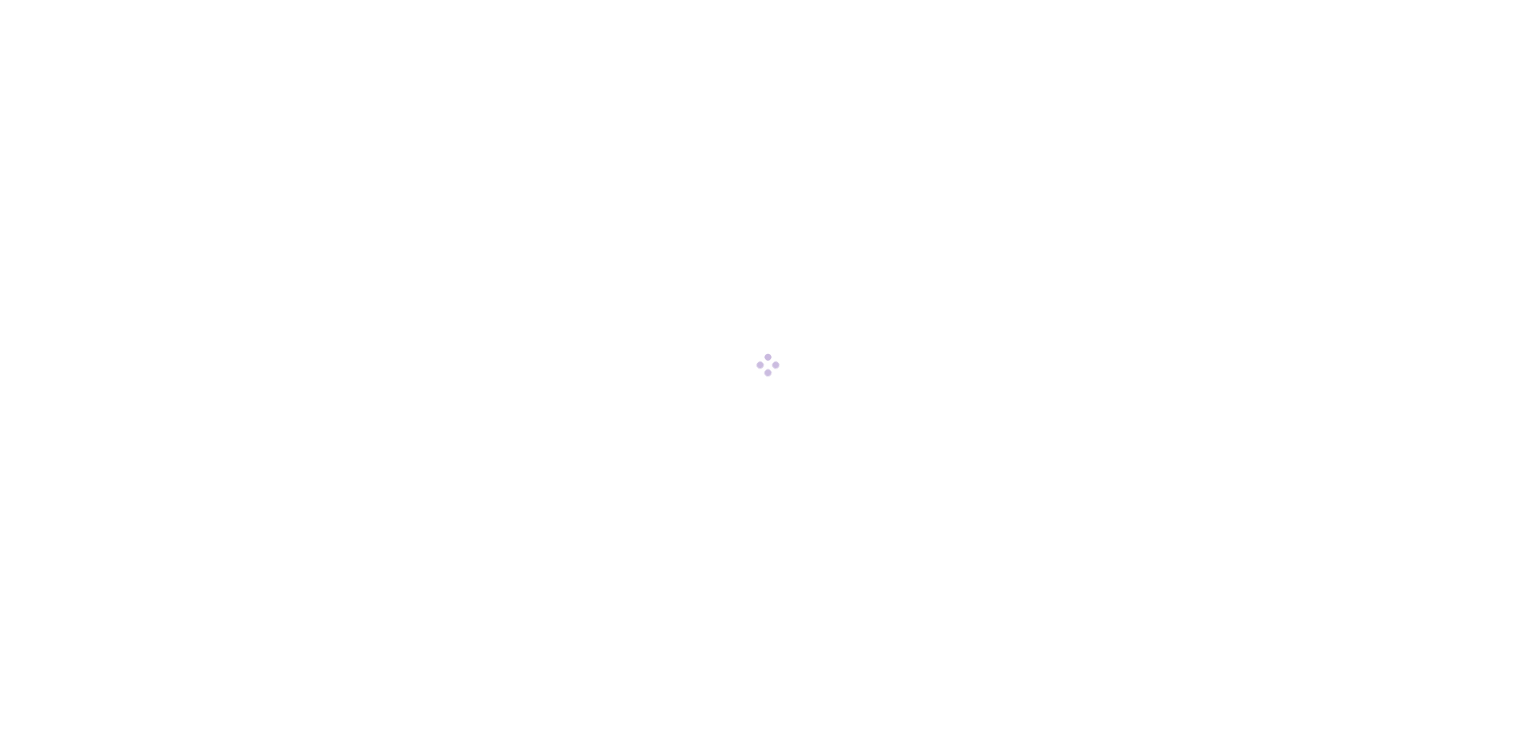 scroll, scrollTop: 0, scrollLeft: 0, axis: both 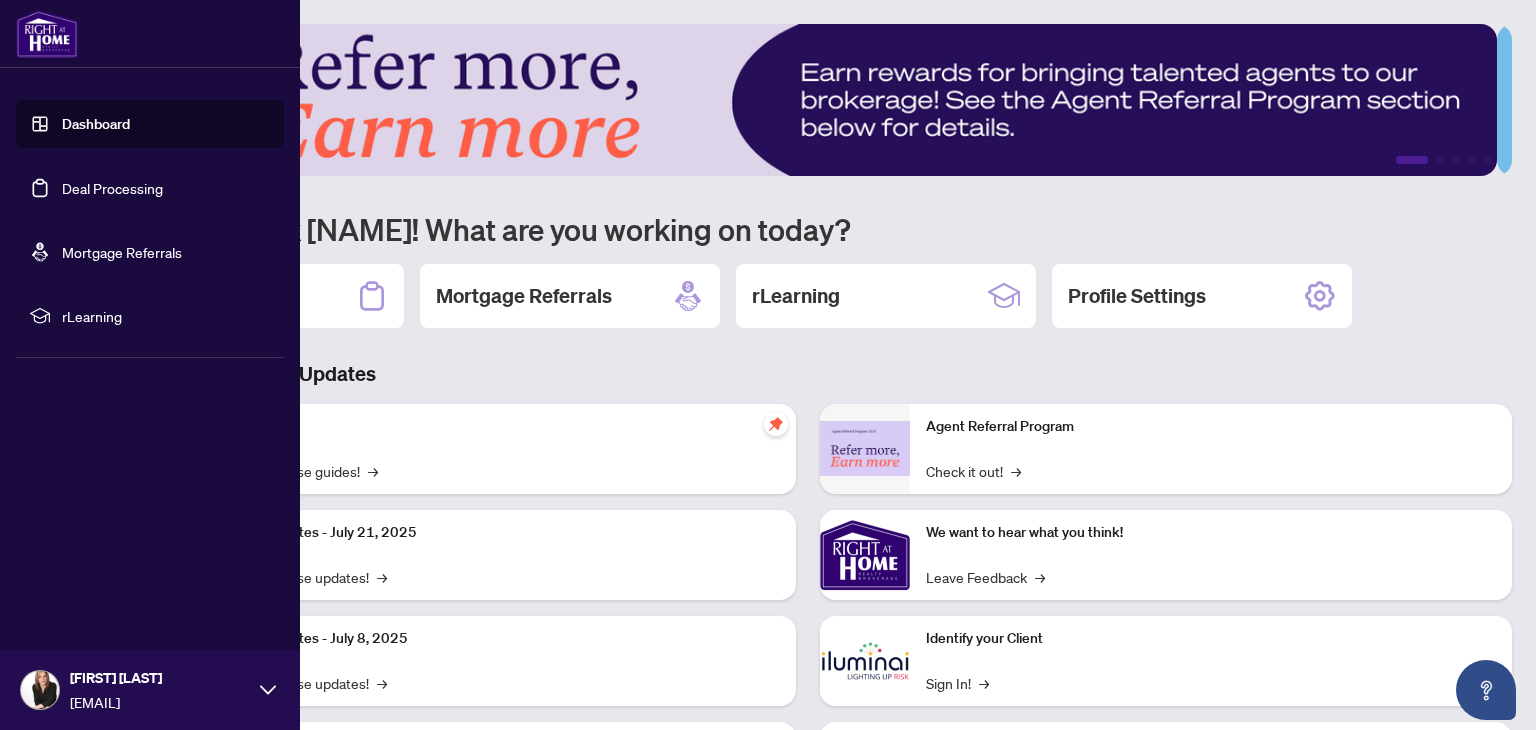 click on "Deal Processing" at bounding box center (112, 188) 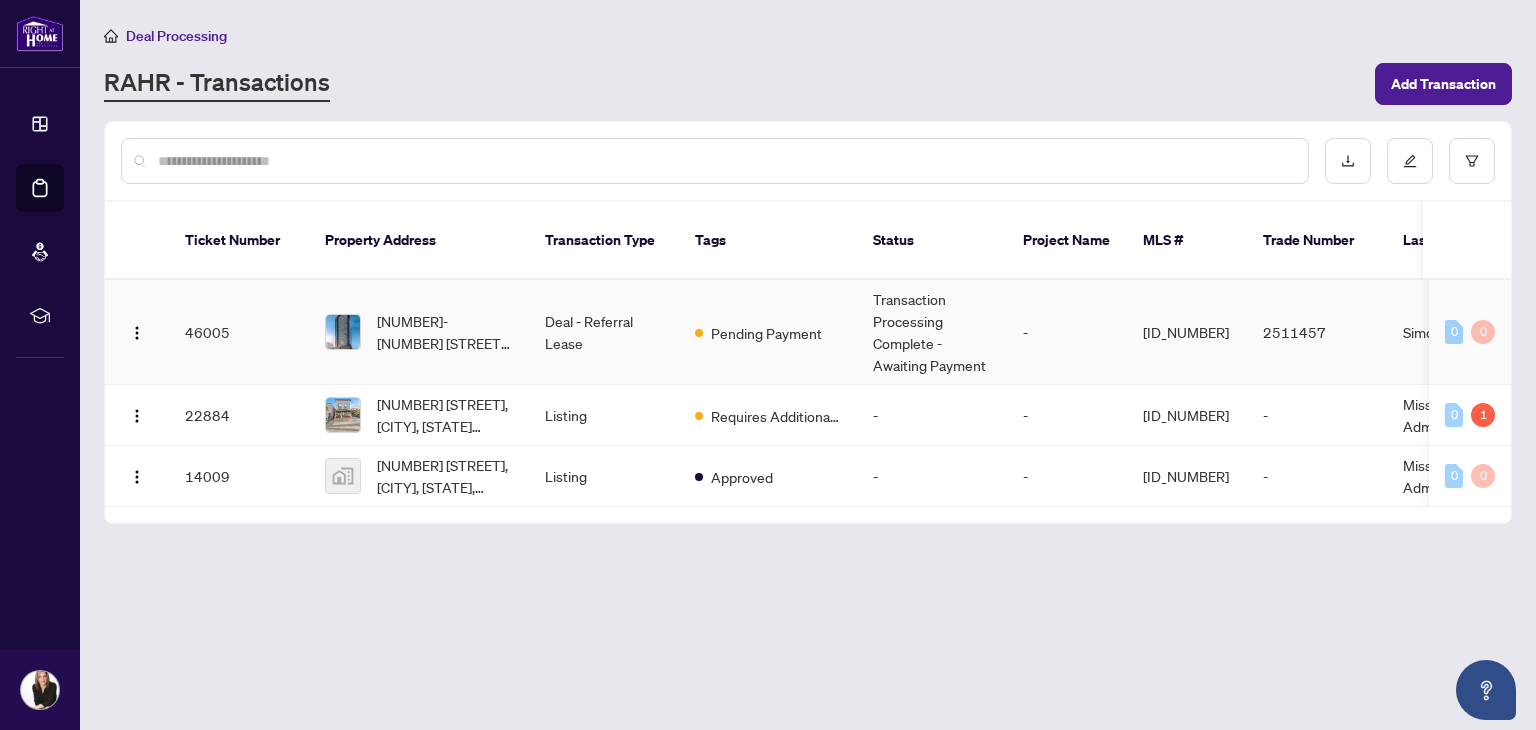 click on "Transaction Processing Complete - Awaiting Payment" at bounding box center (932, 332) 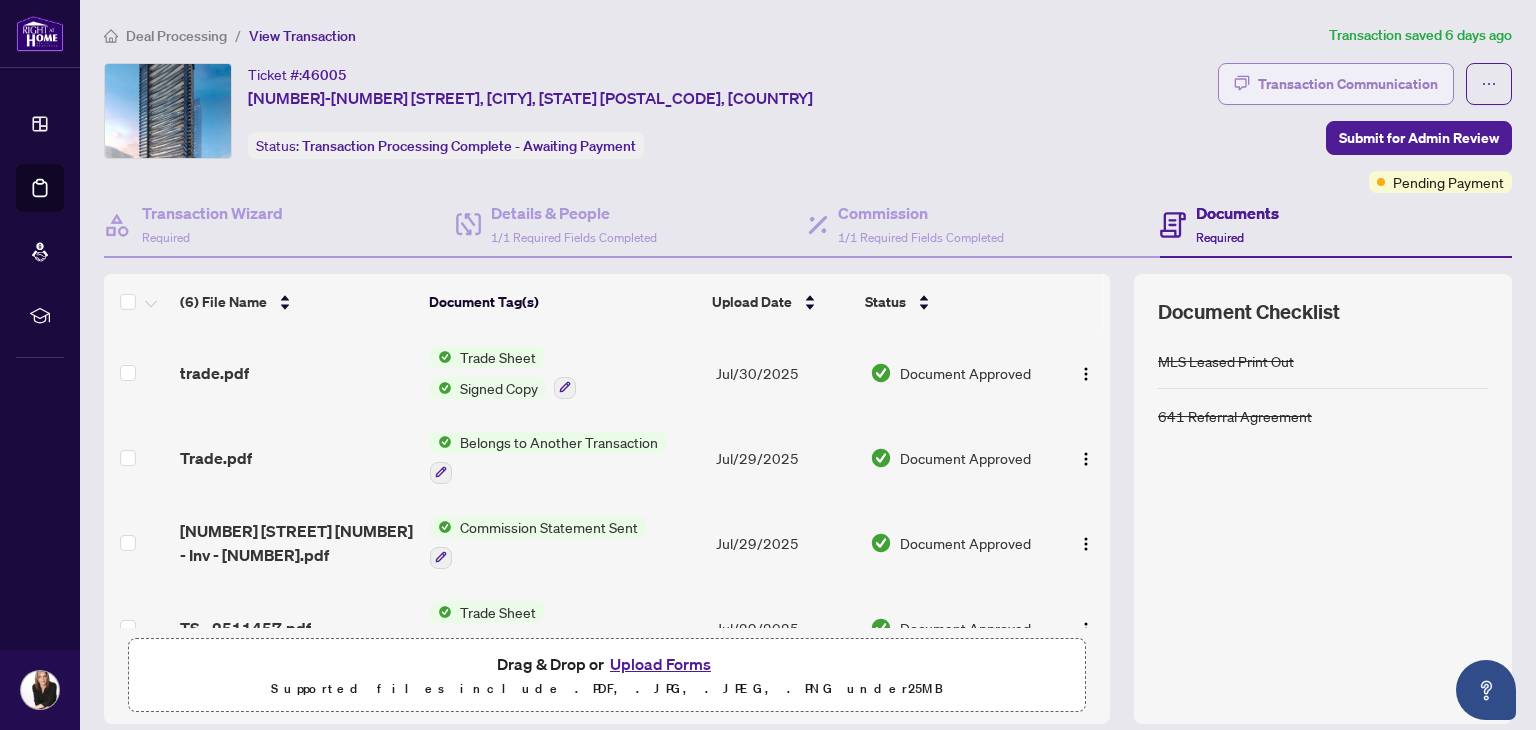 click on "Transaction Communication" at bounding box center (1348, 84) 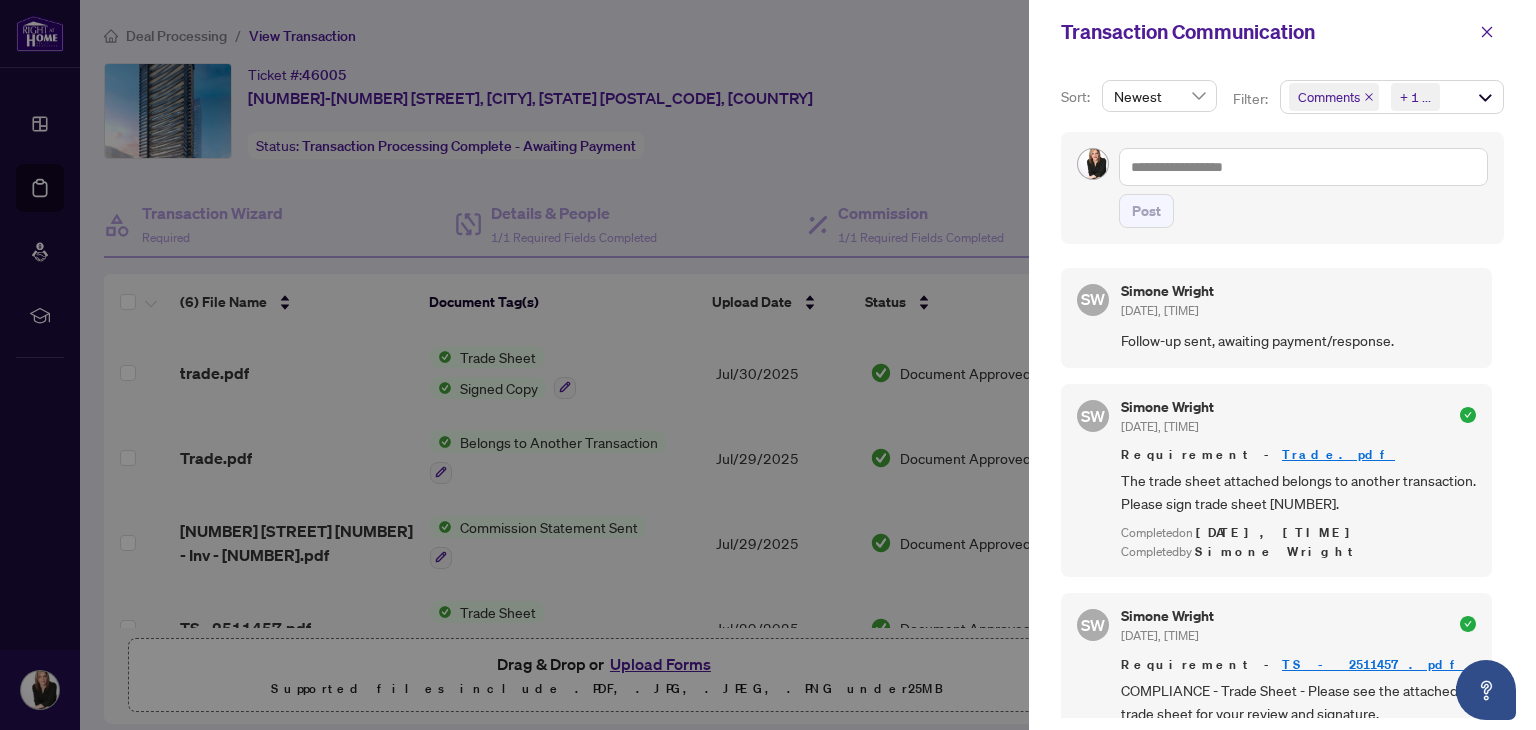 click on "Follow-up sent, awaiting payment/response." at bounding box center [1298, 340] 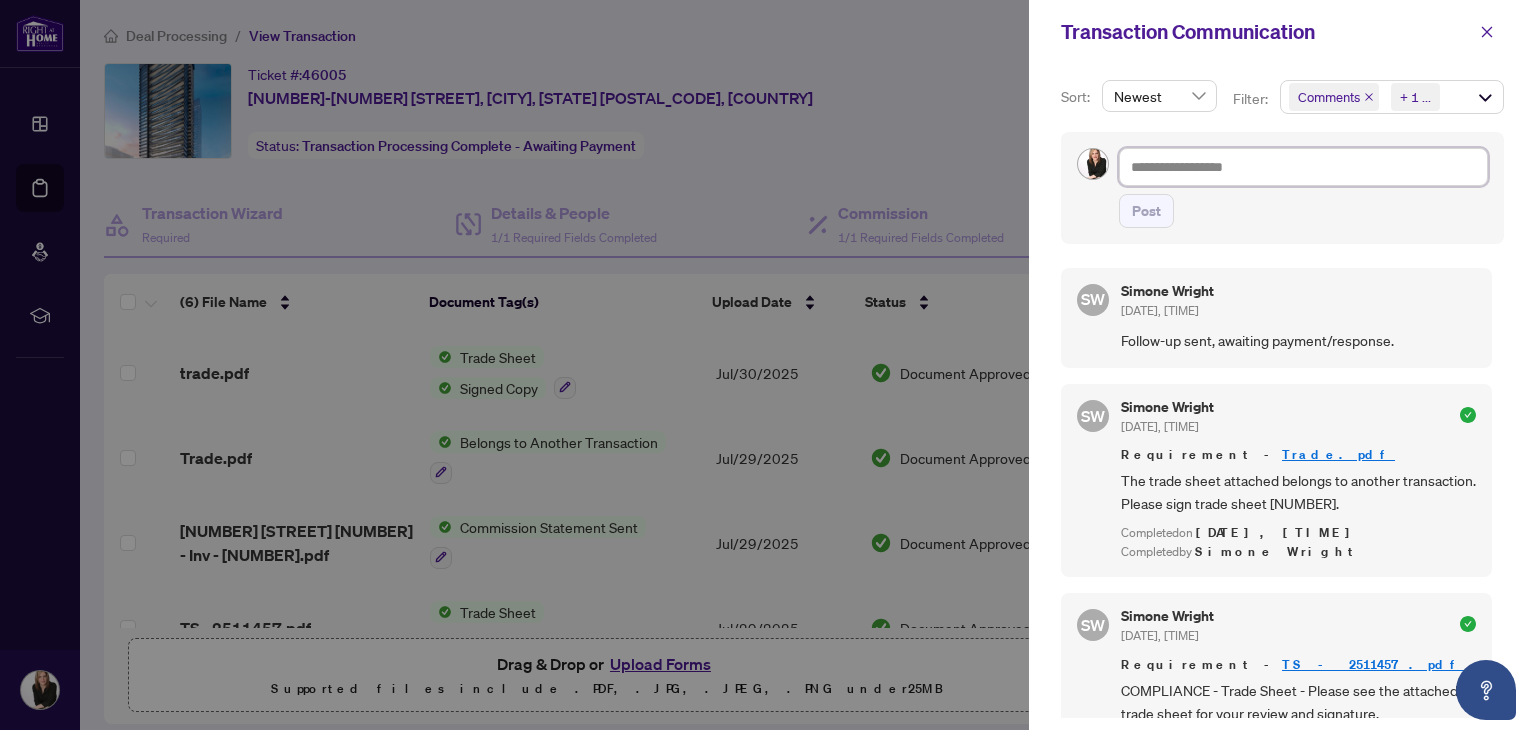 click at bounding box center (1303, 167) 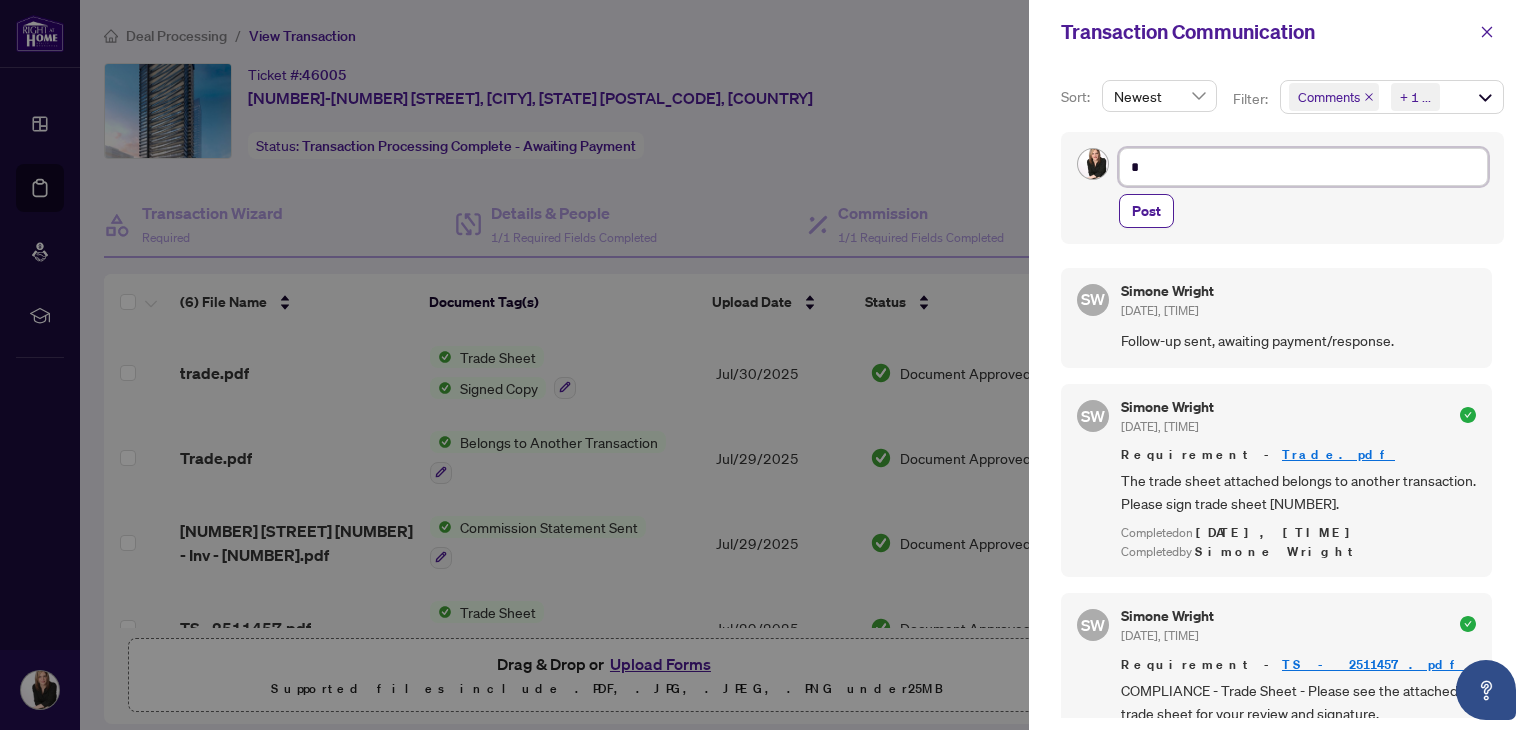 type on "**" 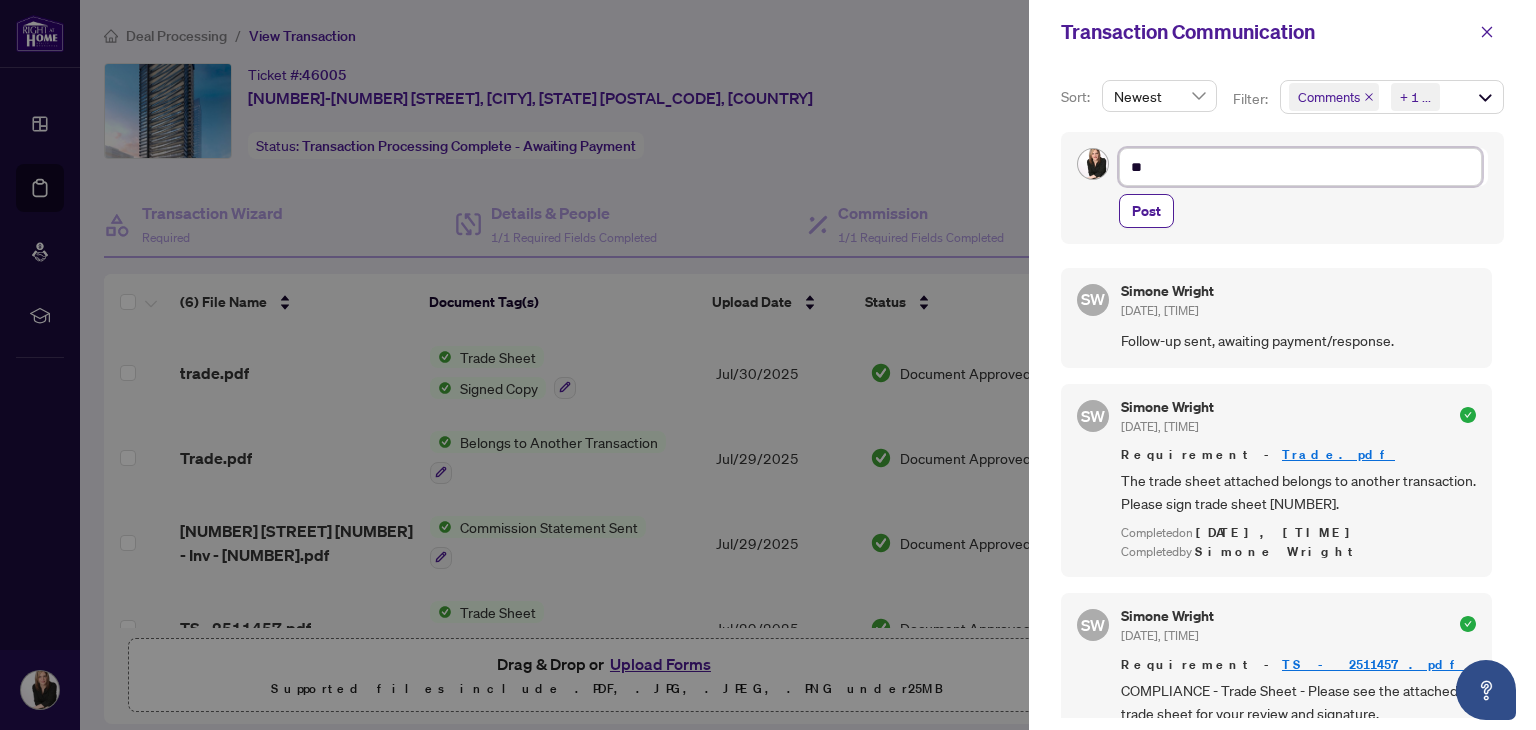 type on "***" 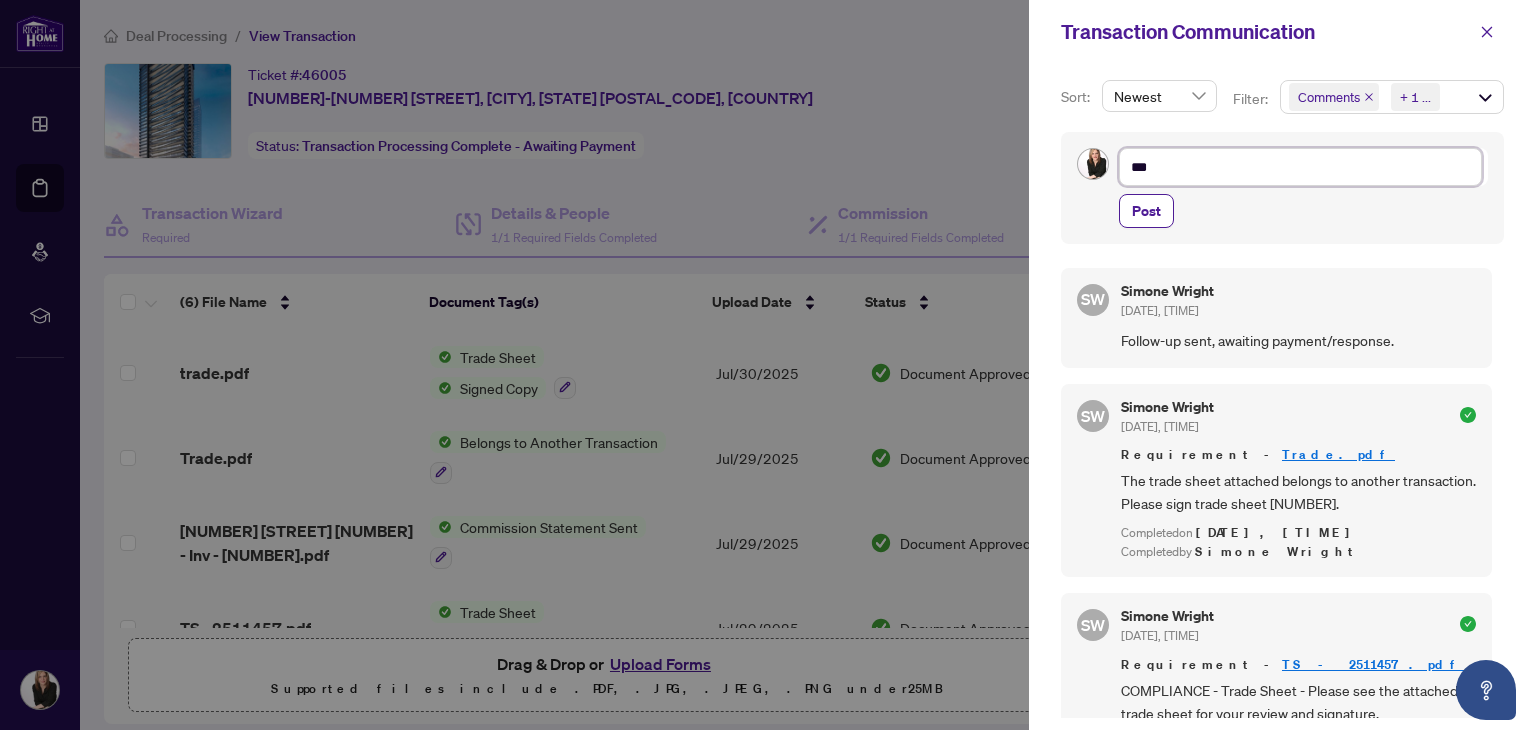 type on "**" 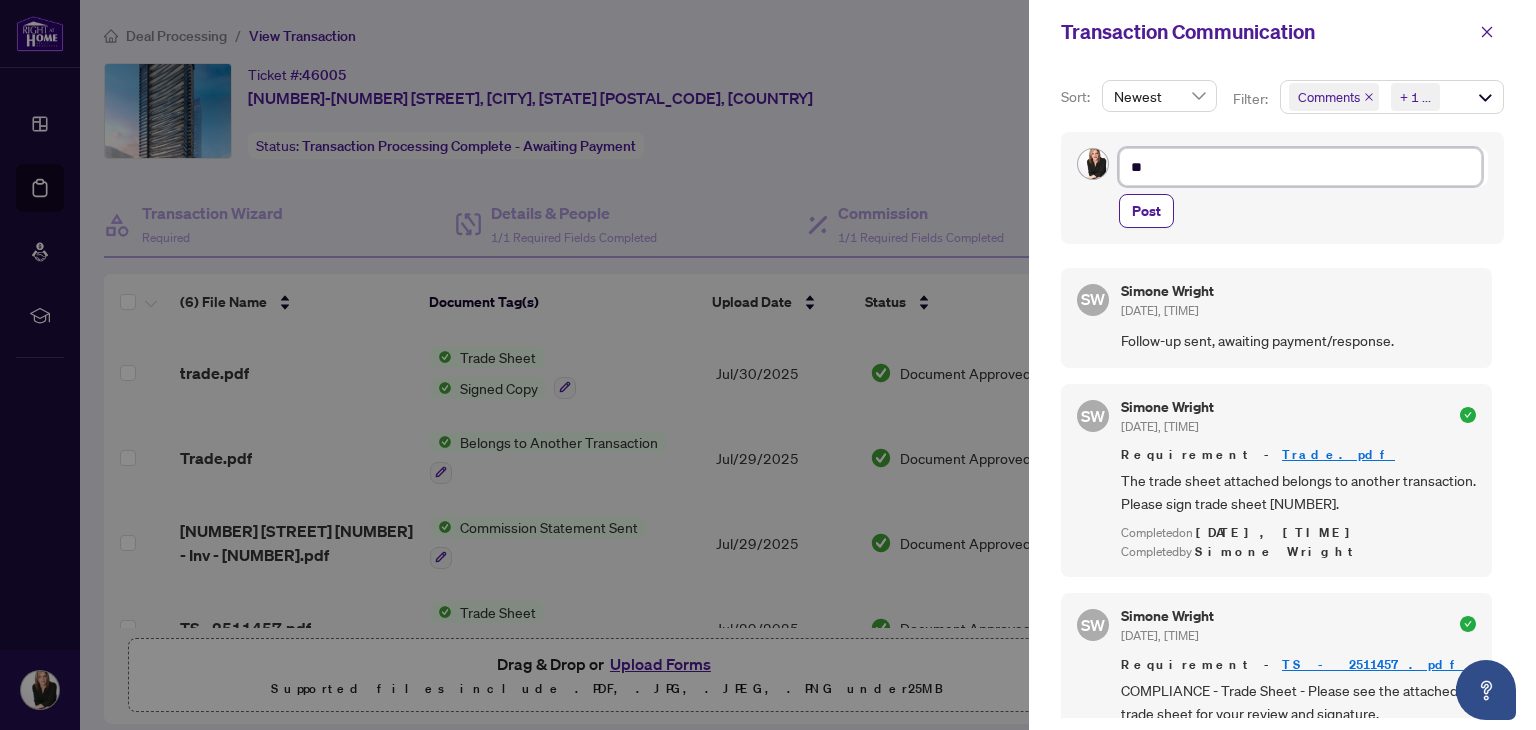 type on "*" 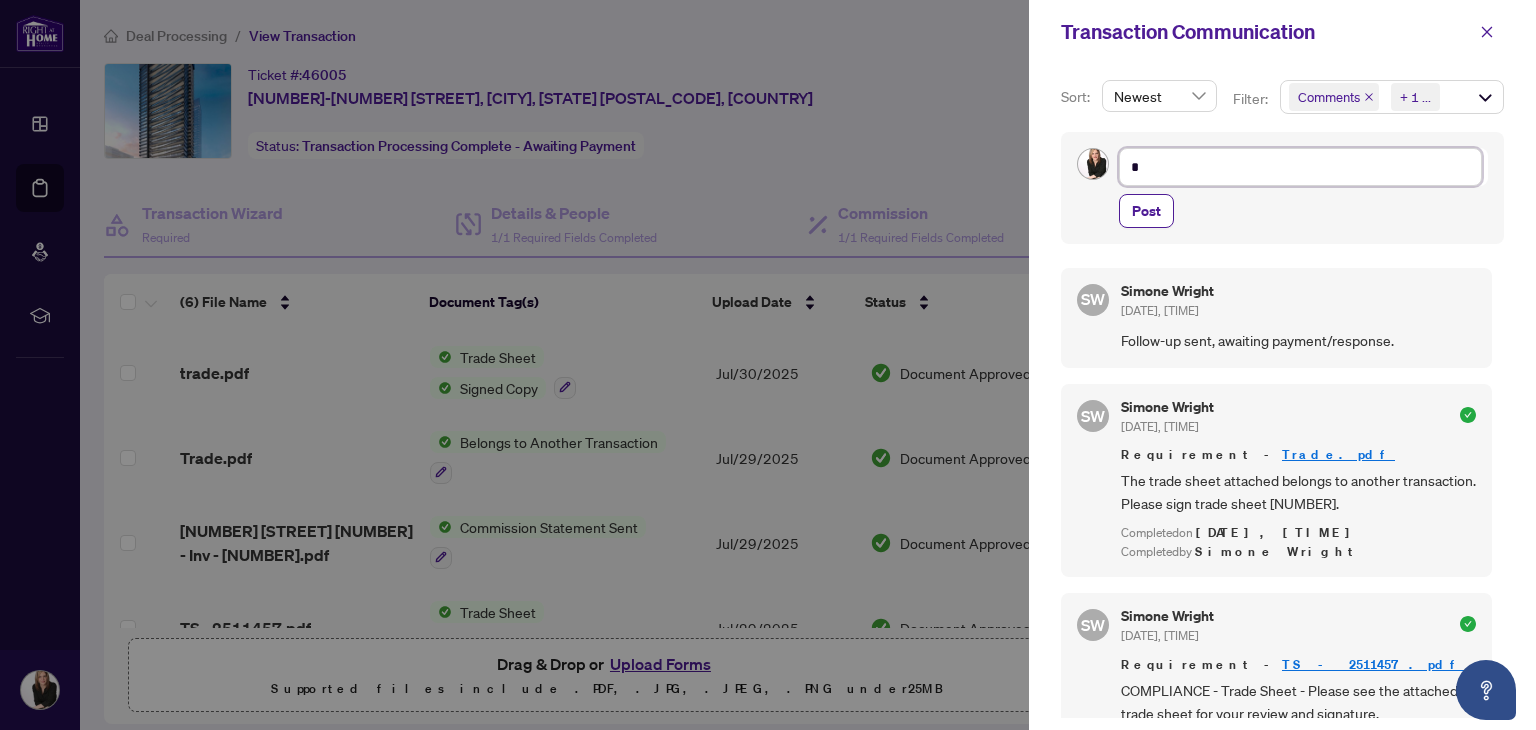 type on "**" 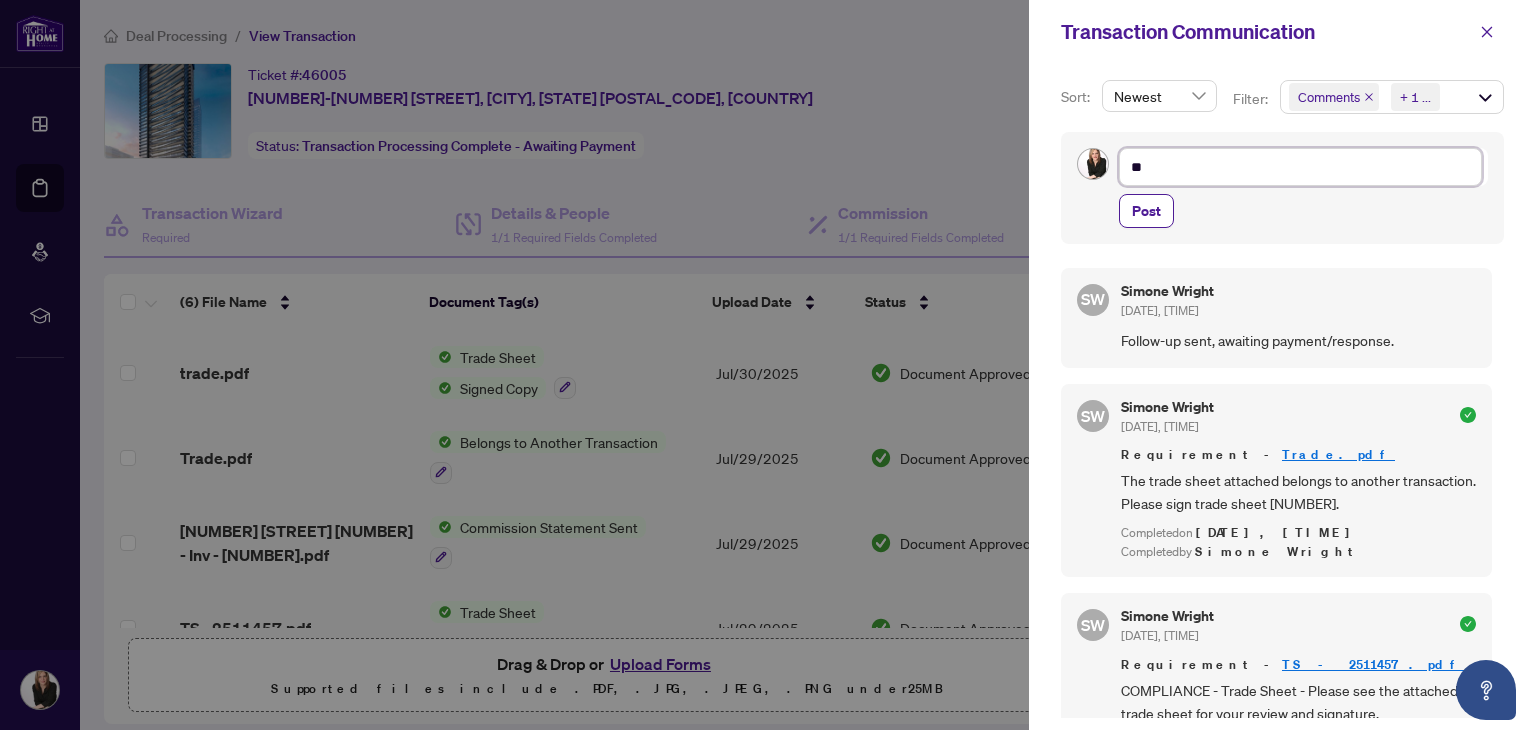 type on "***" 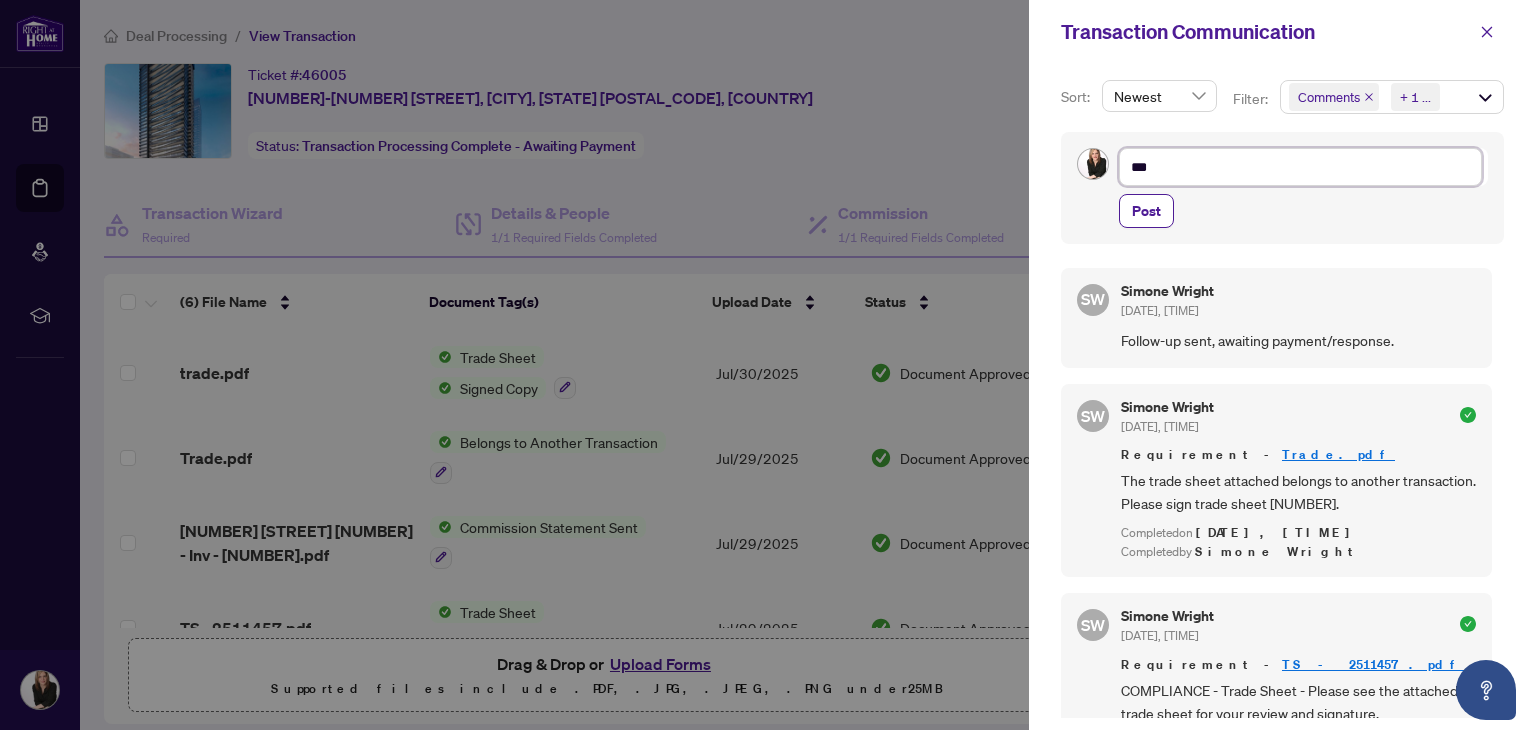 type on "****" 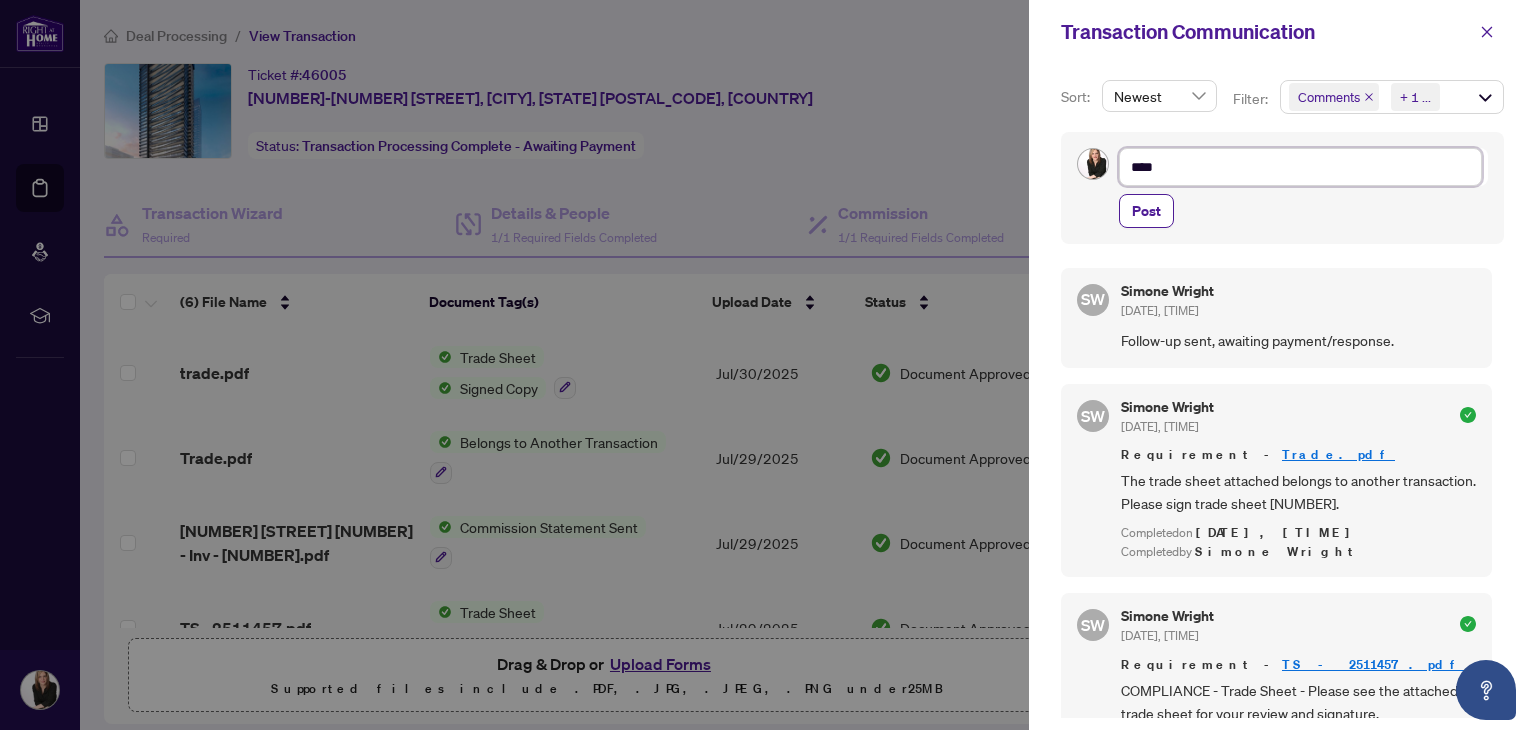 type on "***" 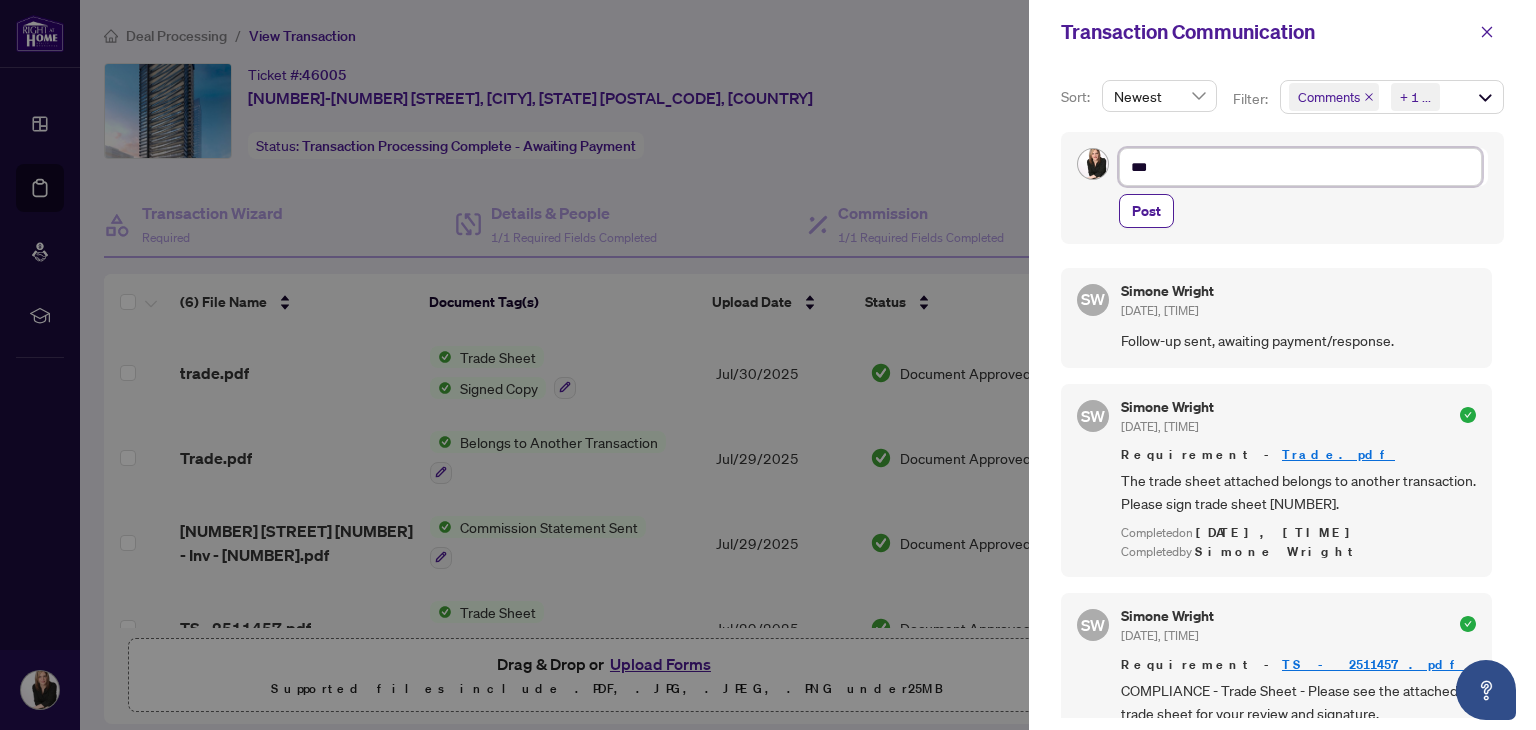type on "**" 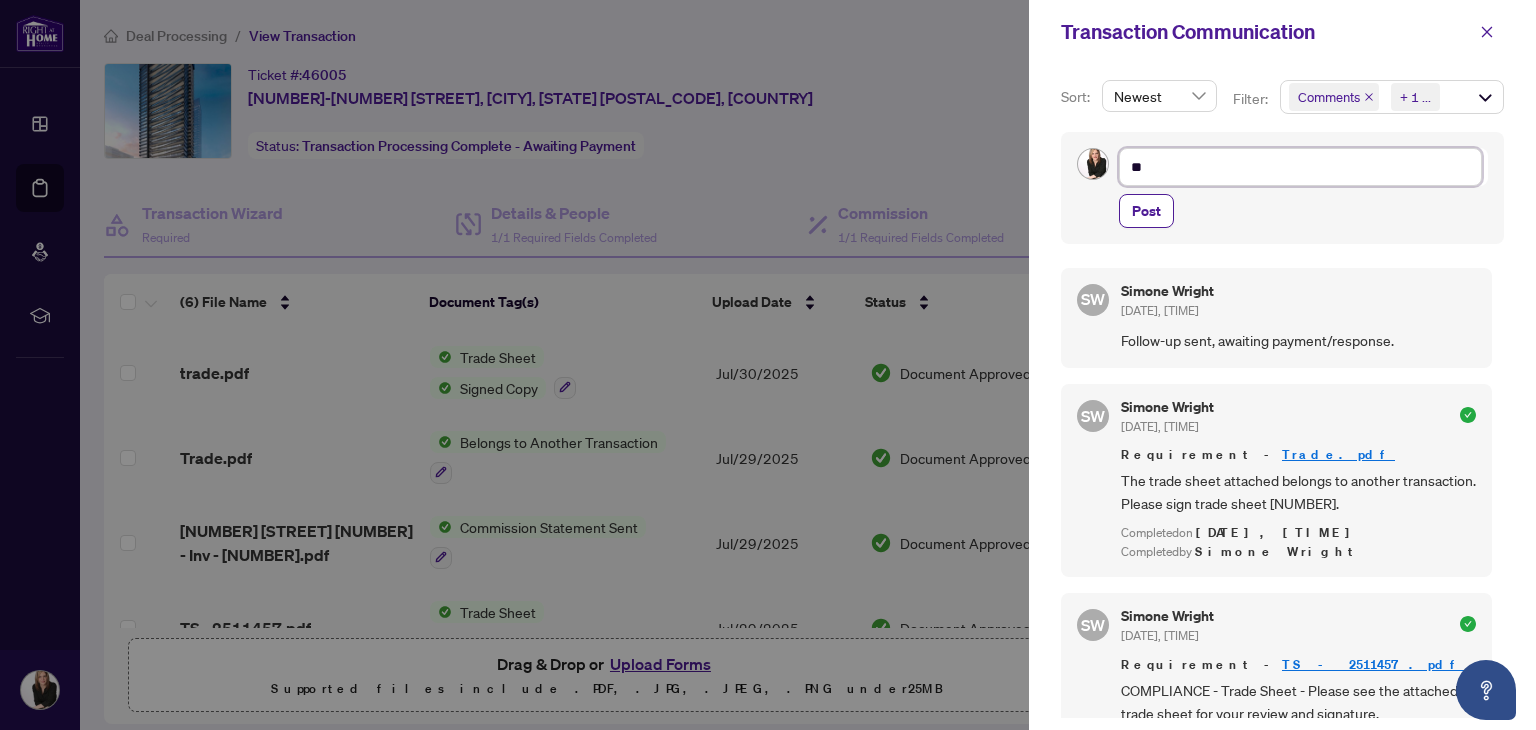type on "***" 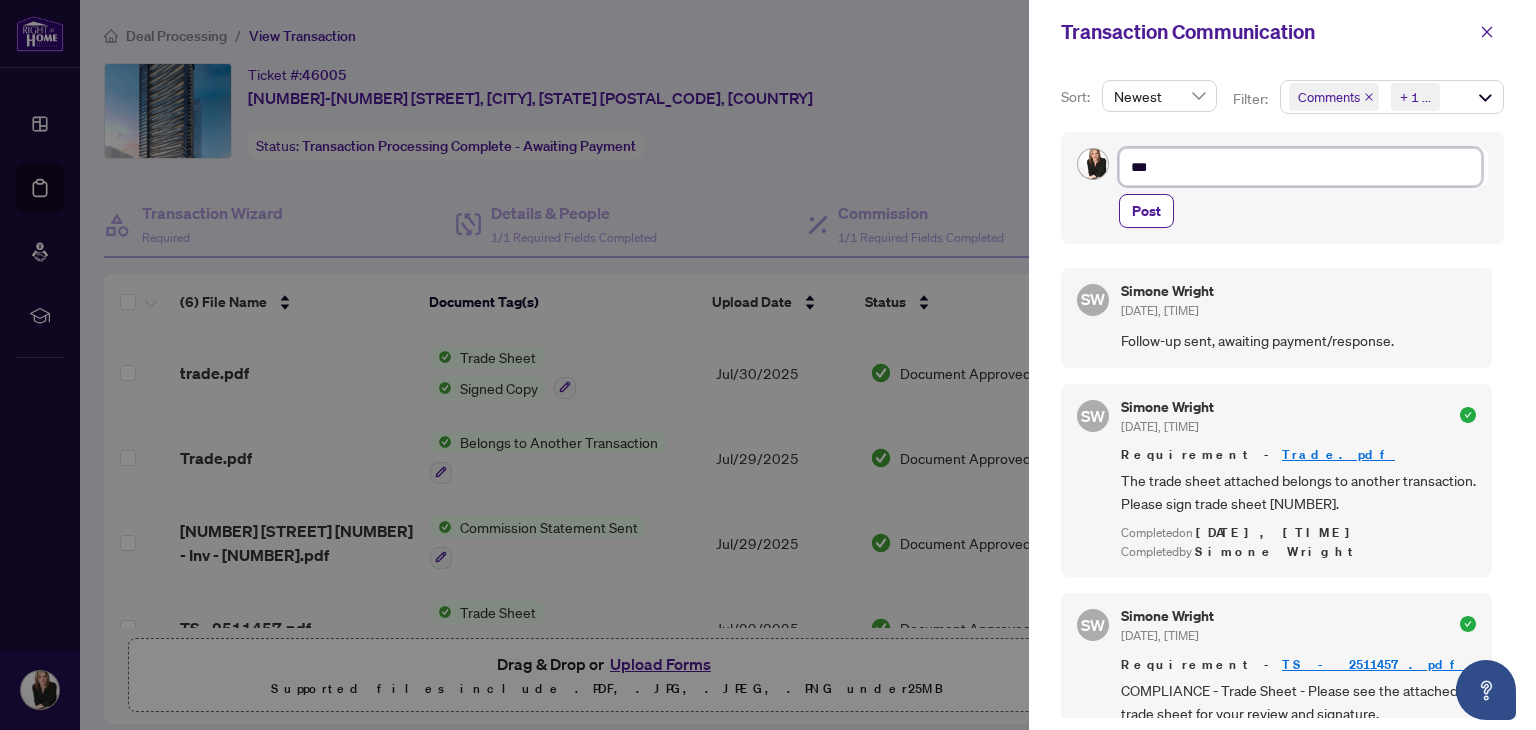 type on "****" 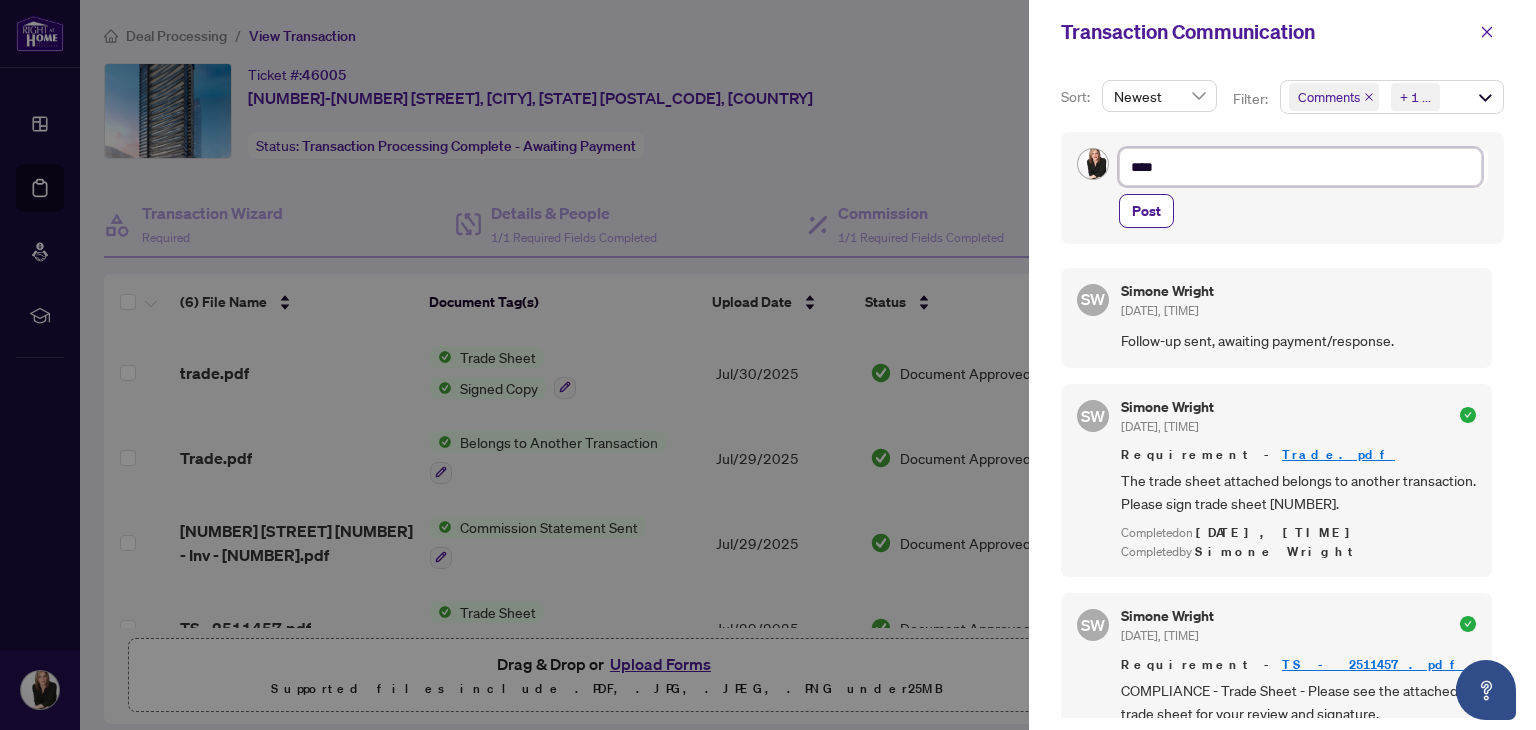 type on "****" 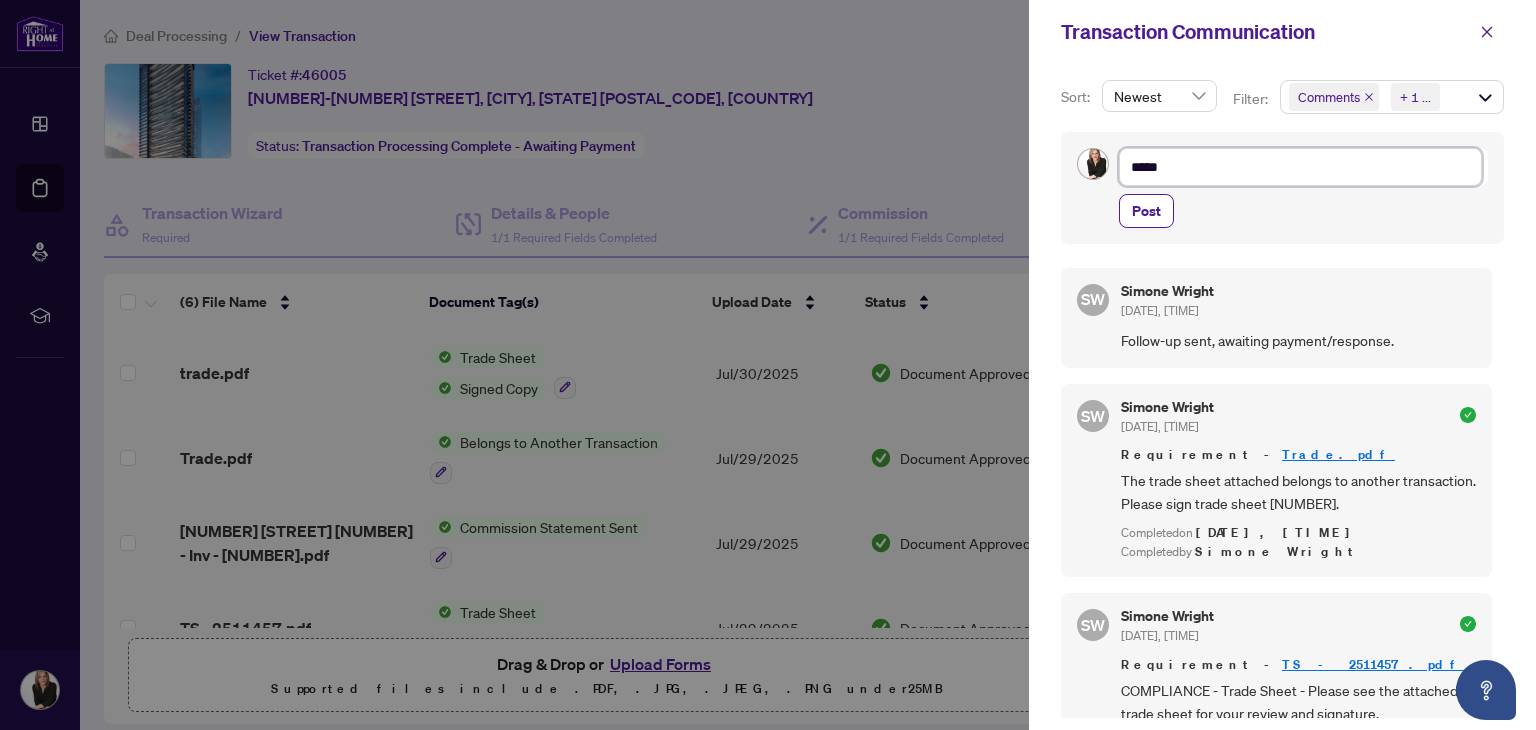 type on "******" 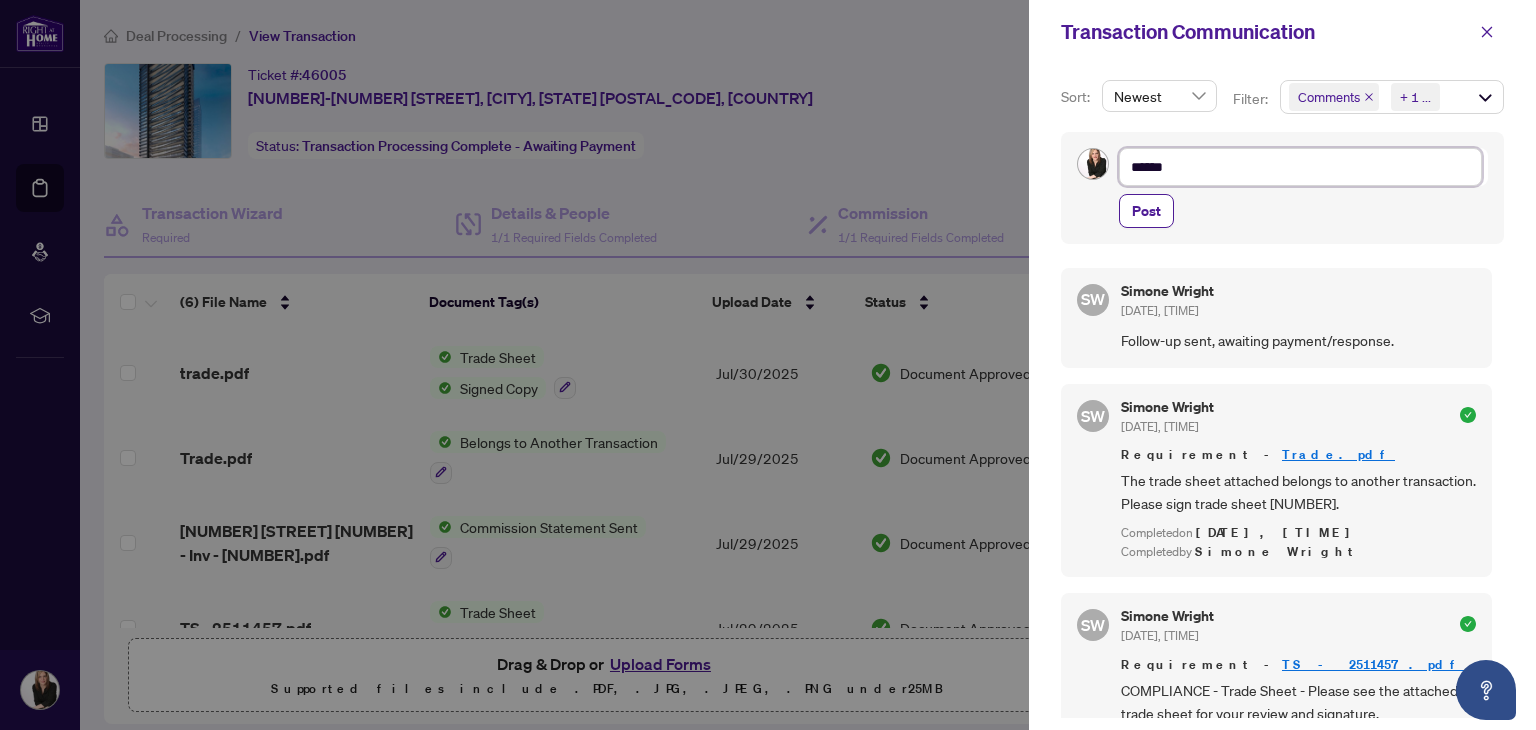 type on "*******" 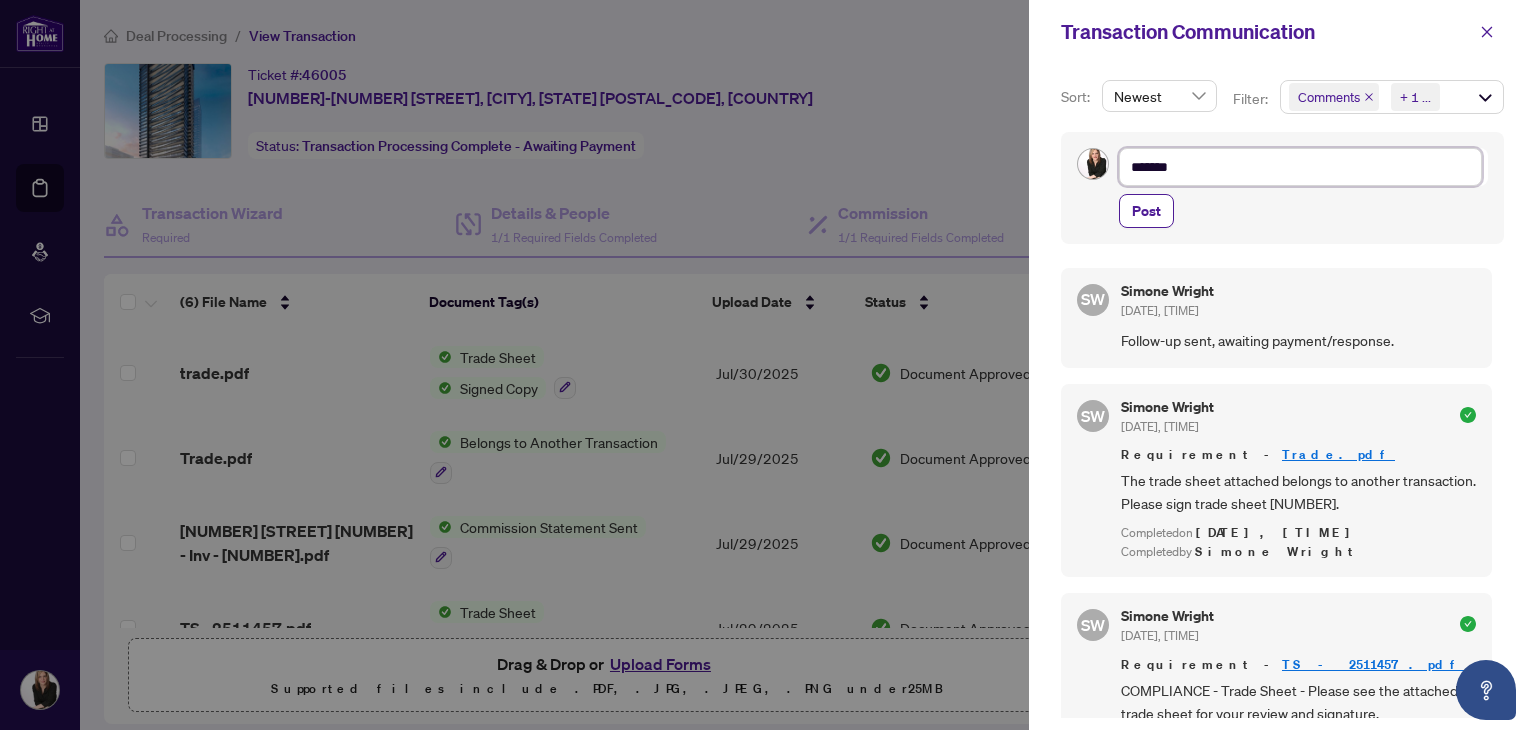 type on "********" 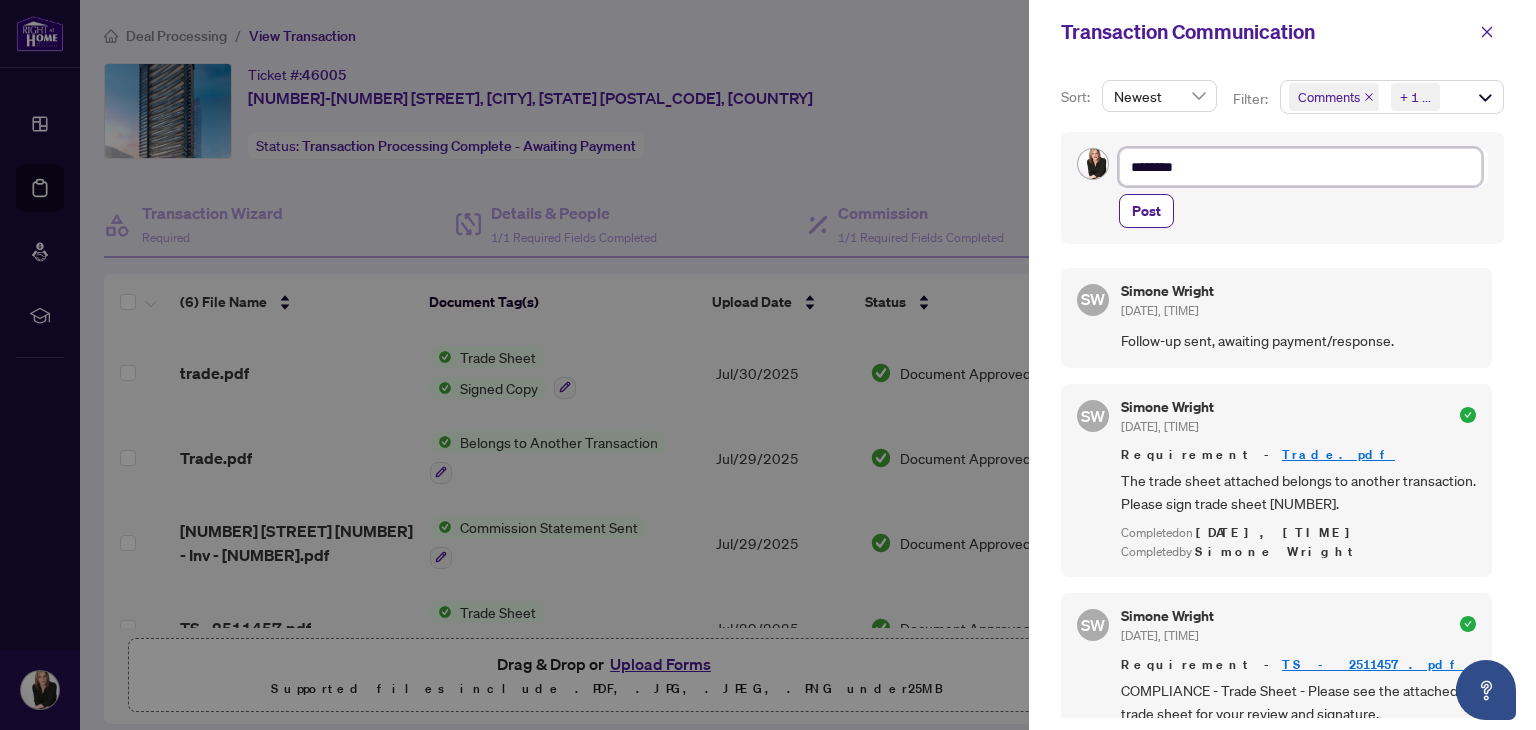 type on "*********" 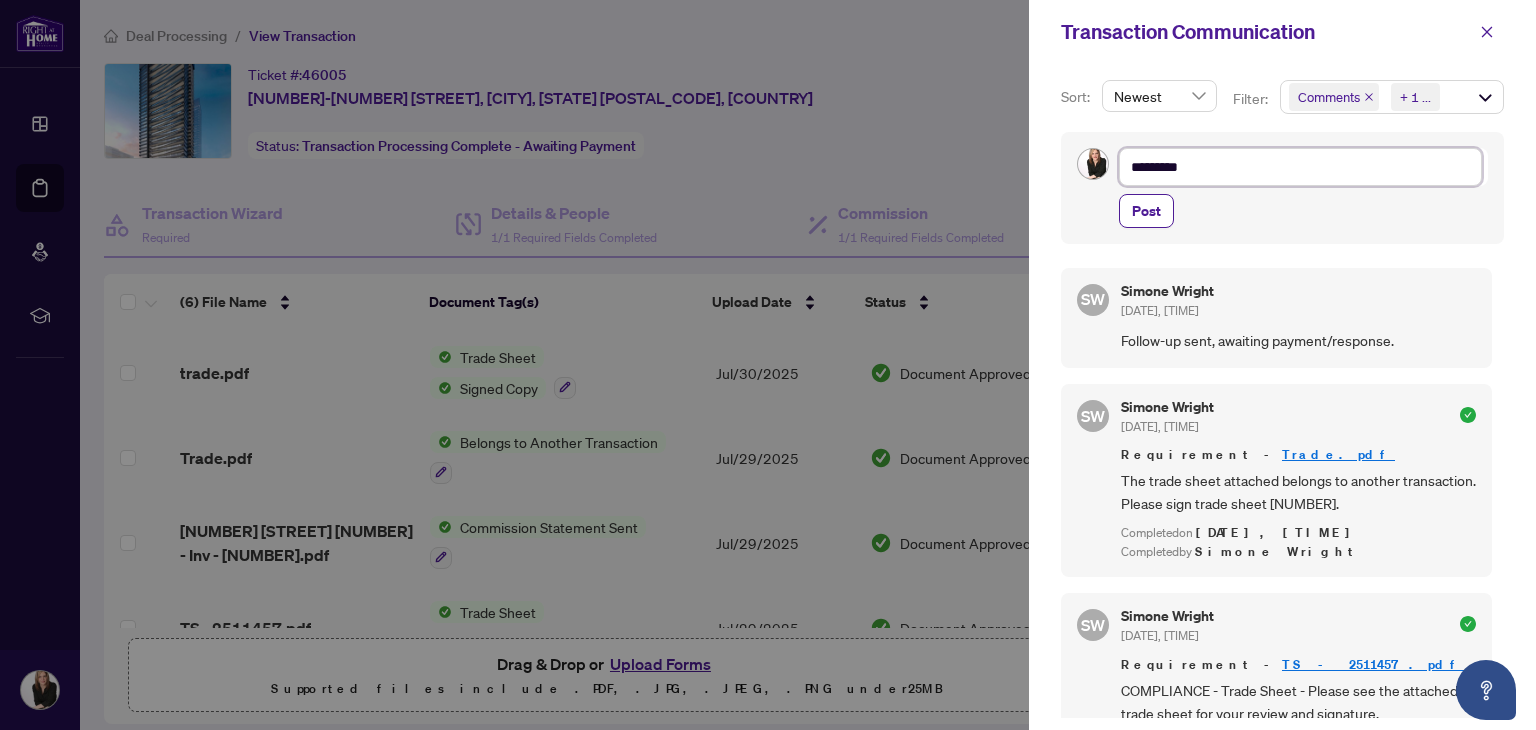 type on "*********" 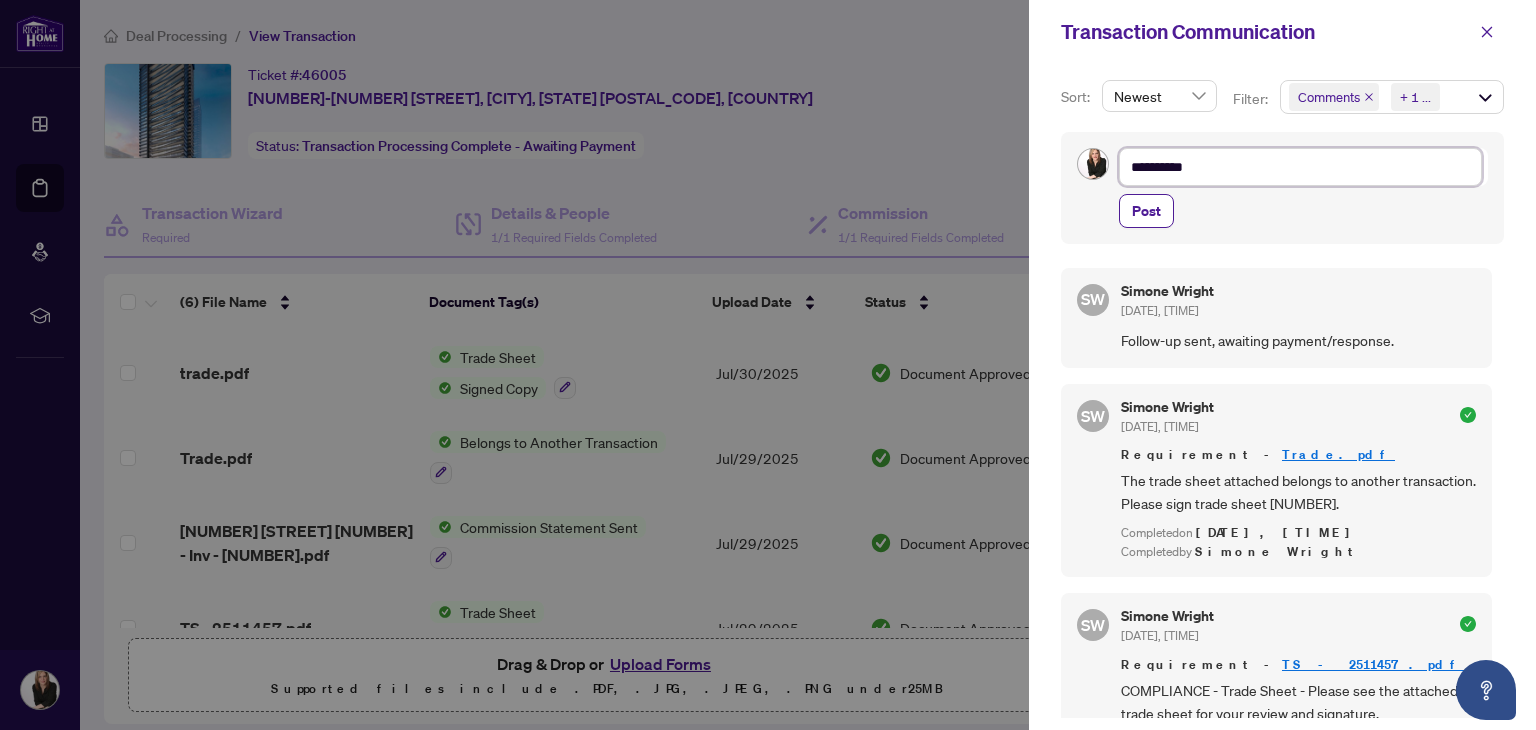 type on "*********" 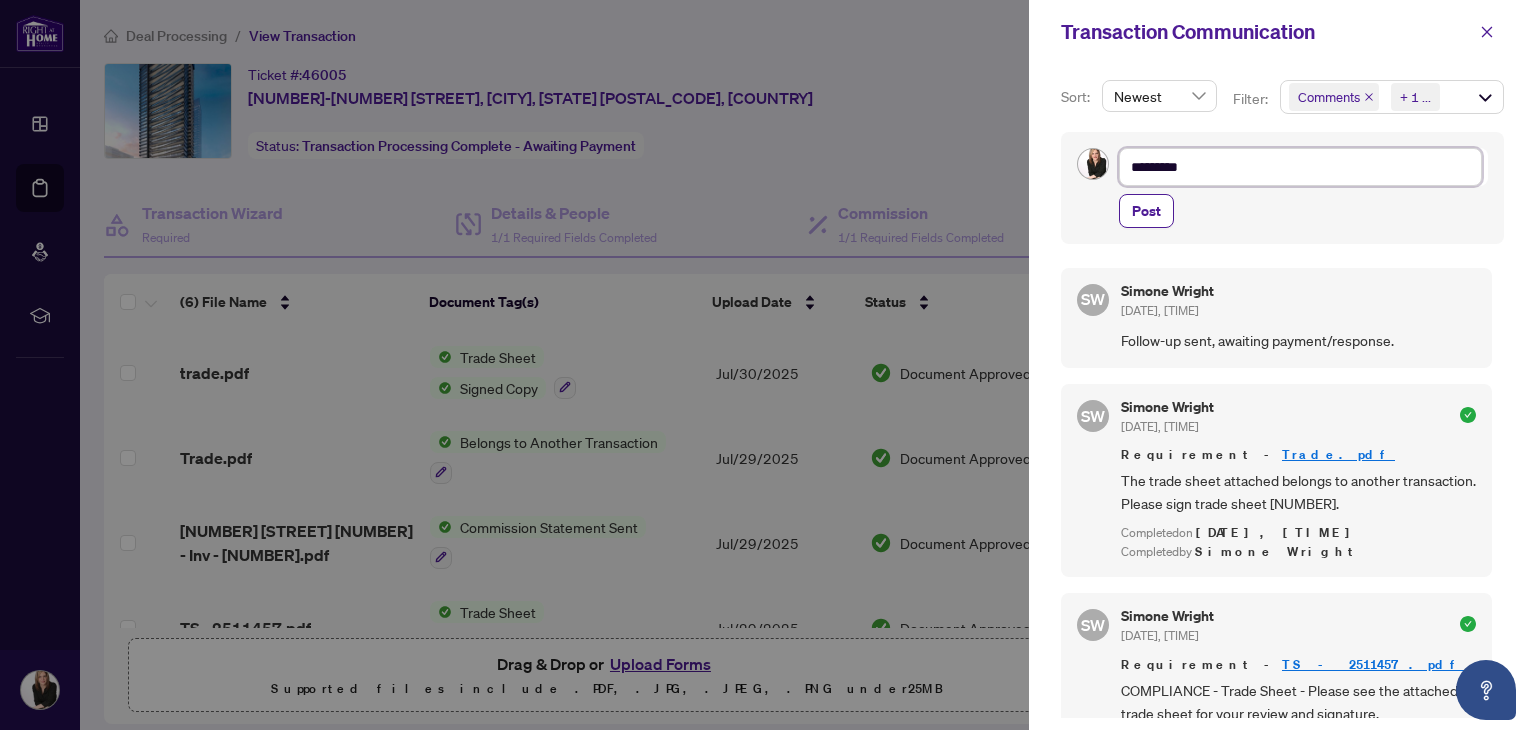 type on "********" 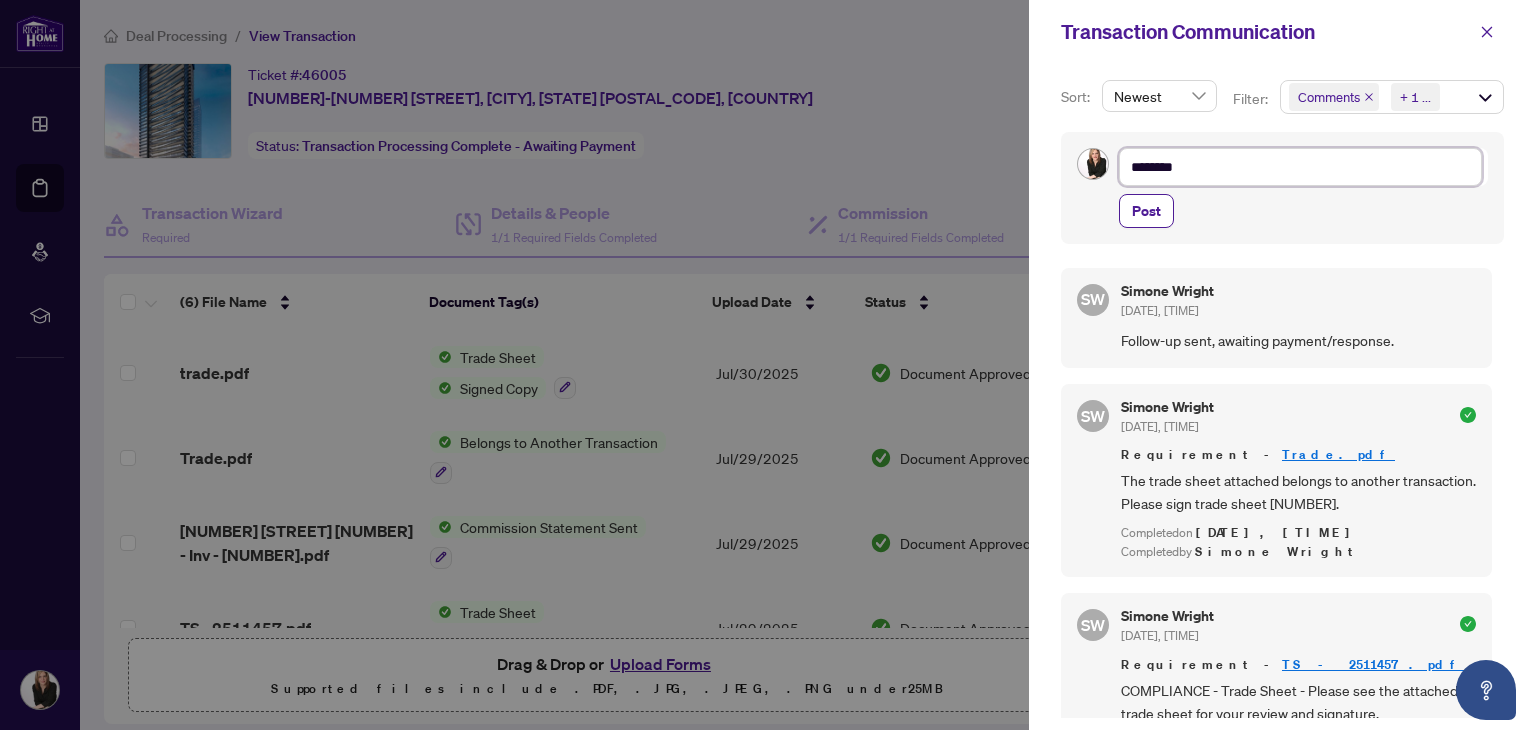 type on "*******" 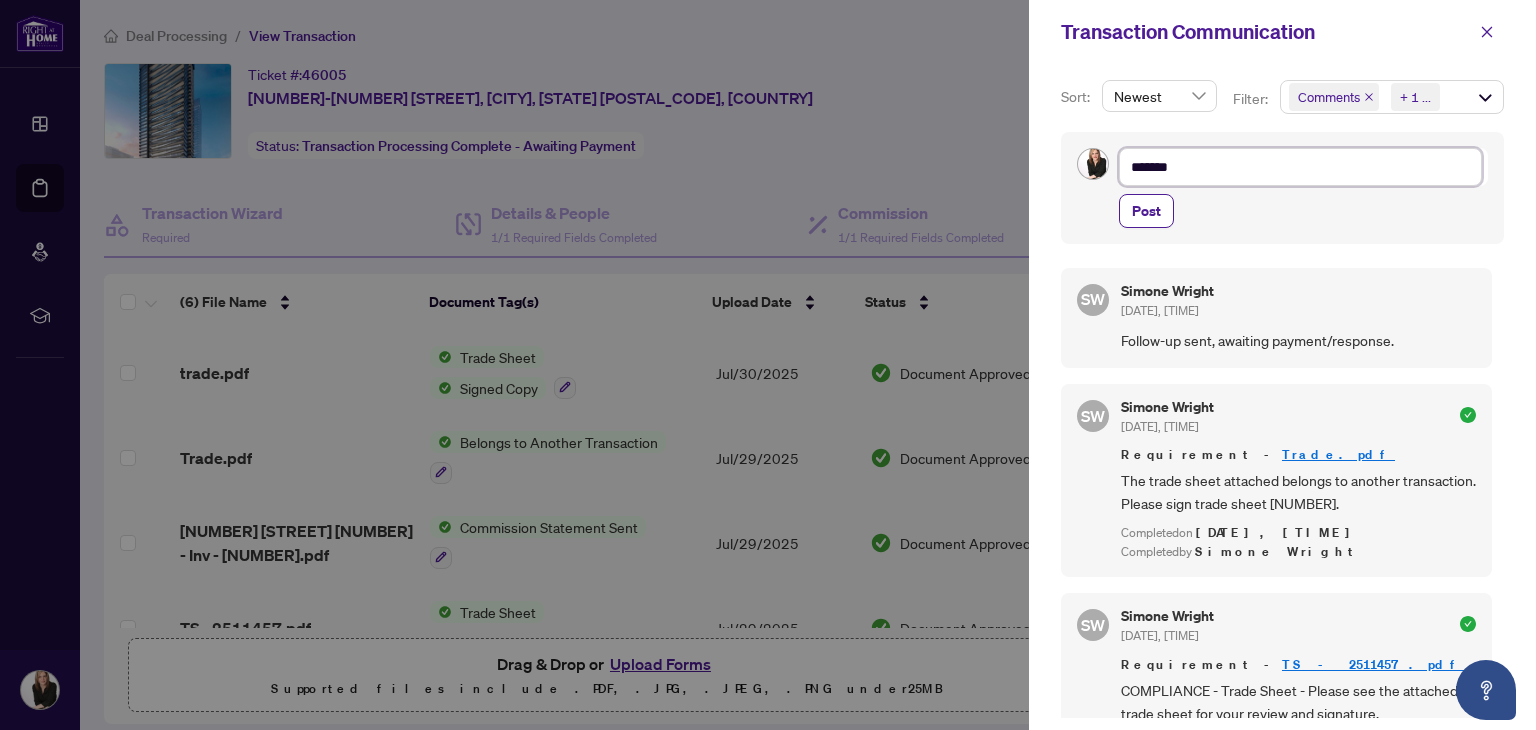type on "********" 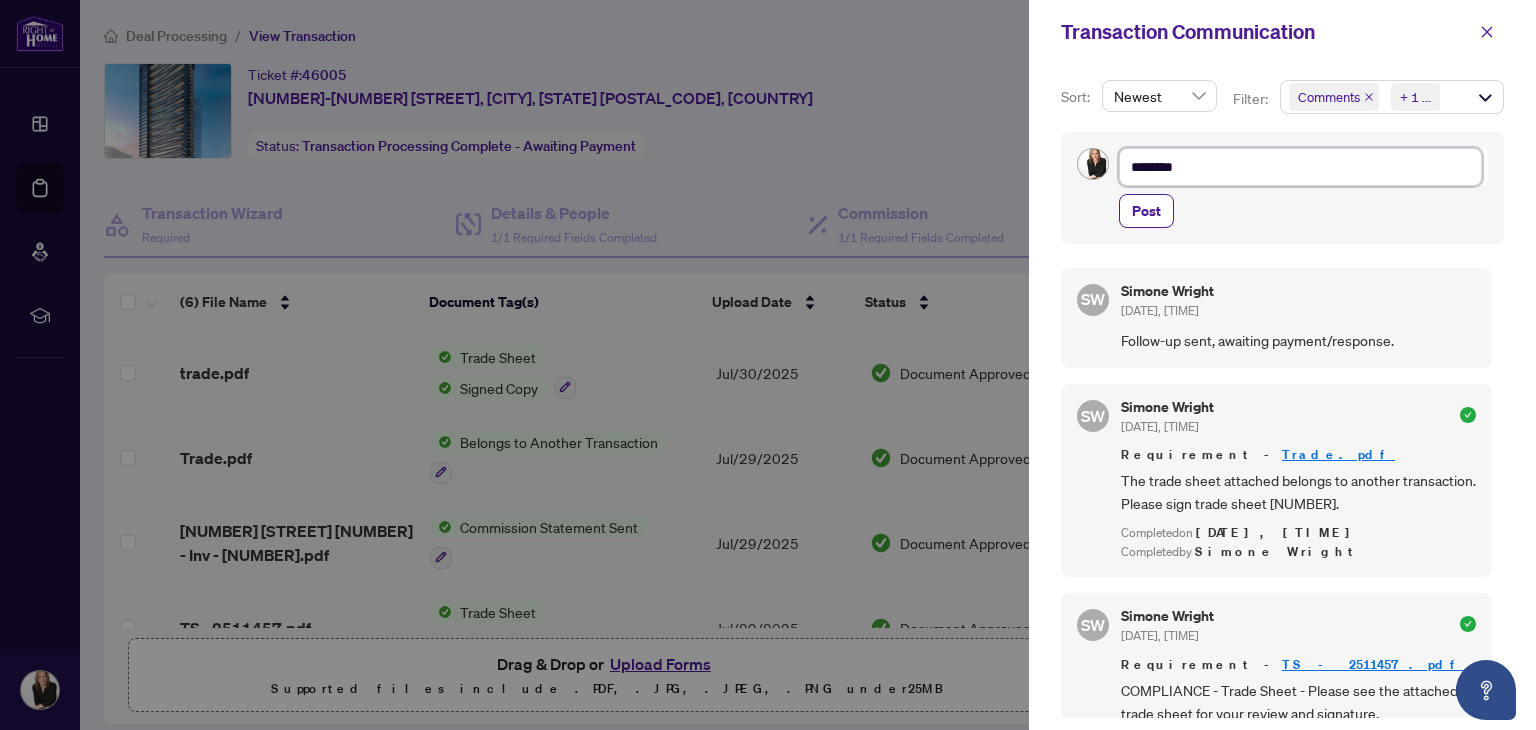 type on "********" 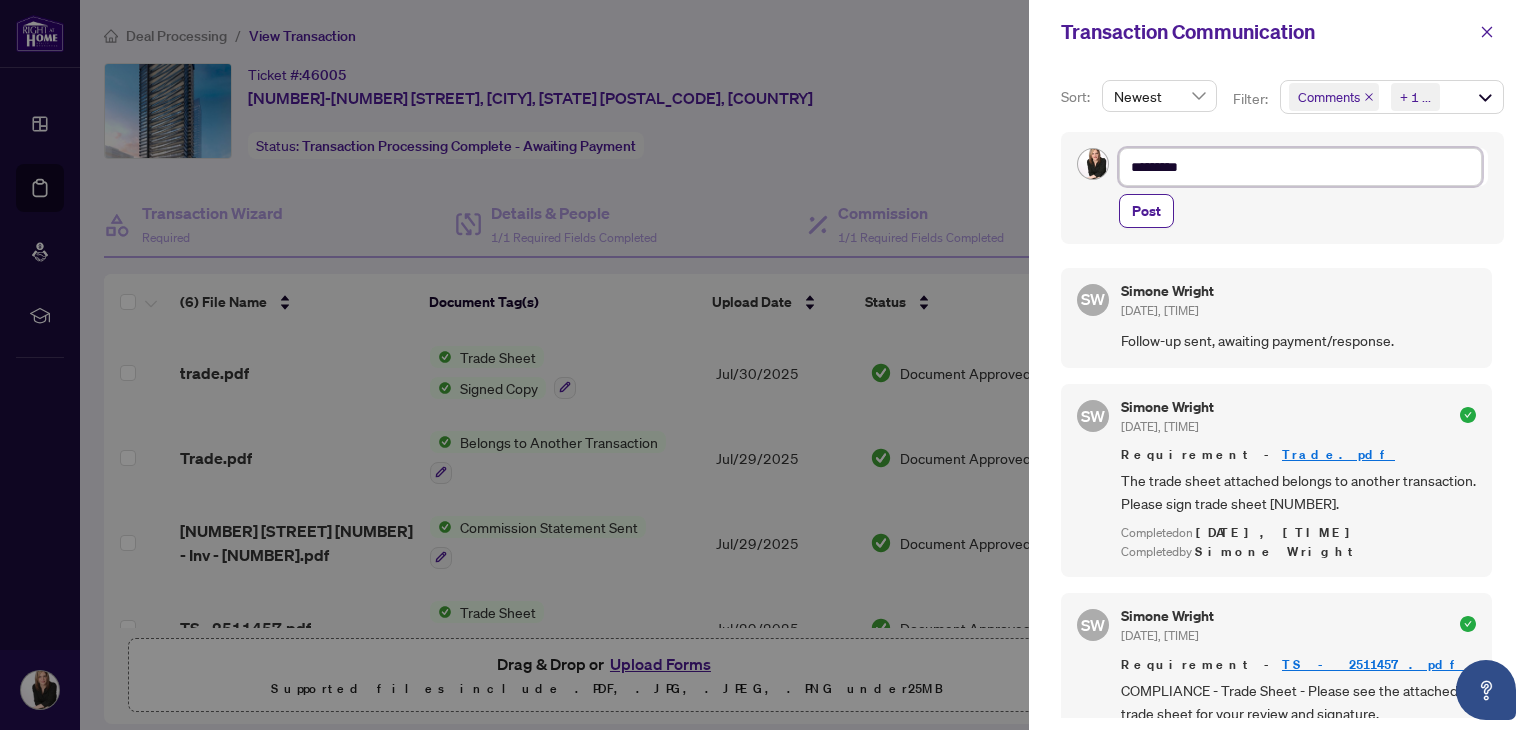 type on "*********" 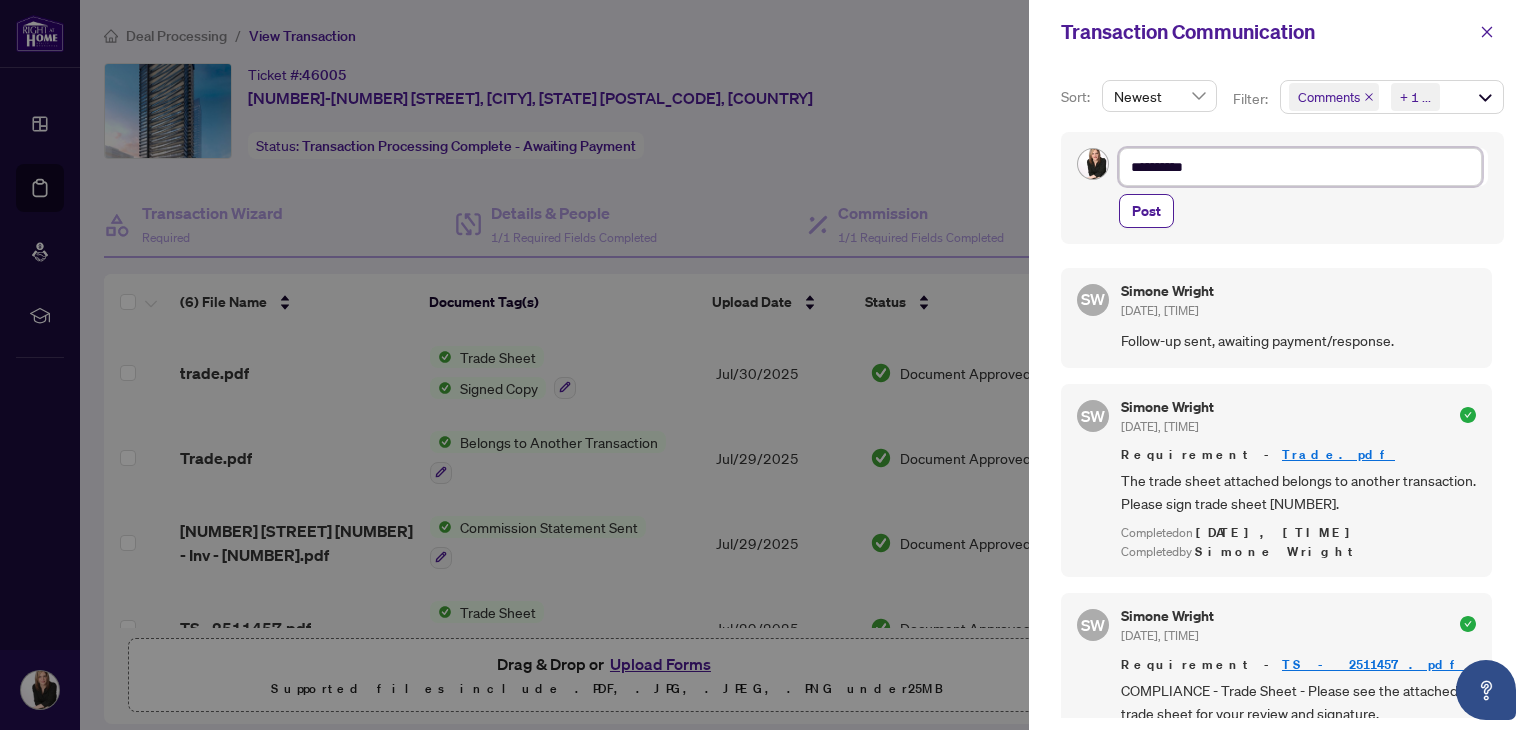 type on "**********" 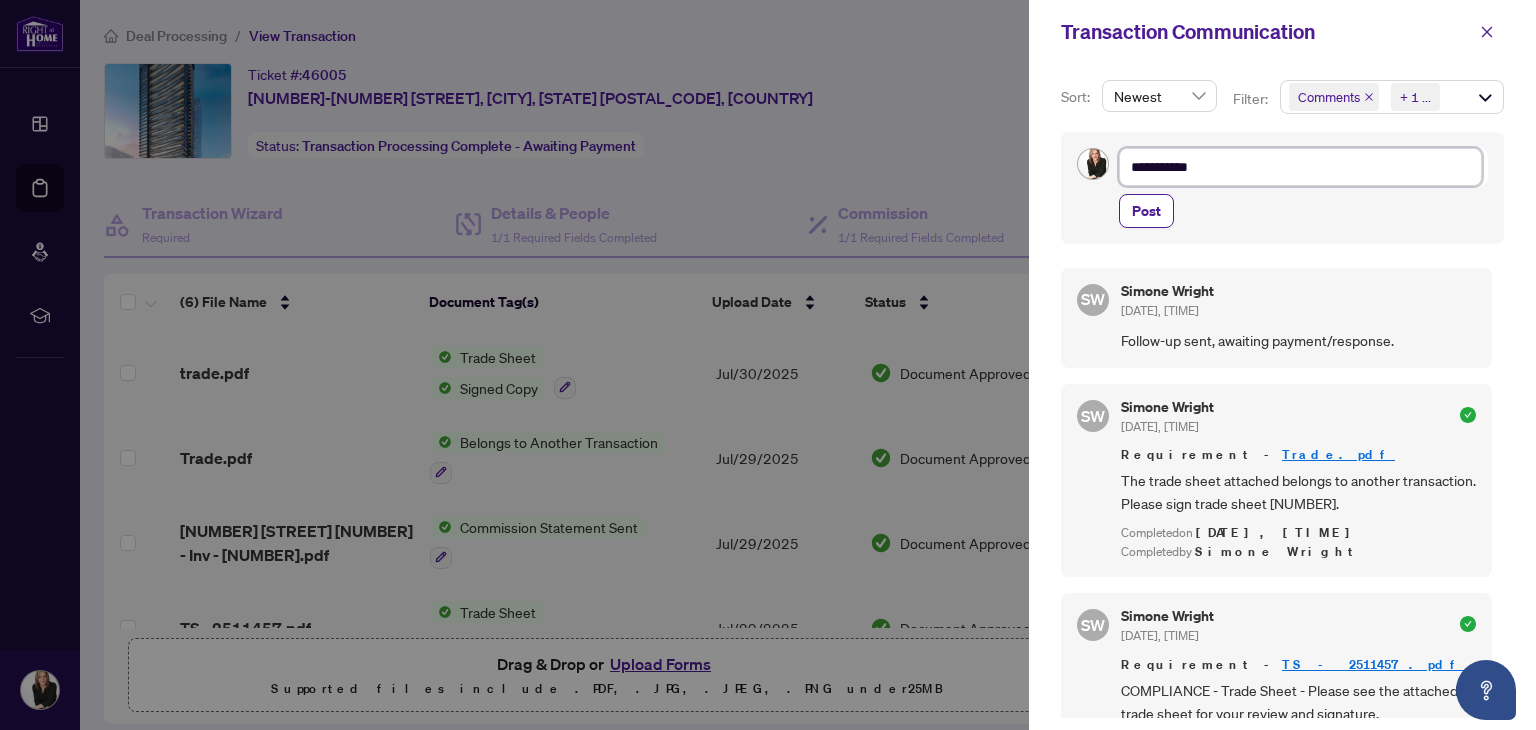 type on "**********" 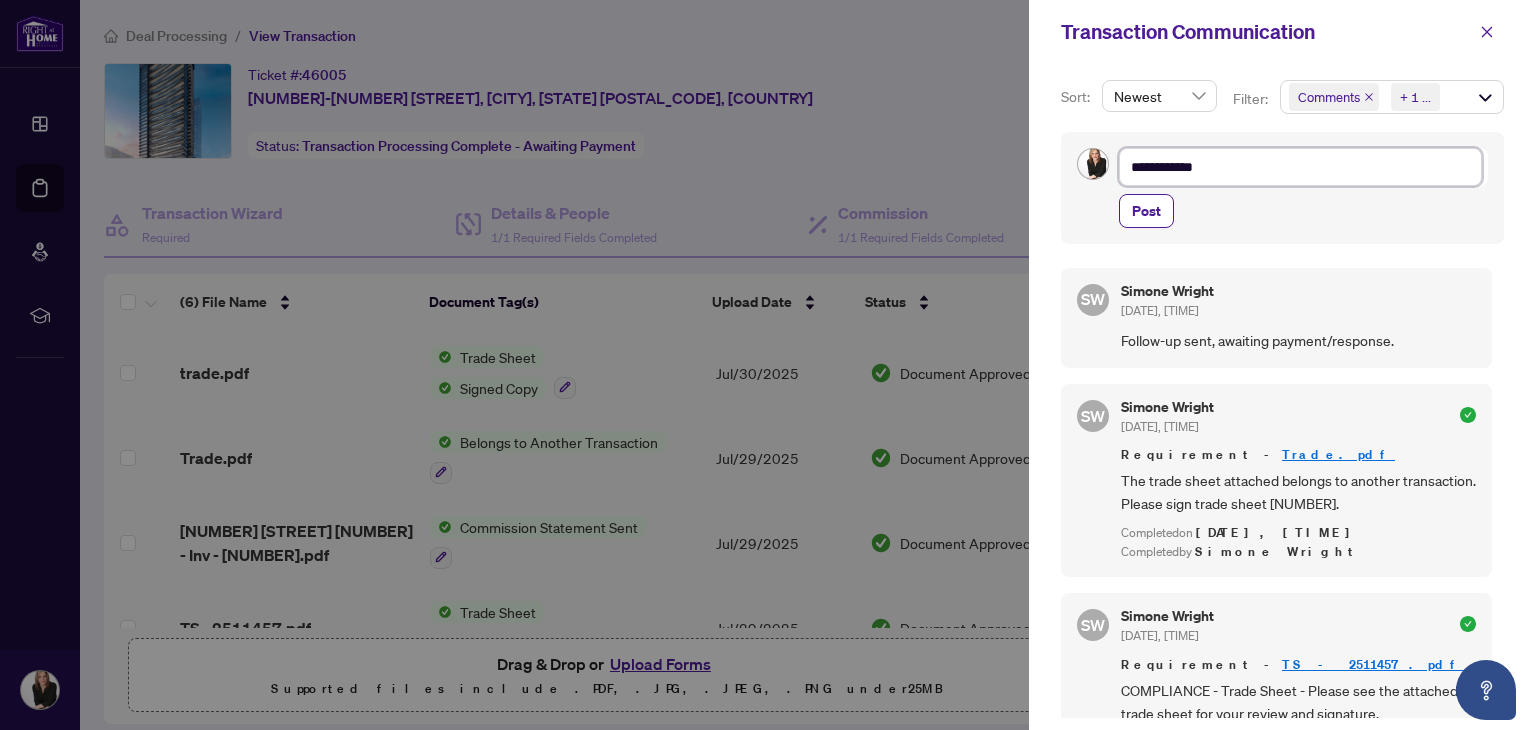 type on "**********" 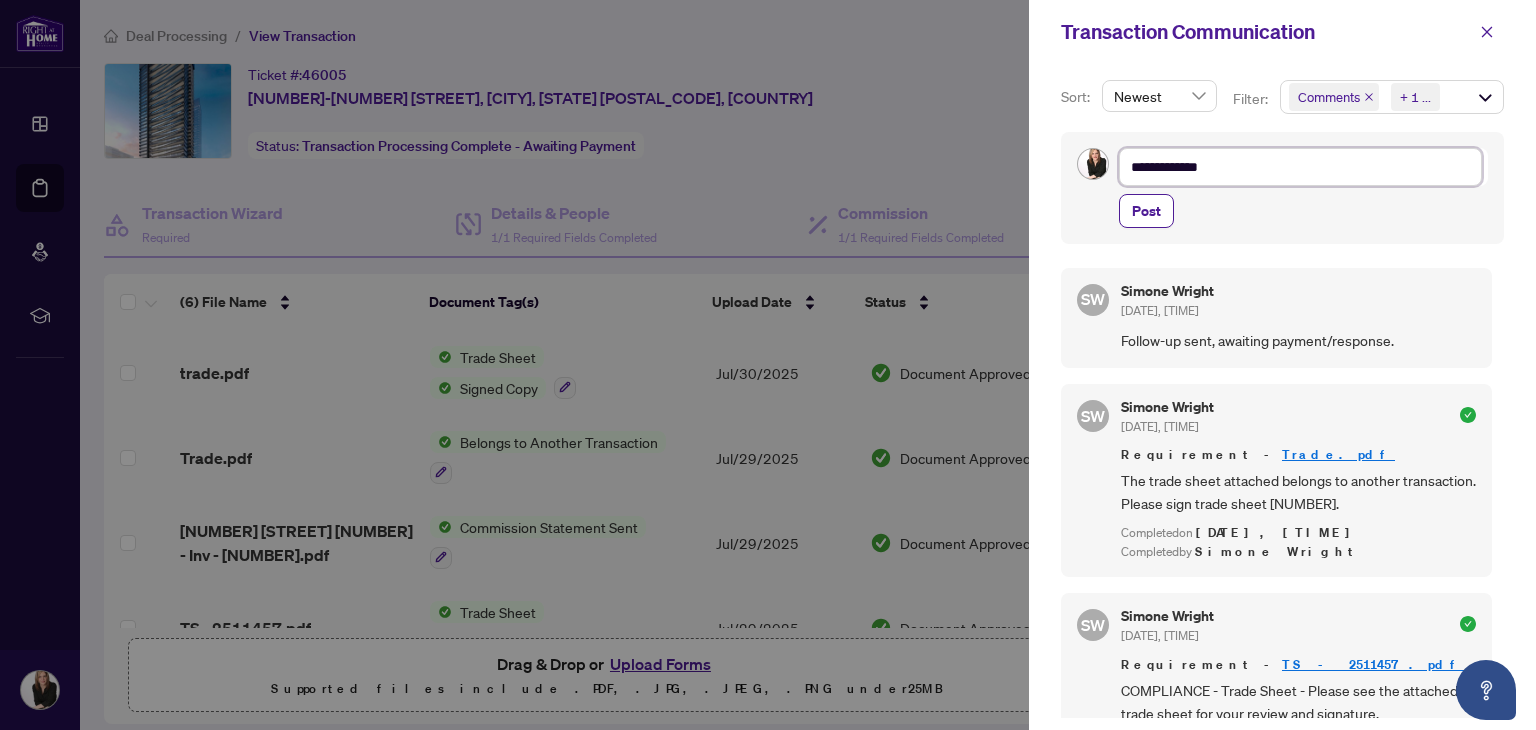 type on "**********" 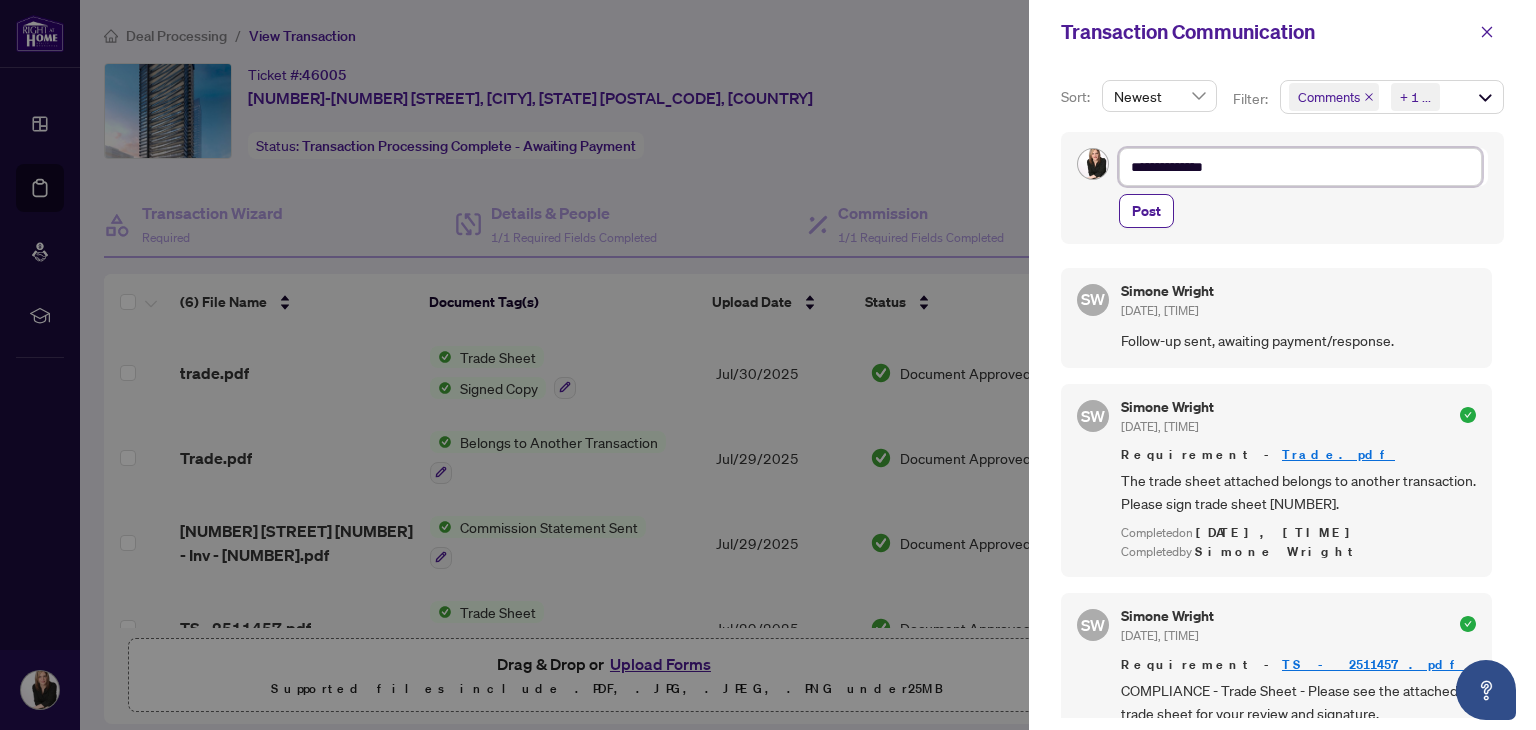 type on "**********" 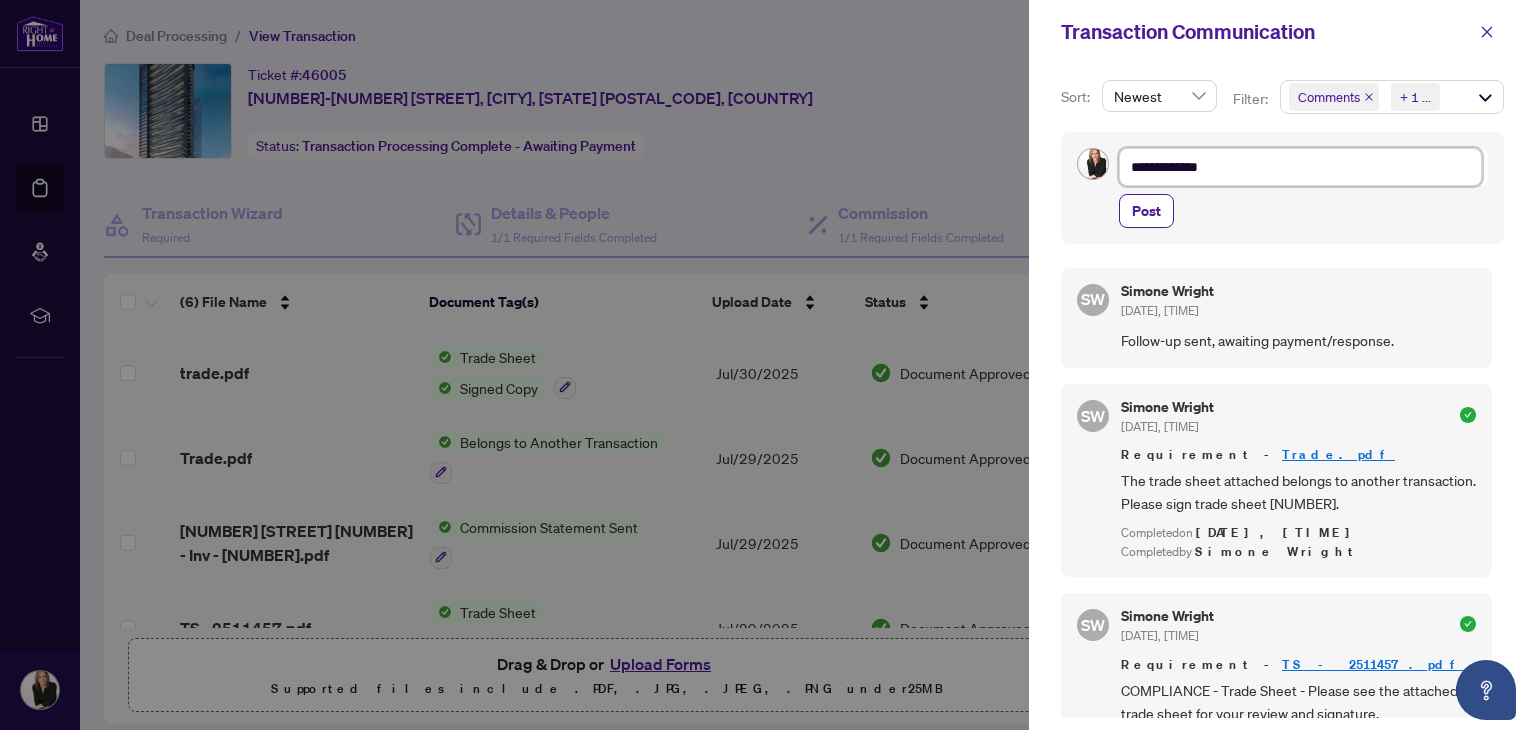type on "**********" 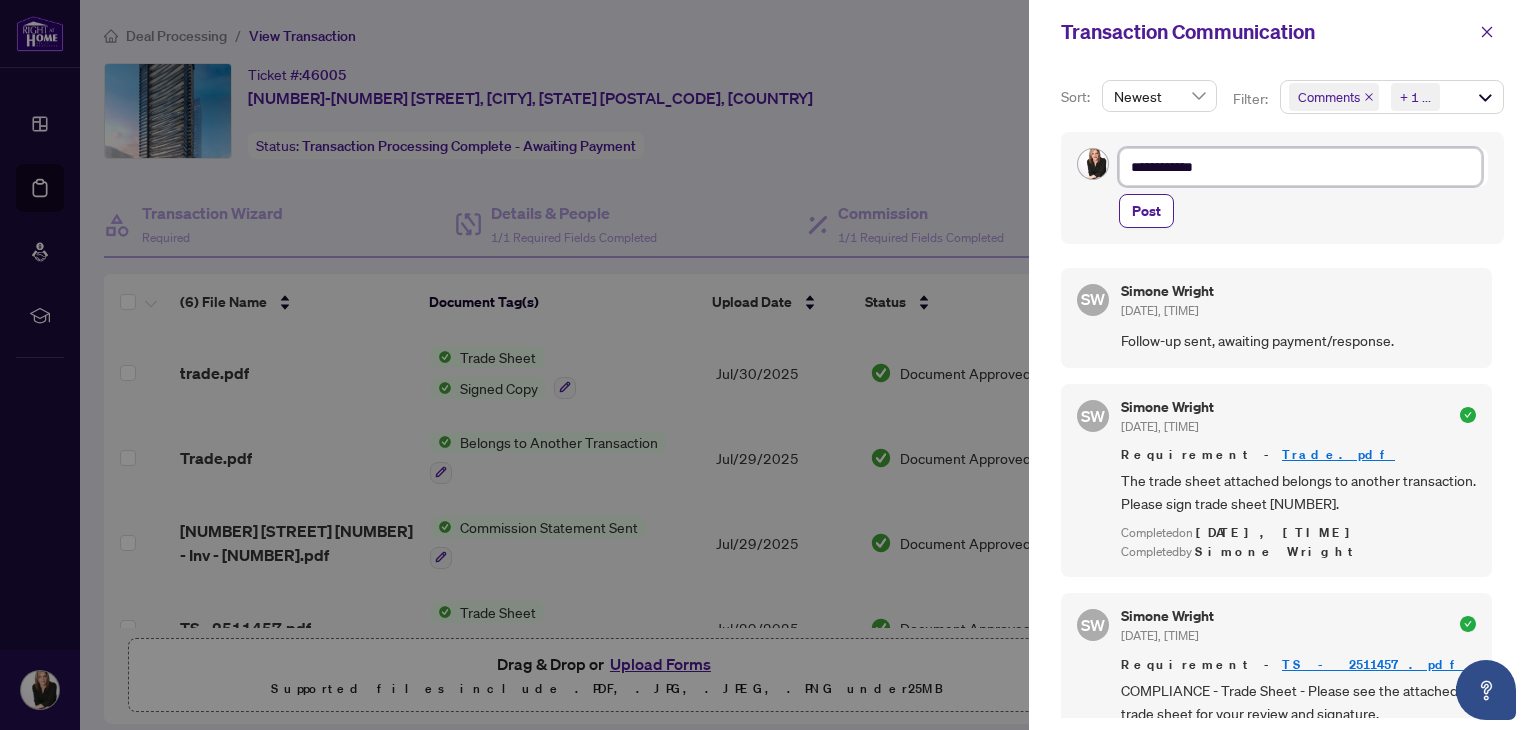 type on "**********" 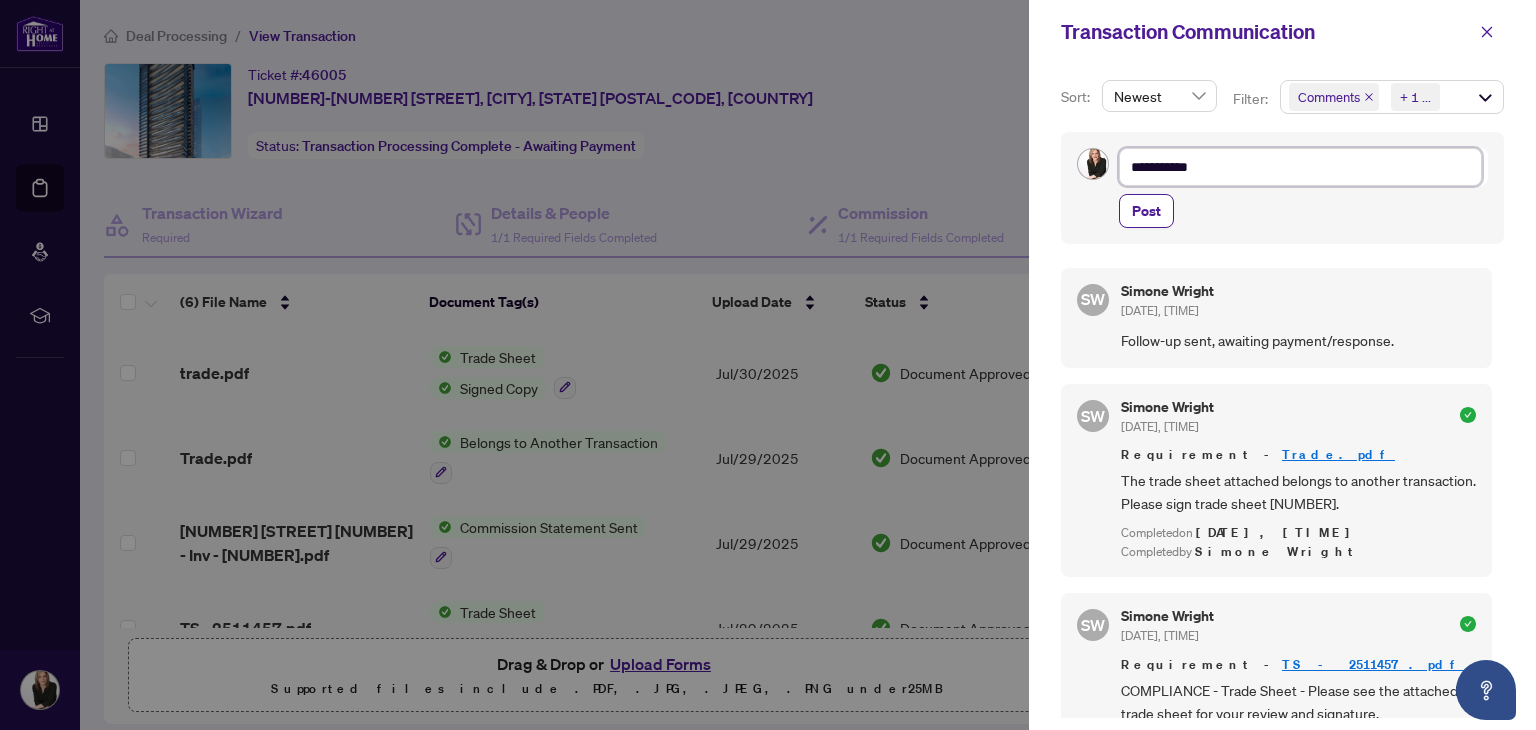 type on "**********" 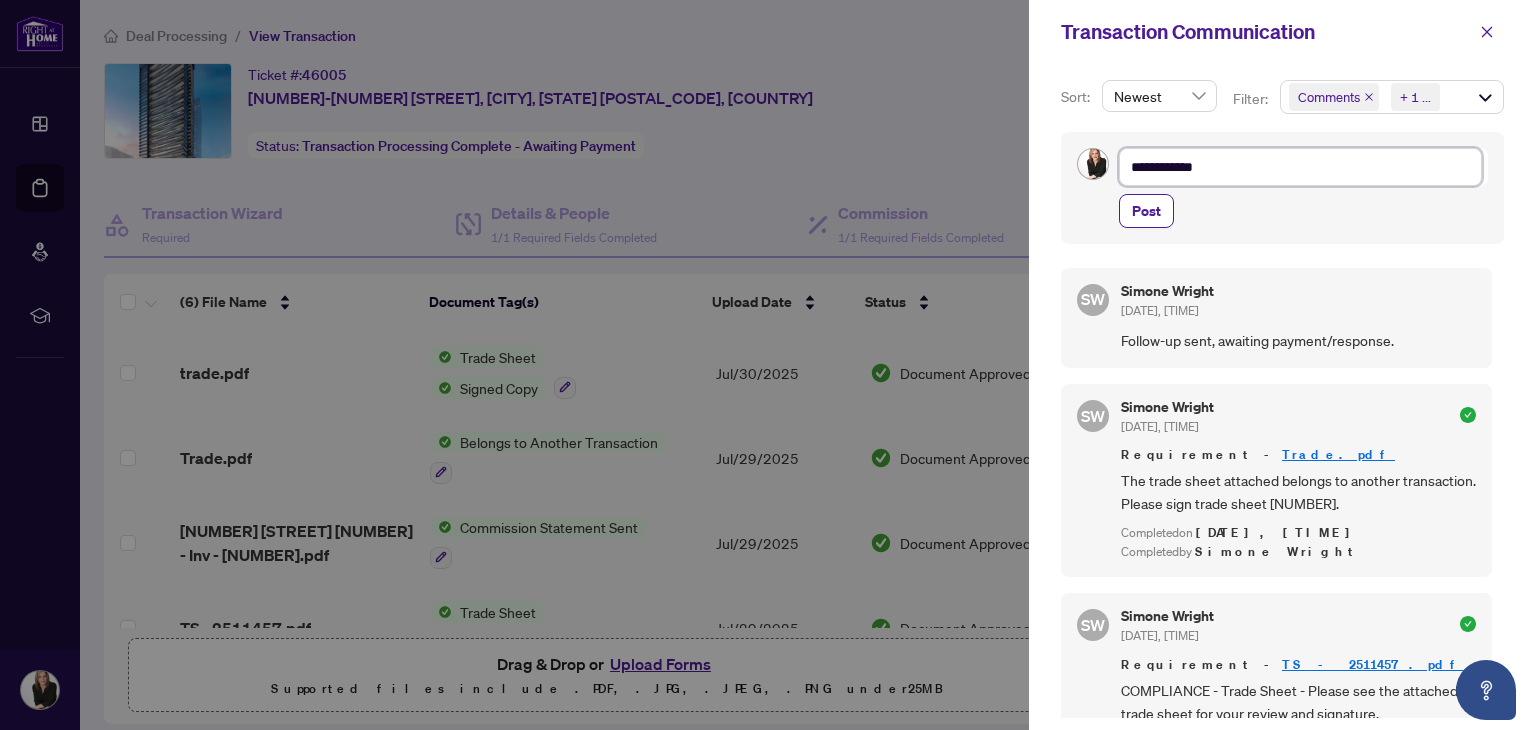 type on "**********" 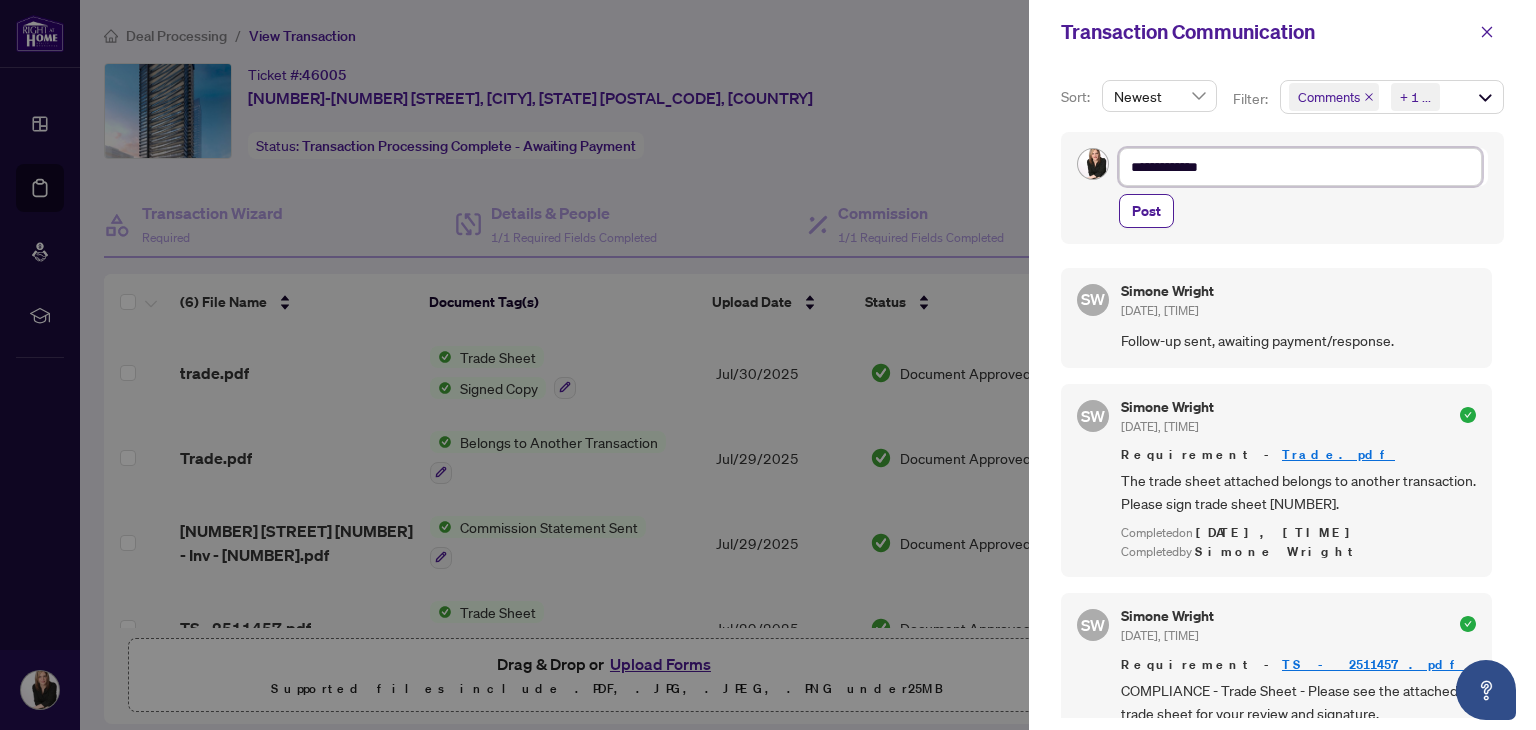 type on "**********" 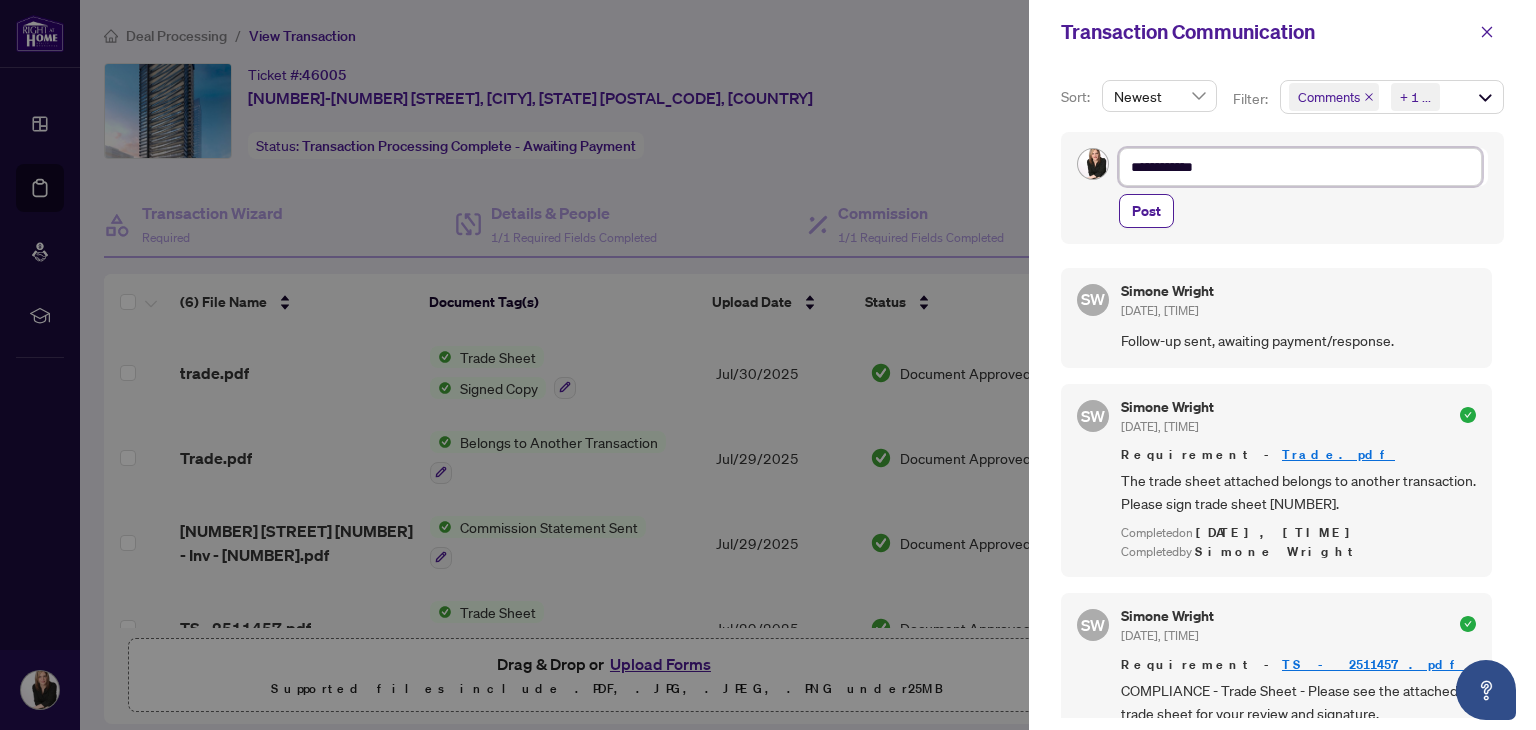 type on "**********" 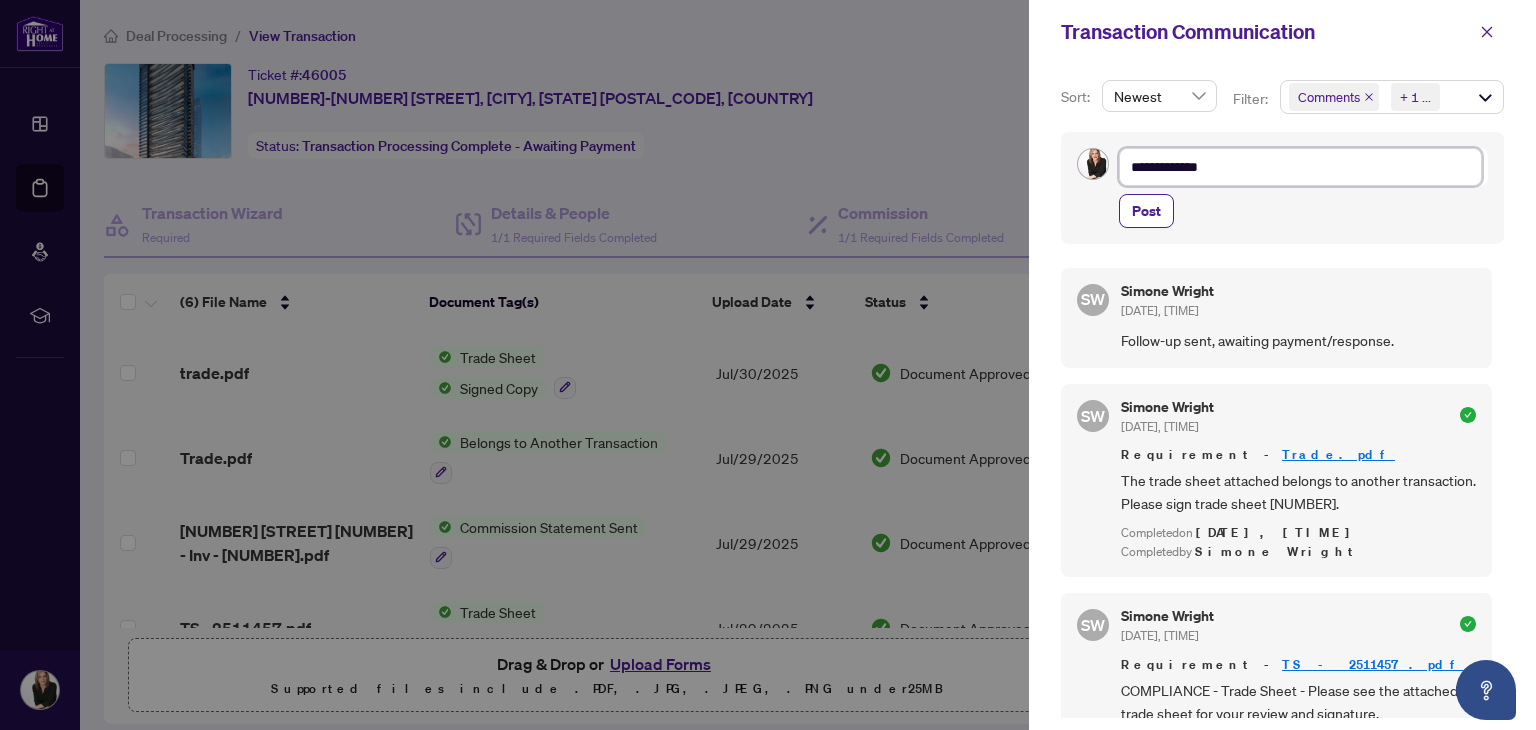 type on "**********" 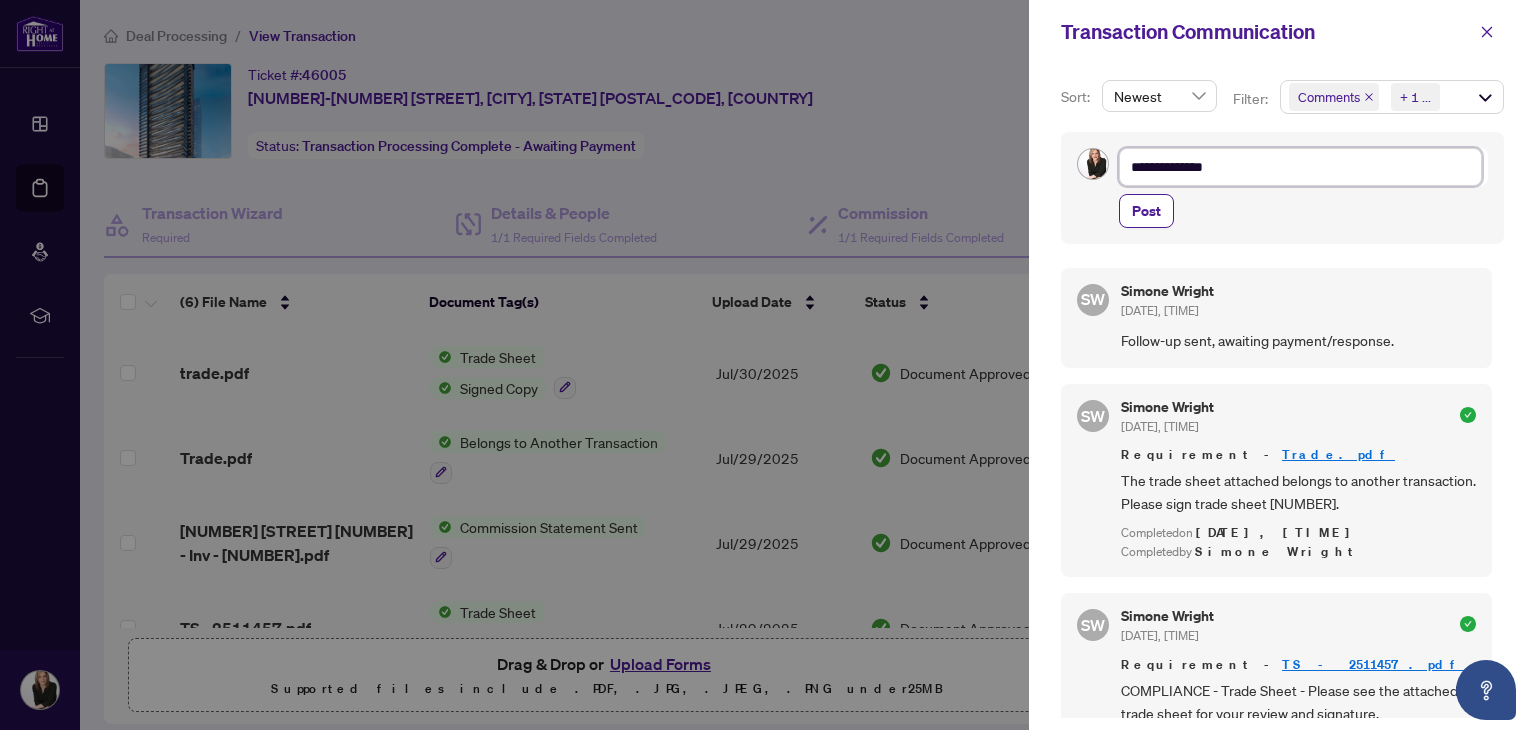 type on "**********" 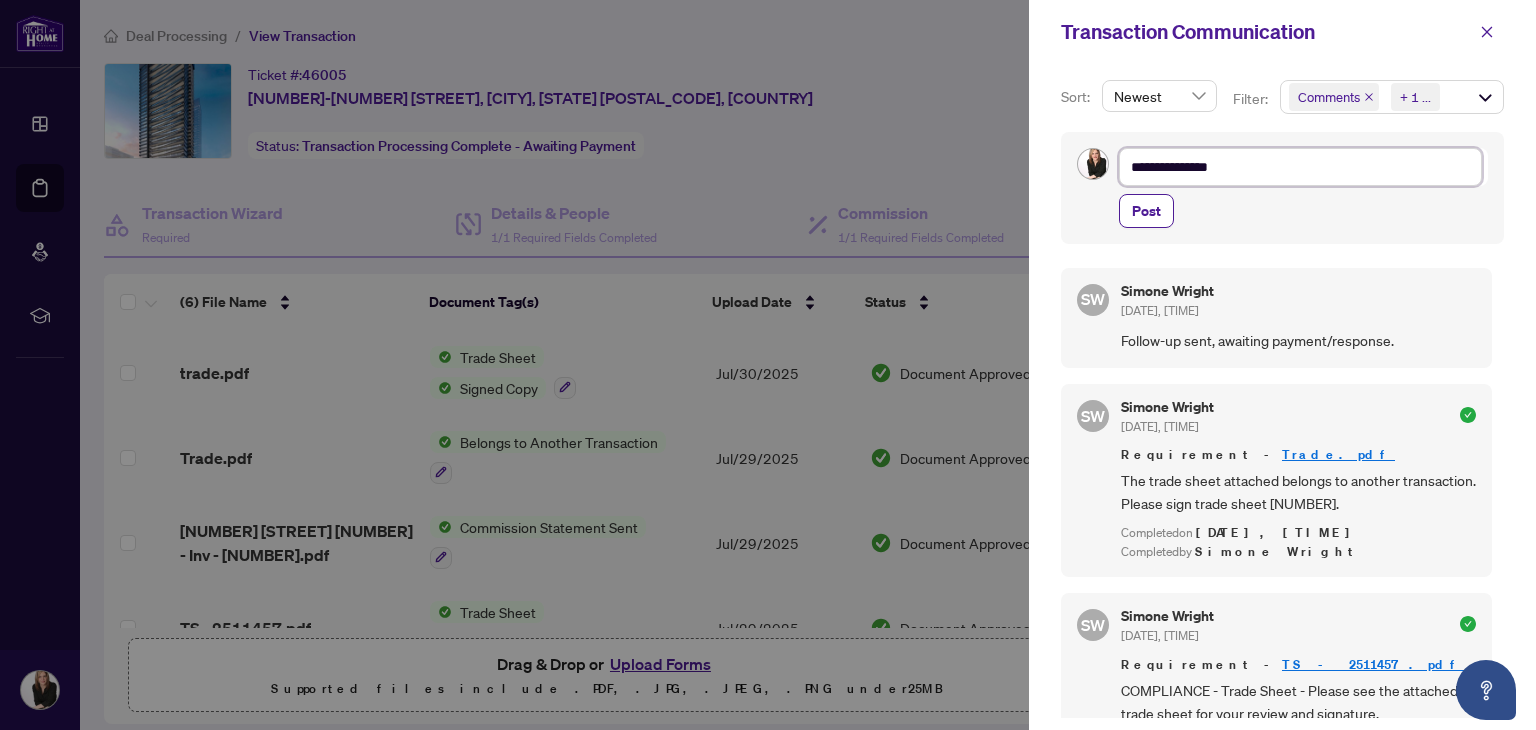 type on "**********" 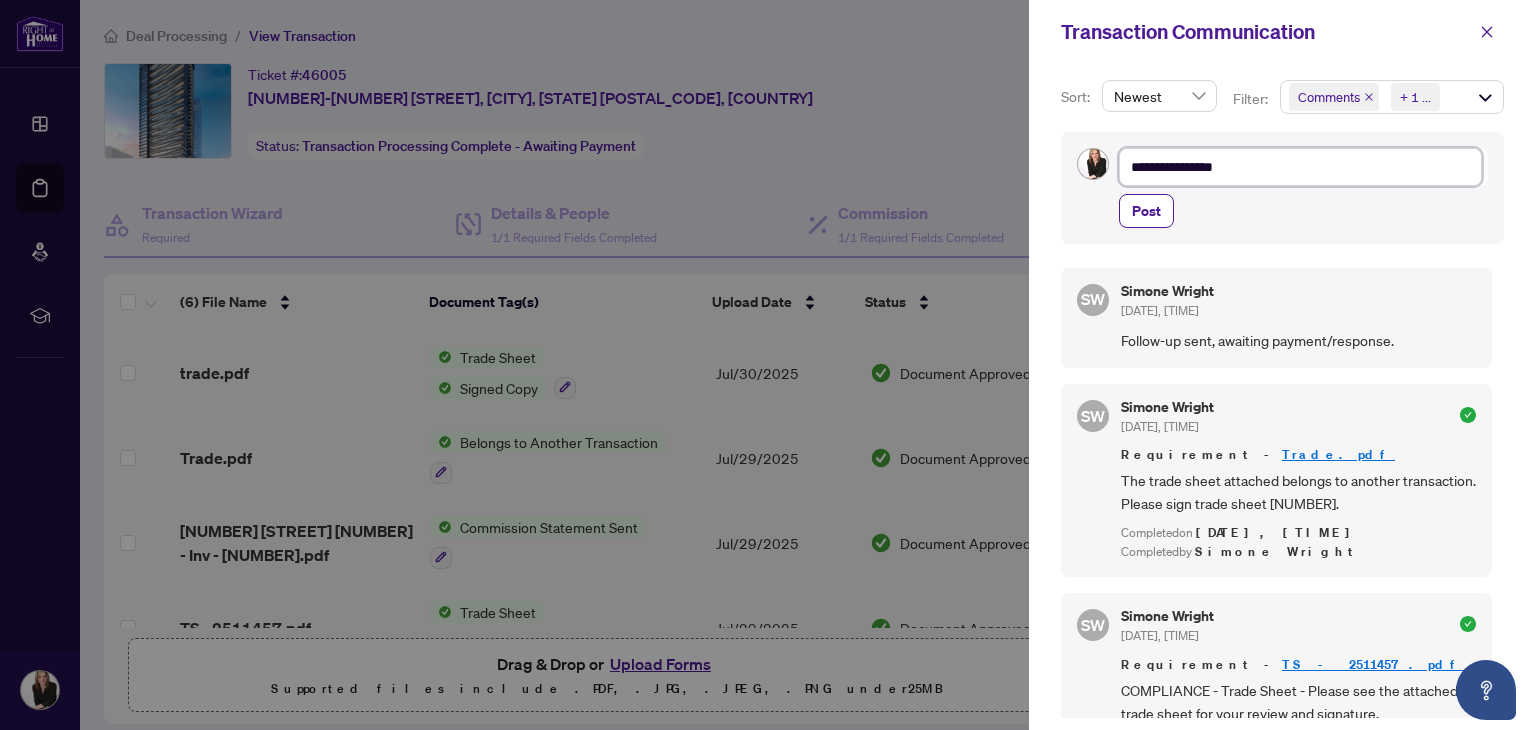 type on "**********" 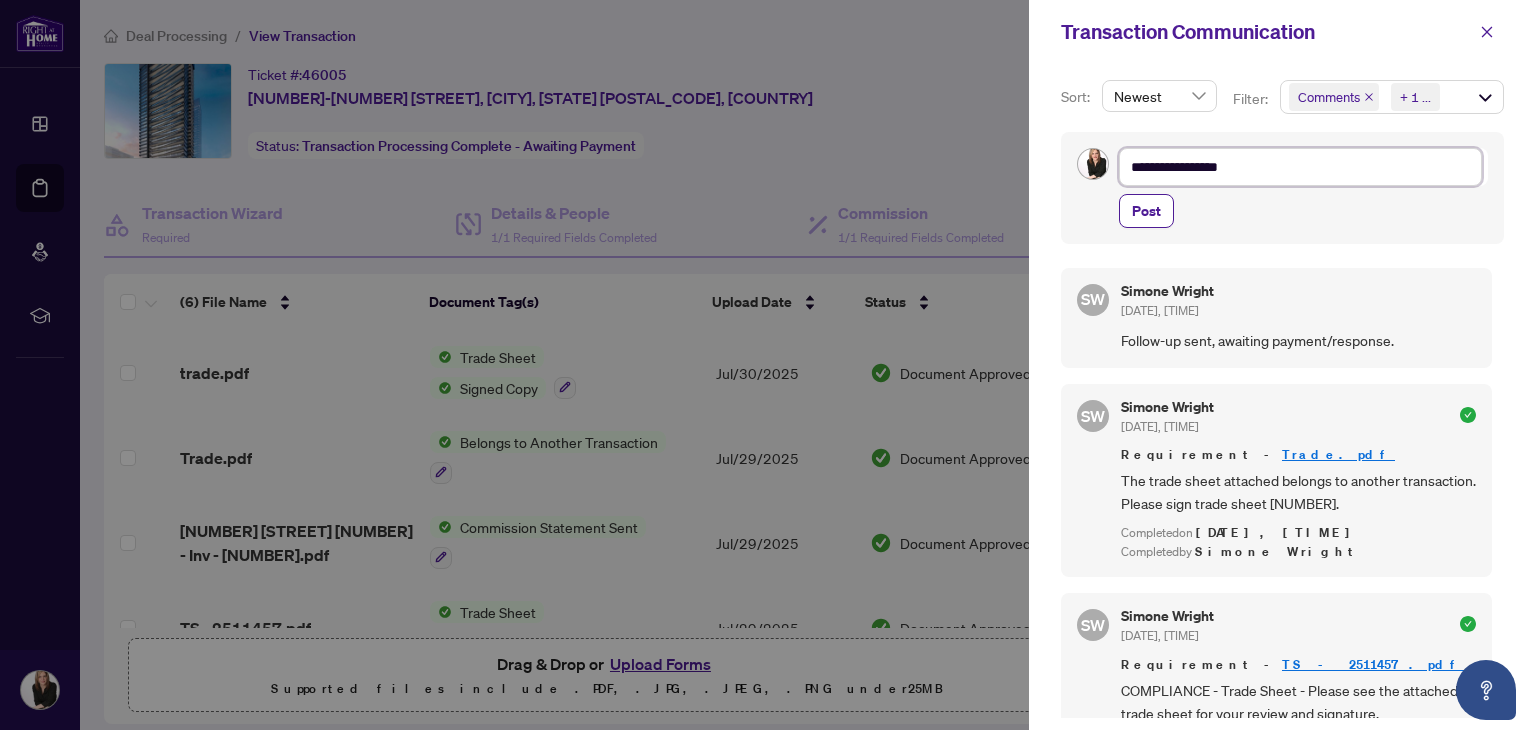type on "**********" 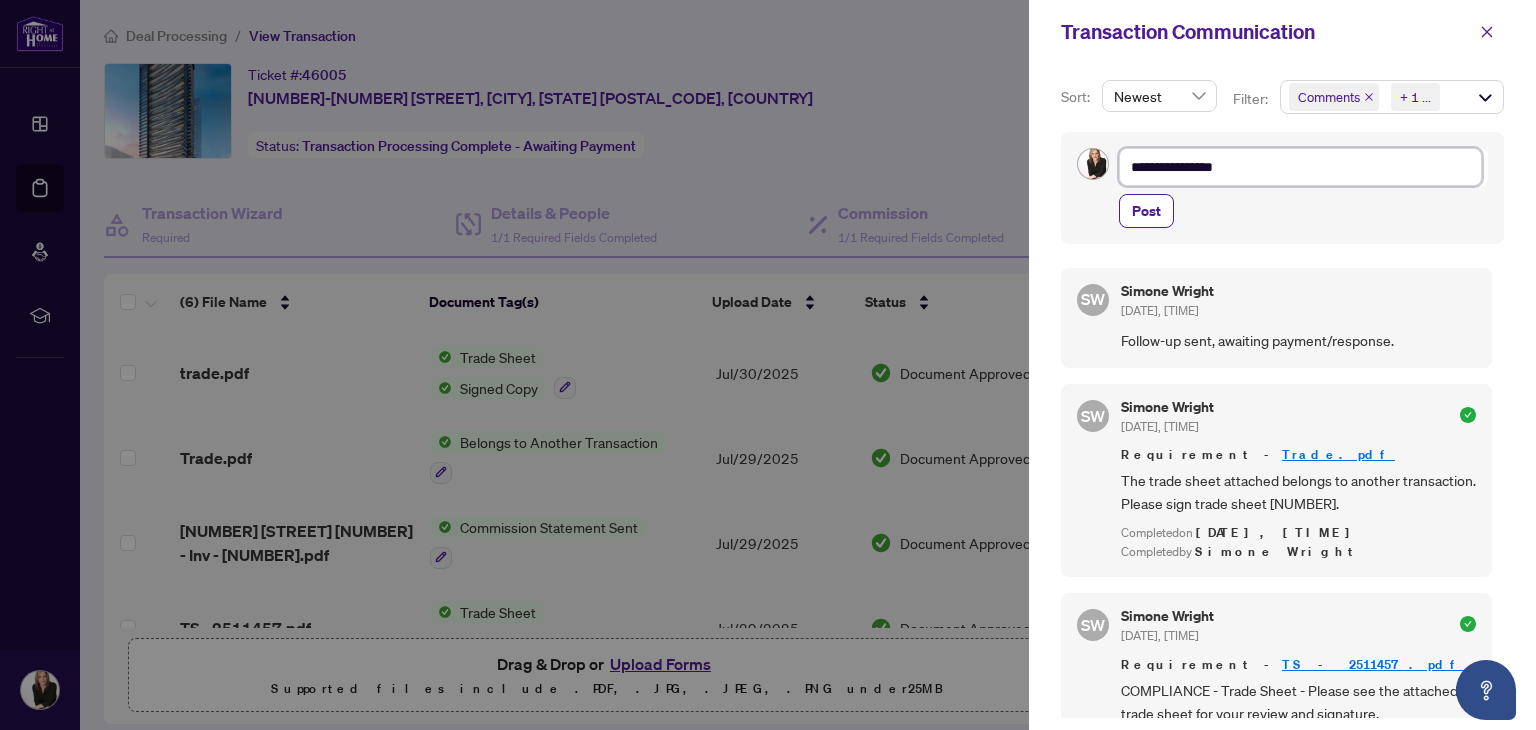 type on "**********" 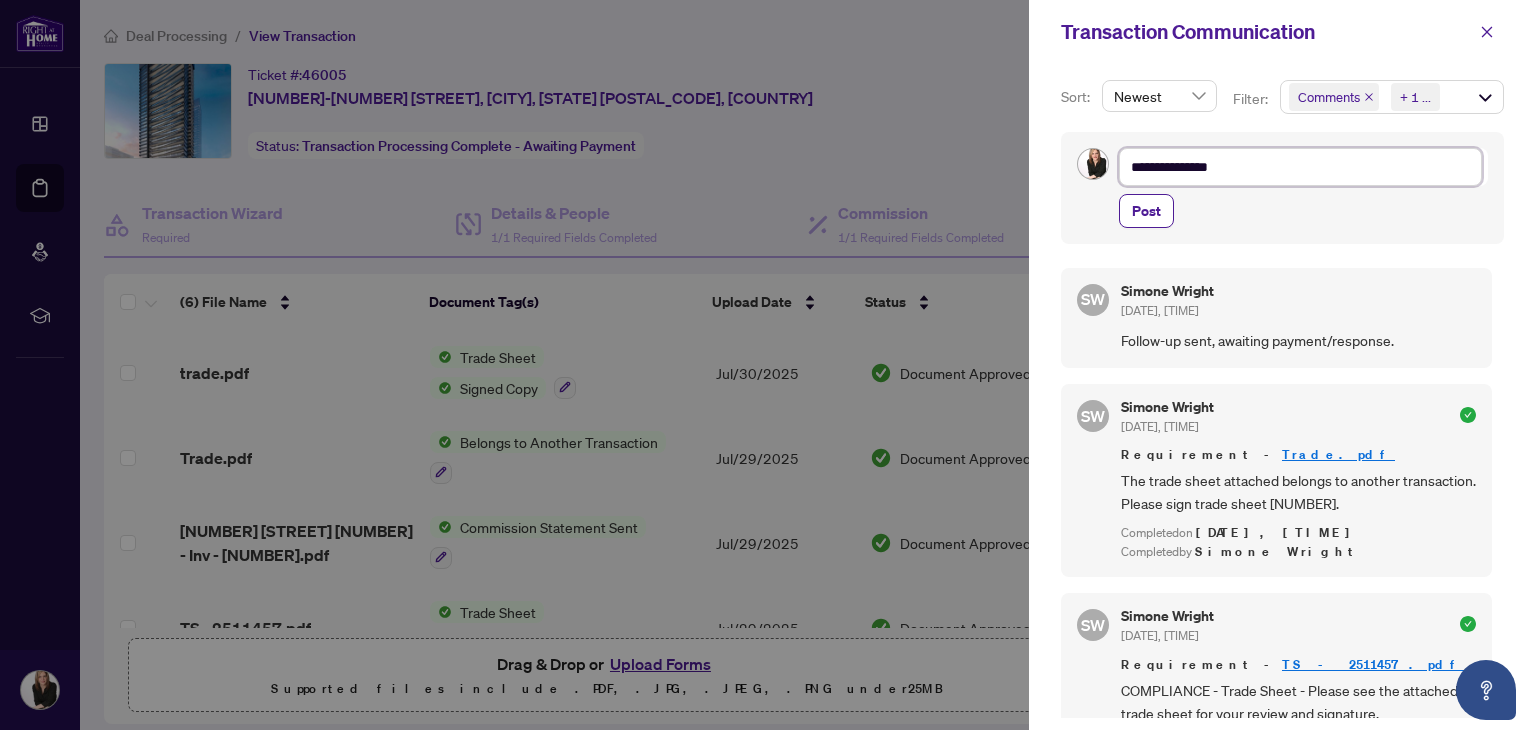 type on "**********" 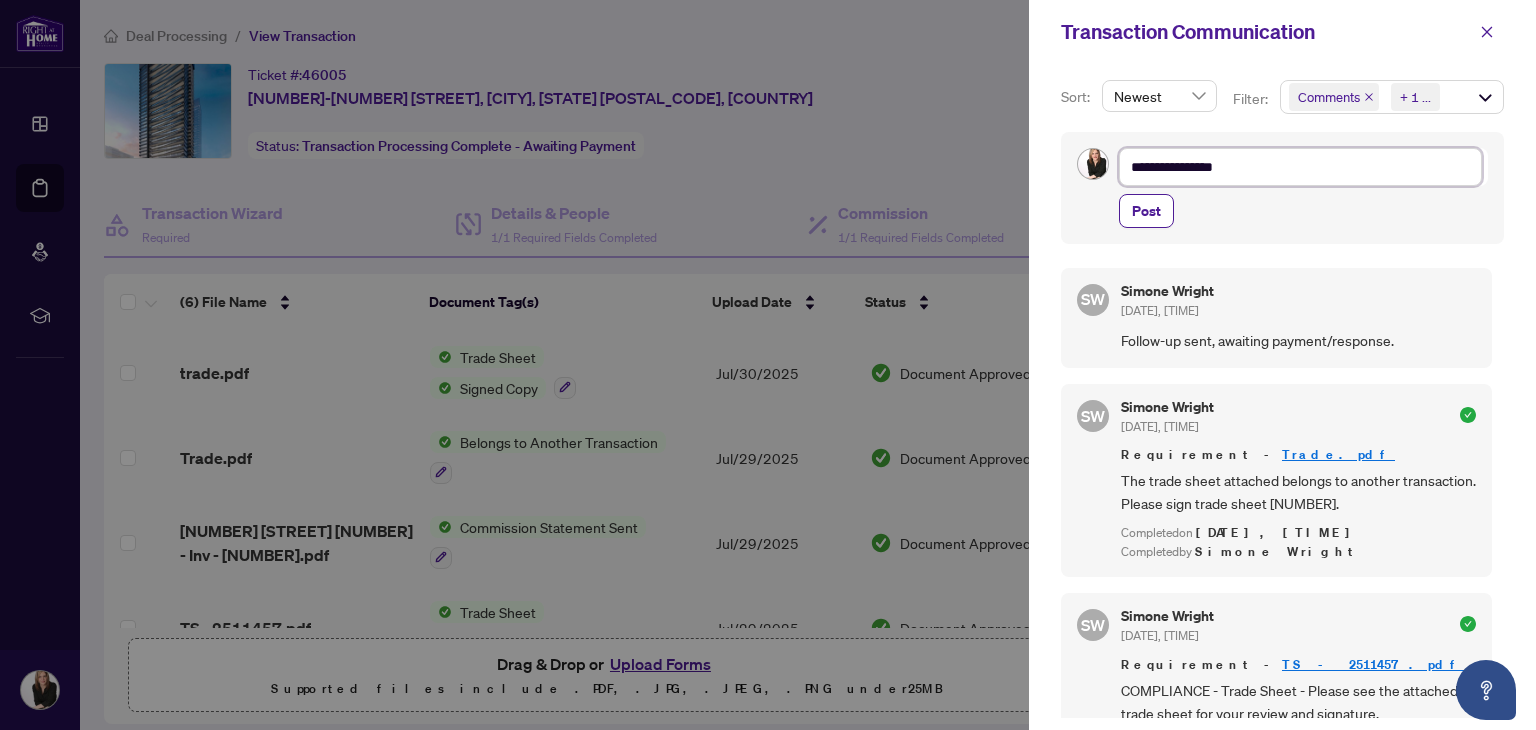type on "**********" 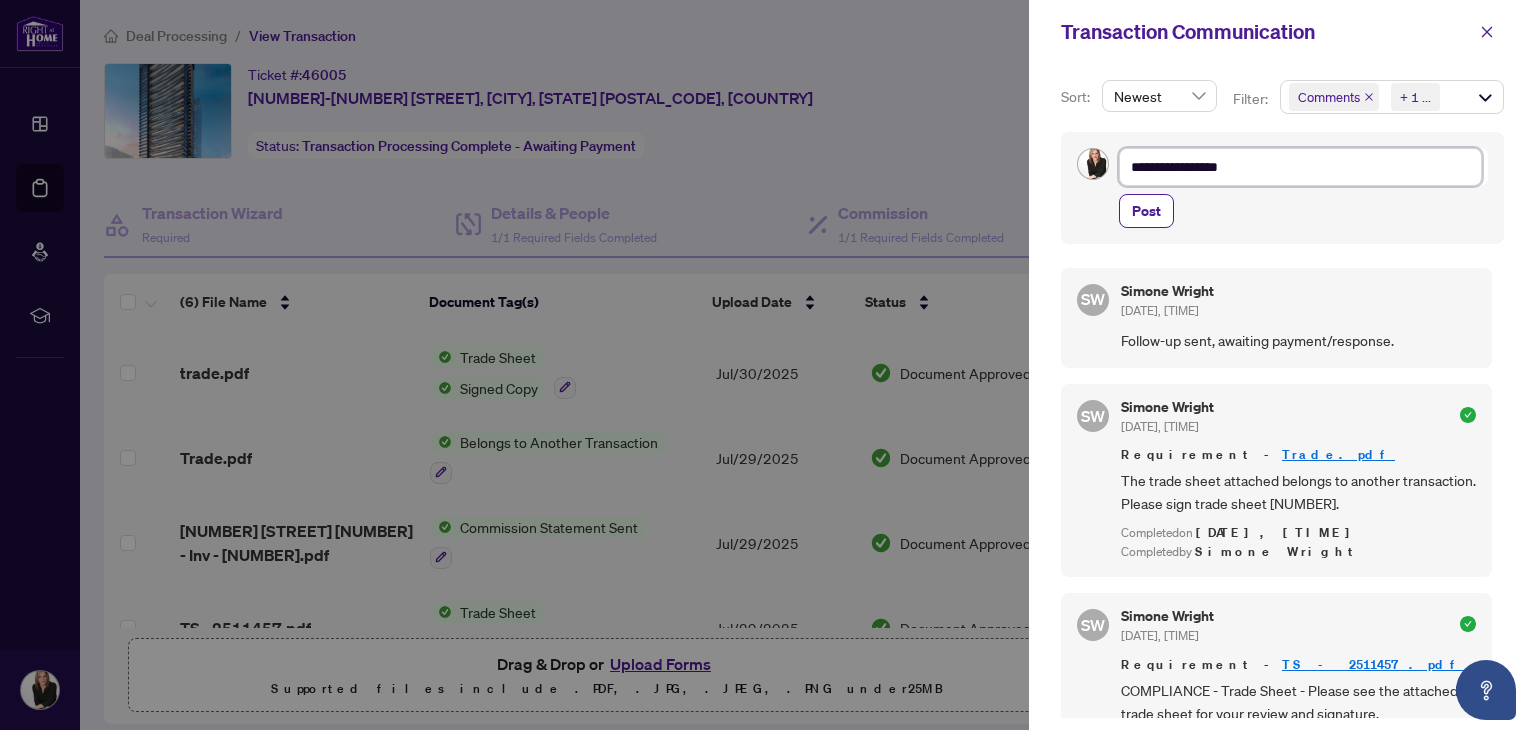 type on "**********" 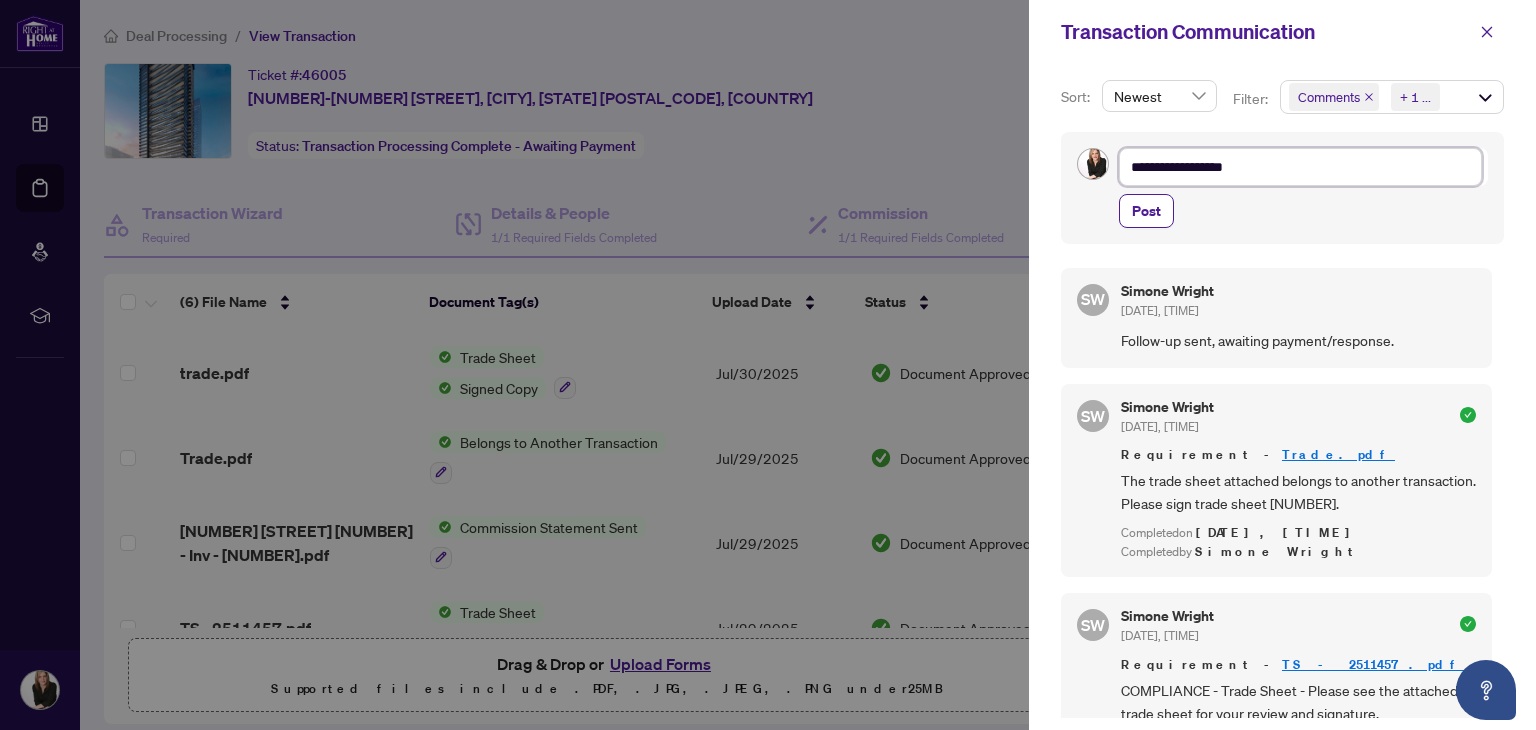 type on "**********" 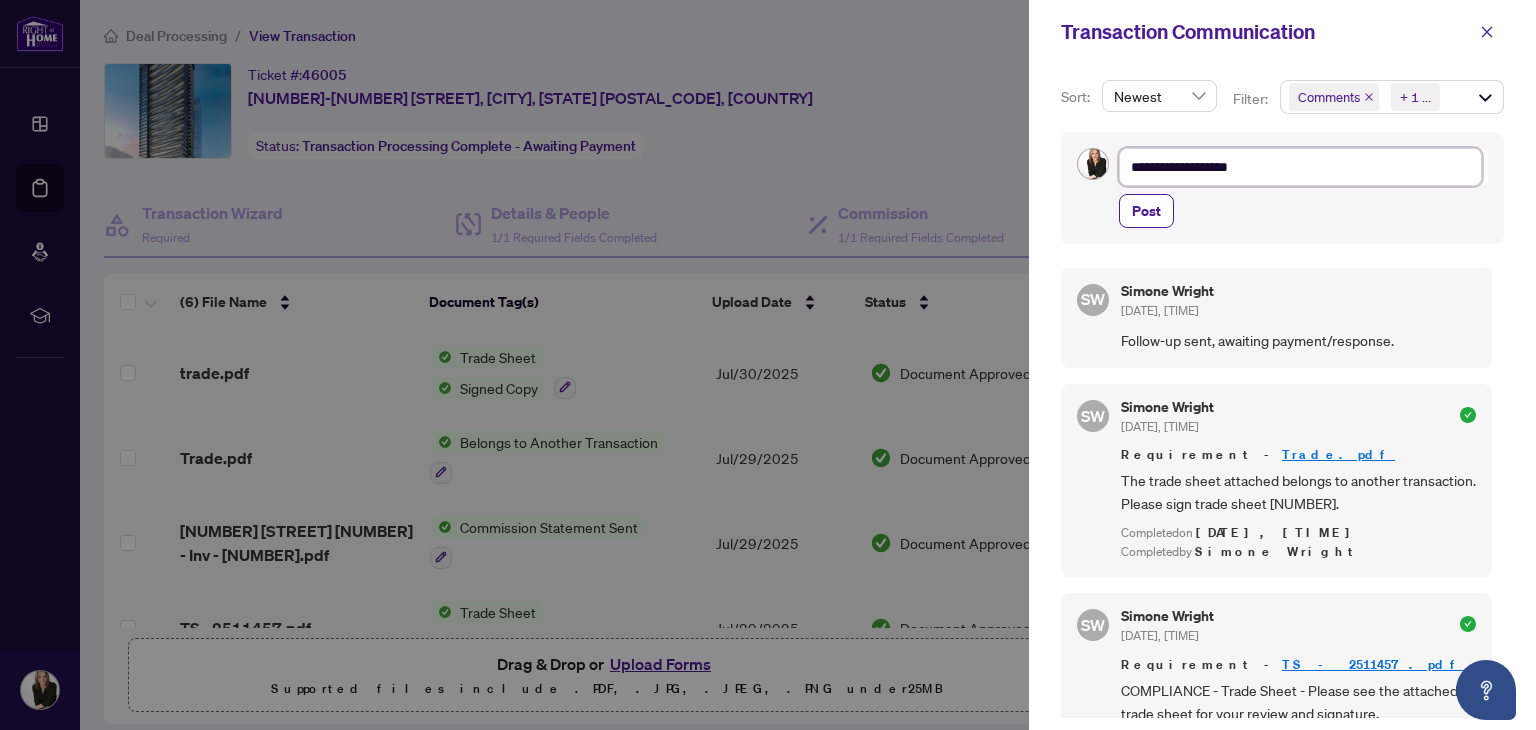 type on "**********" 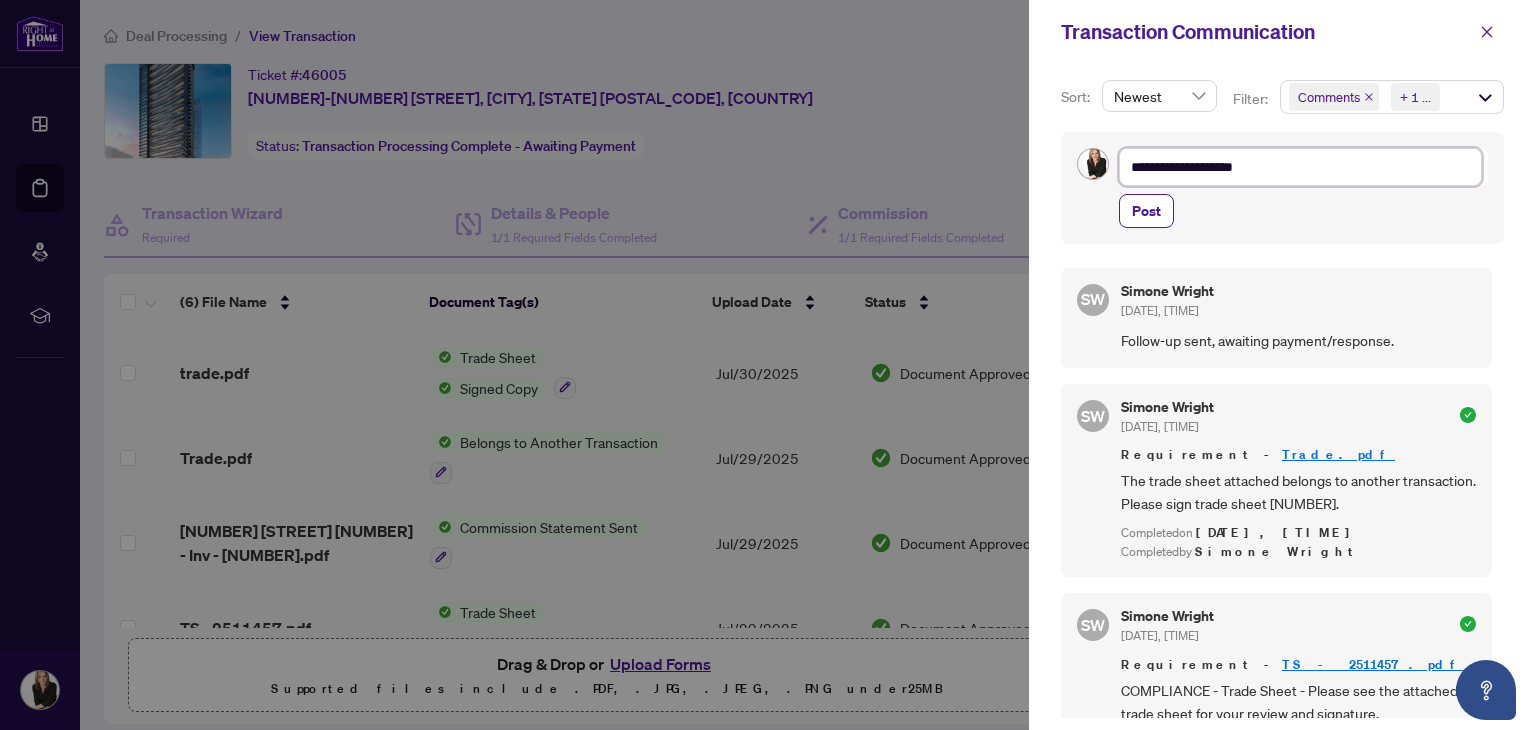 type on "**********" 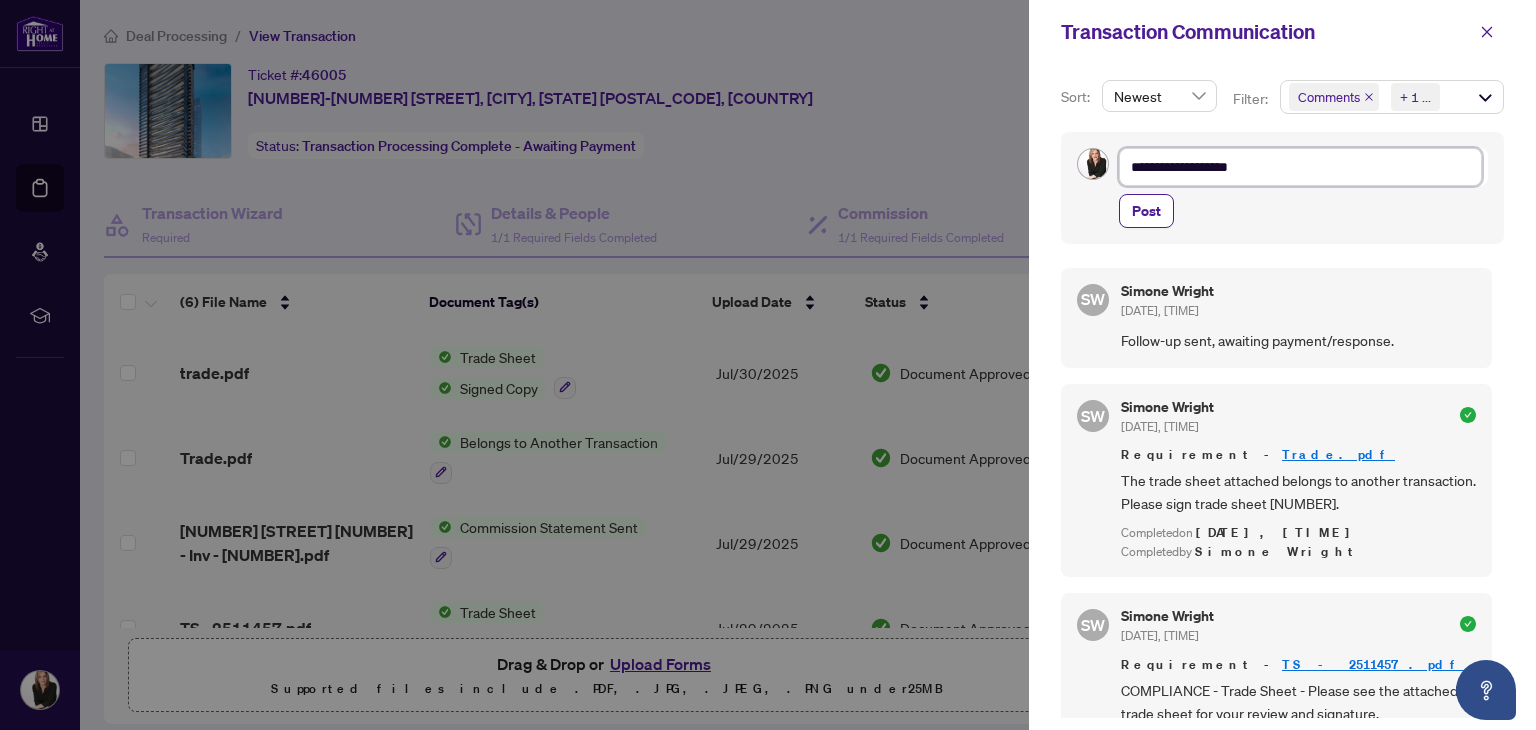 type on "**********" 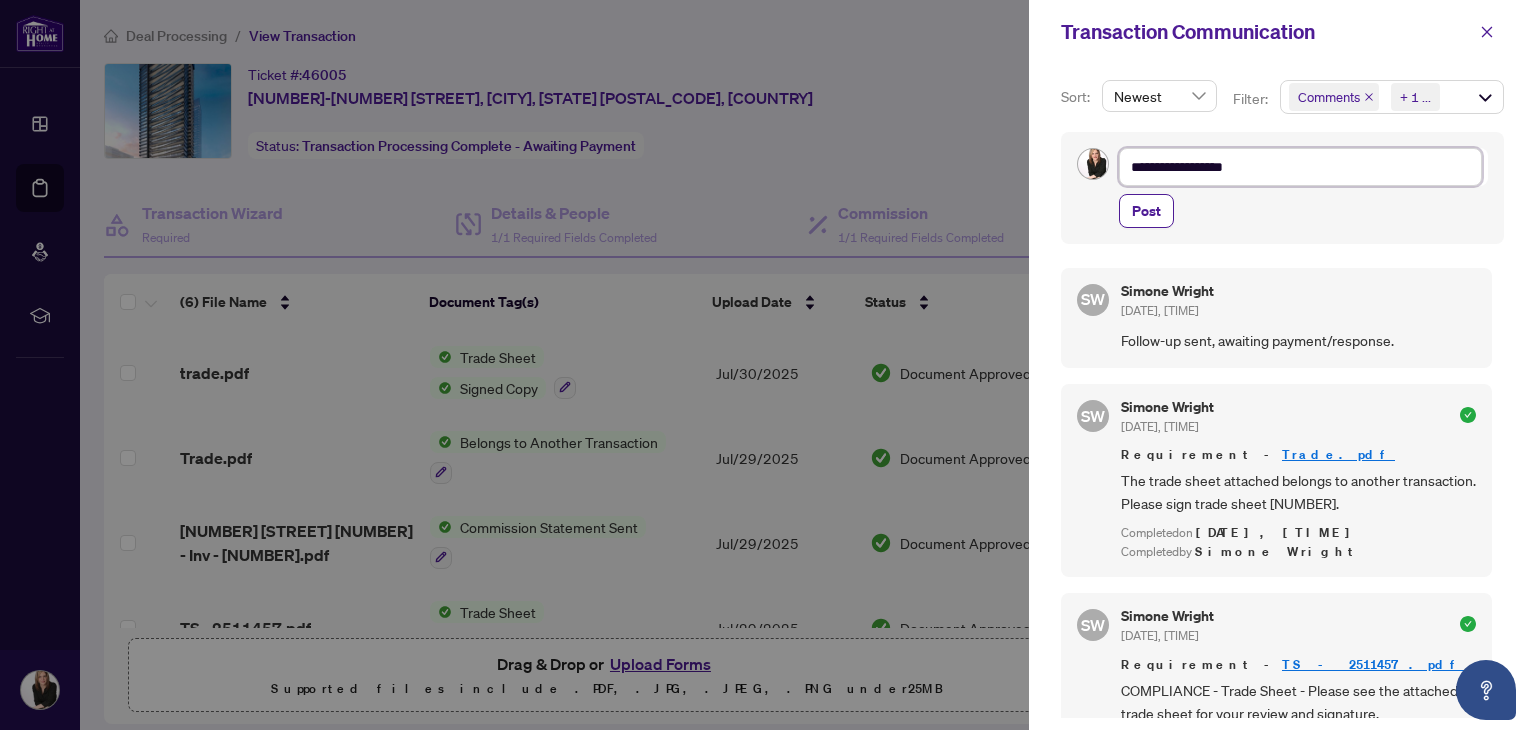 type on "**********" 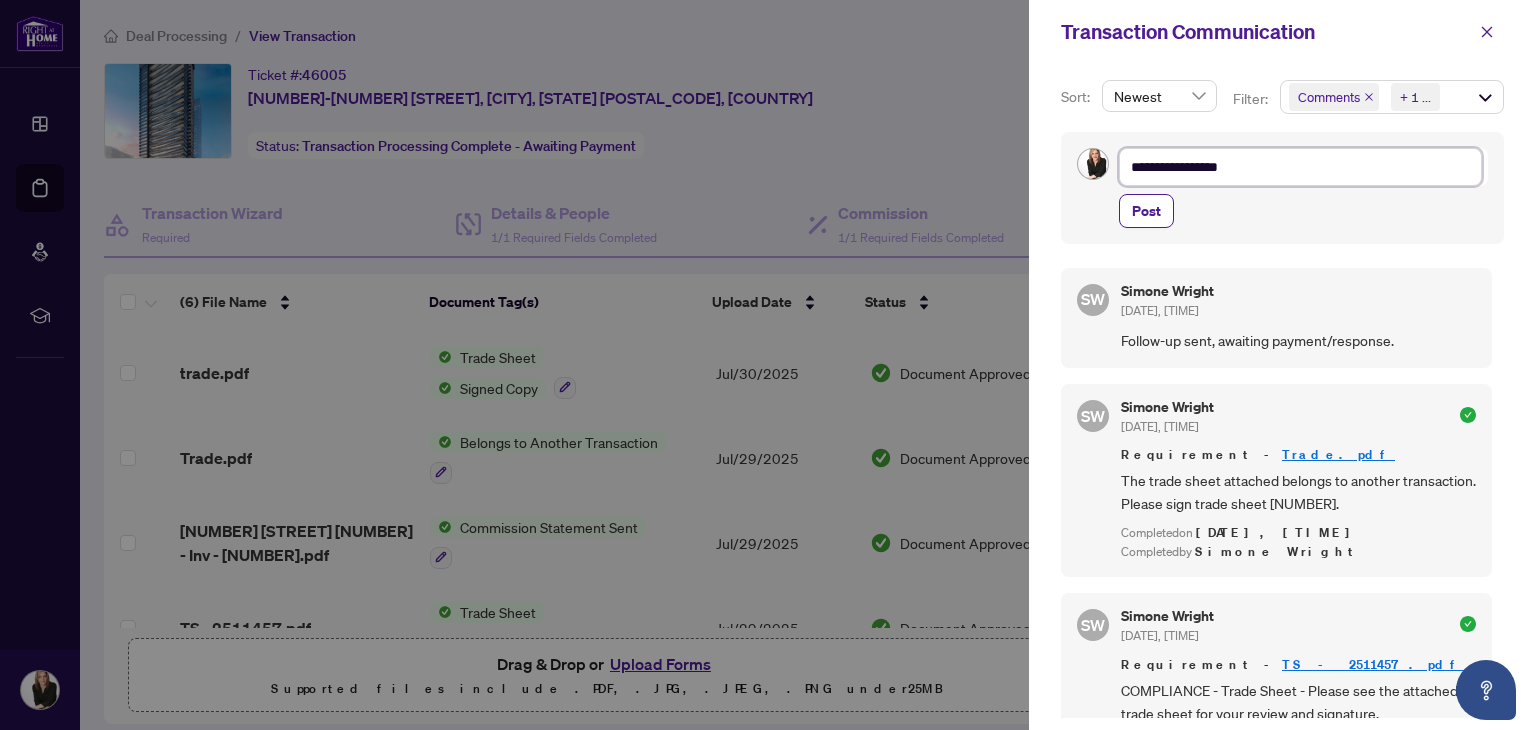 type on "**********" 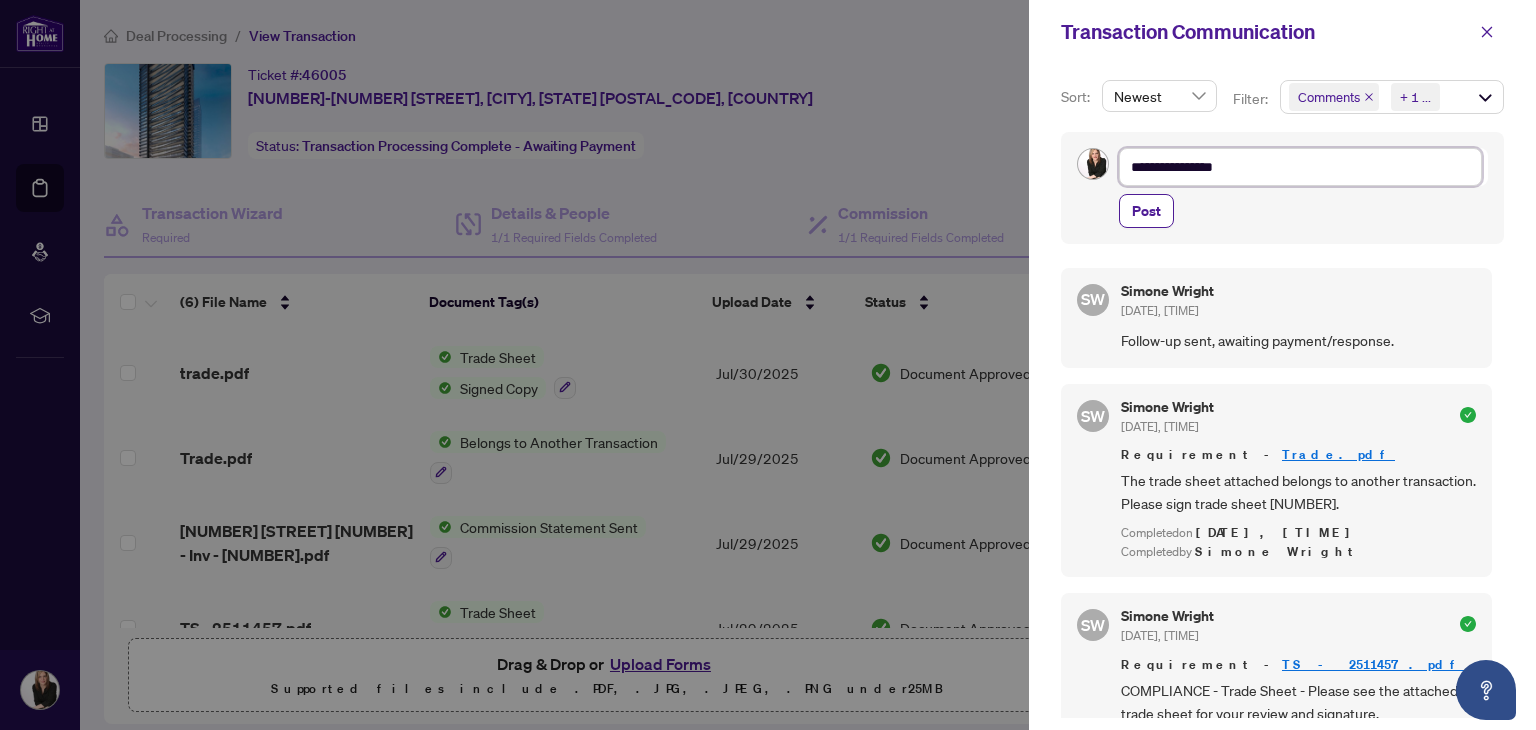 type on "**********" 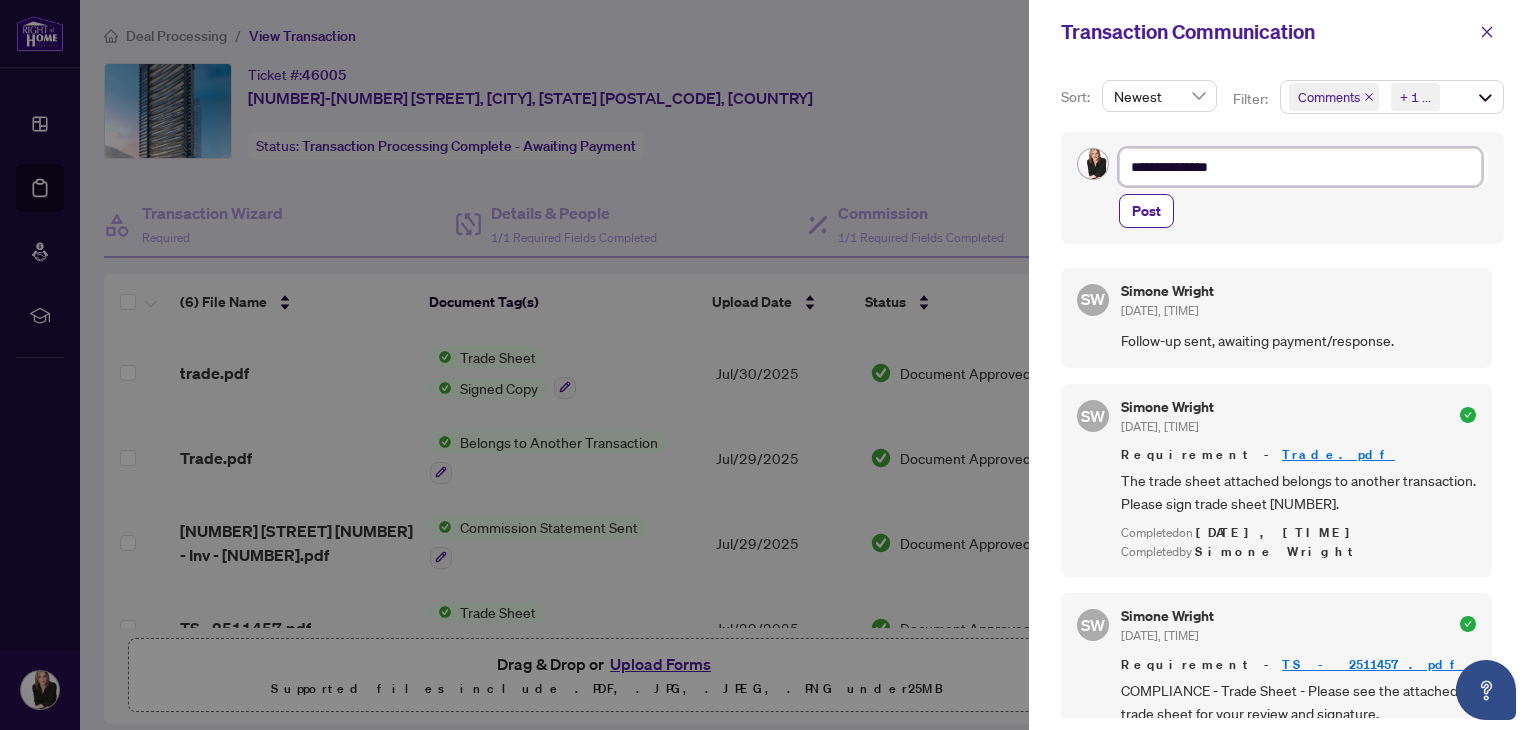 type on "**********" 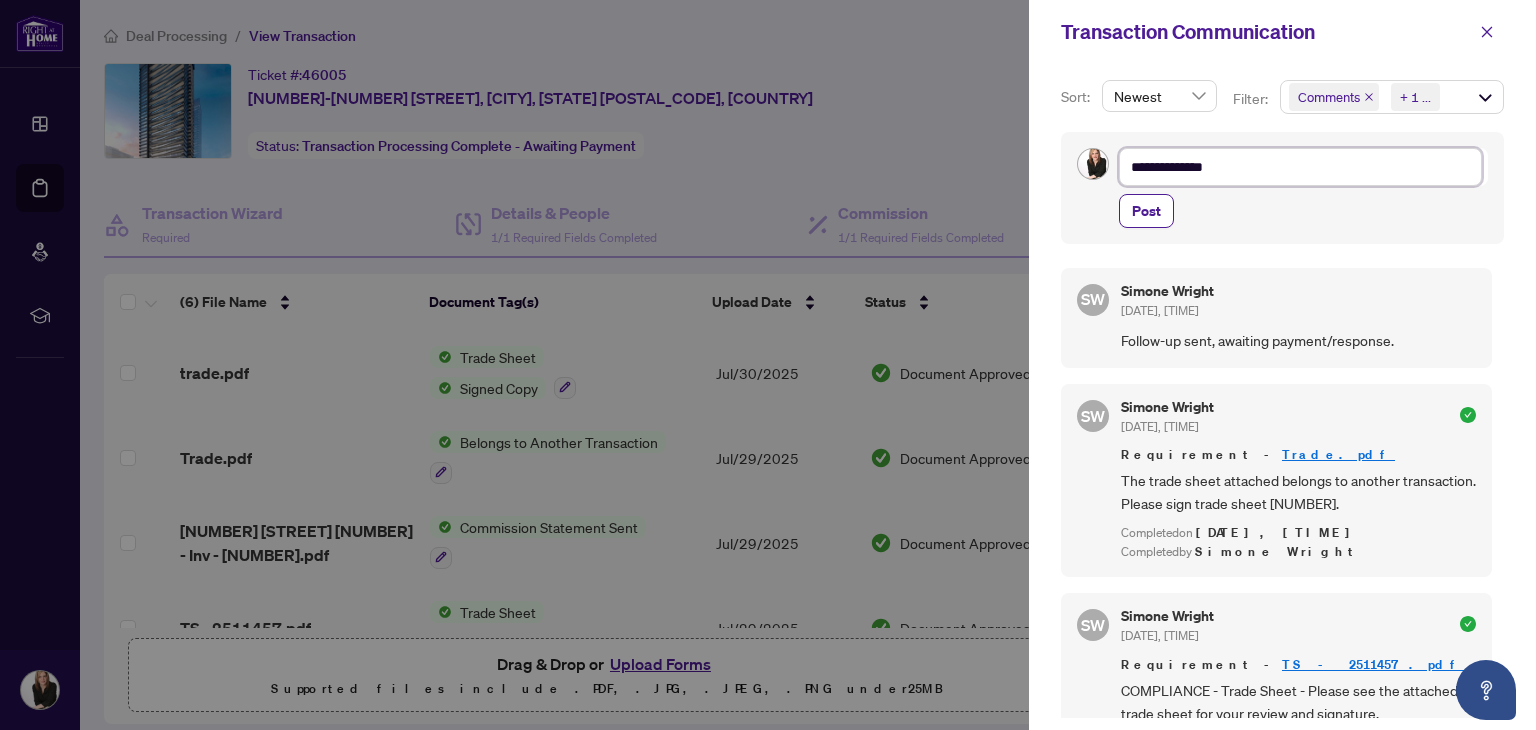 type on "**********" 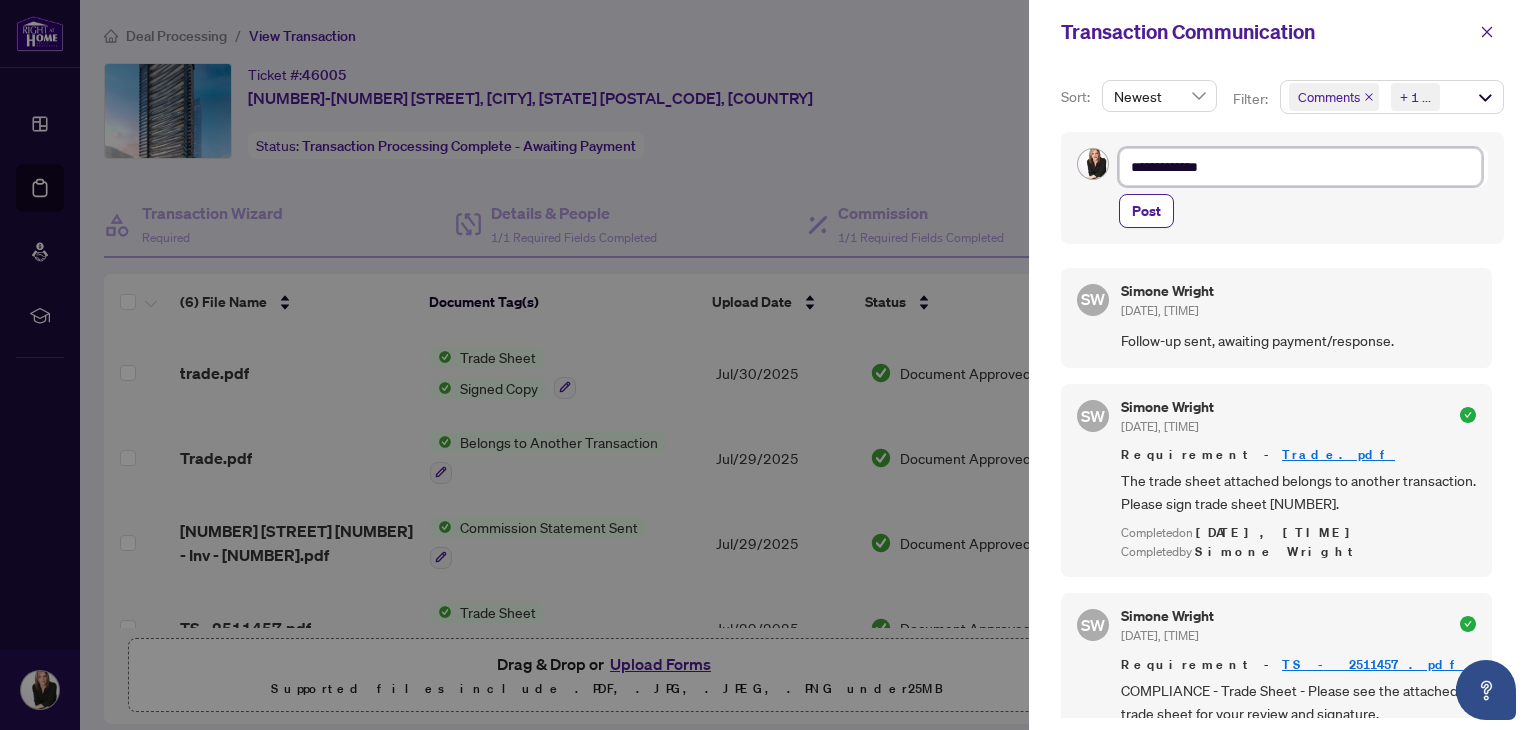 type on "**********" 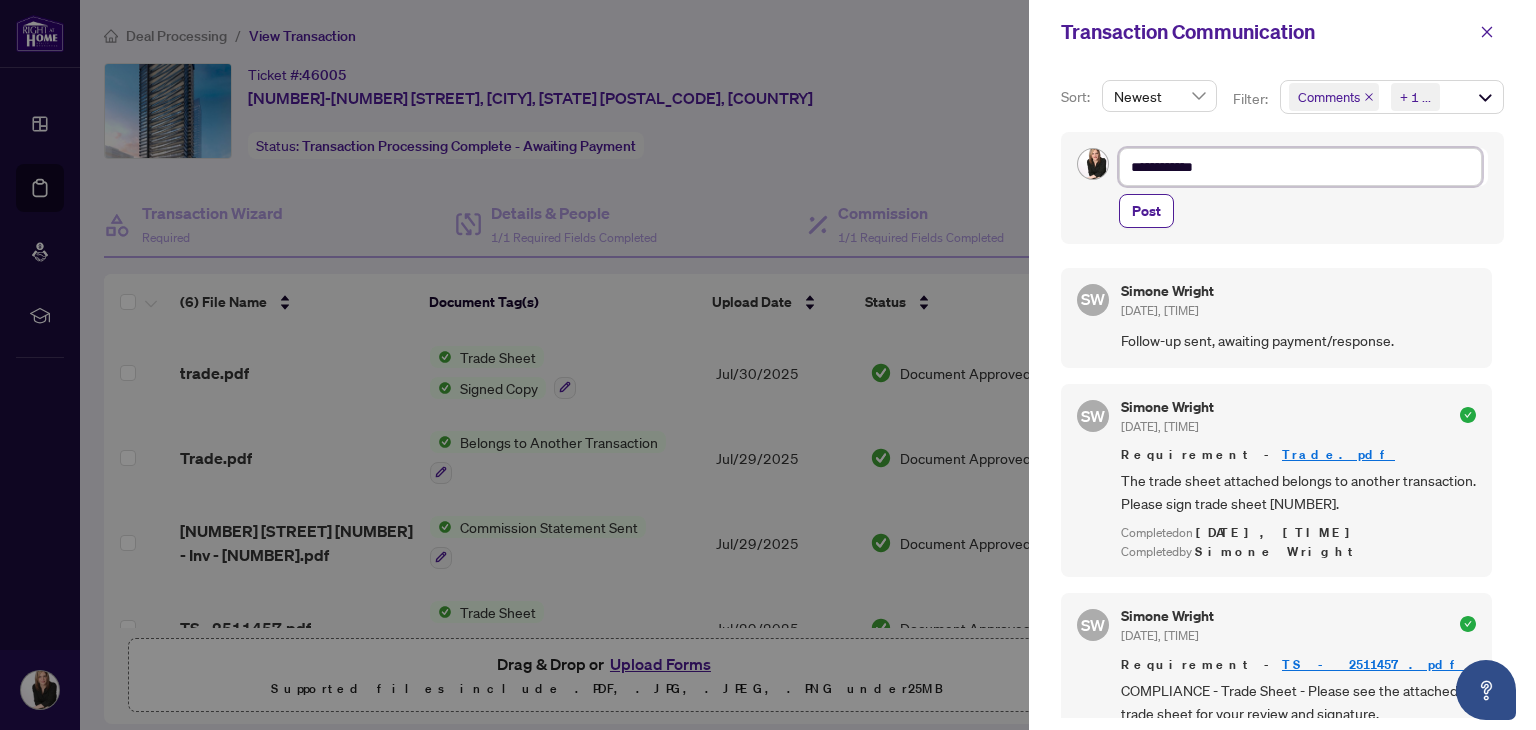 type on "**********" 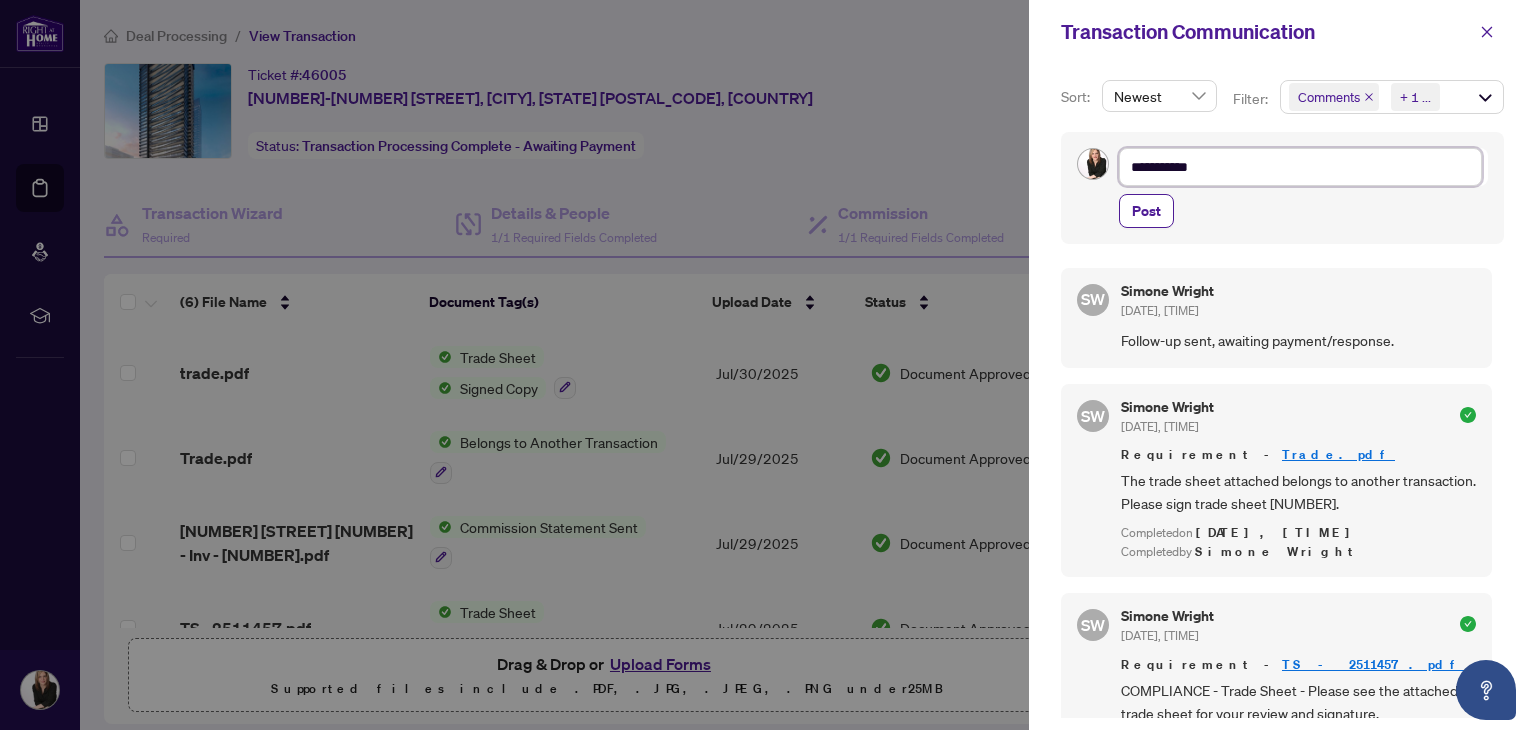 type on "*********" 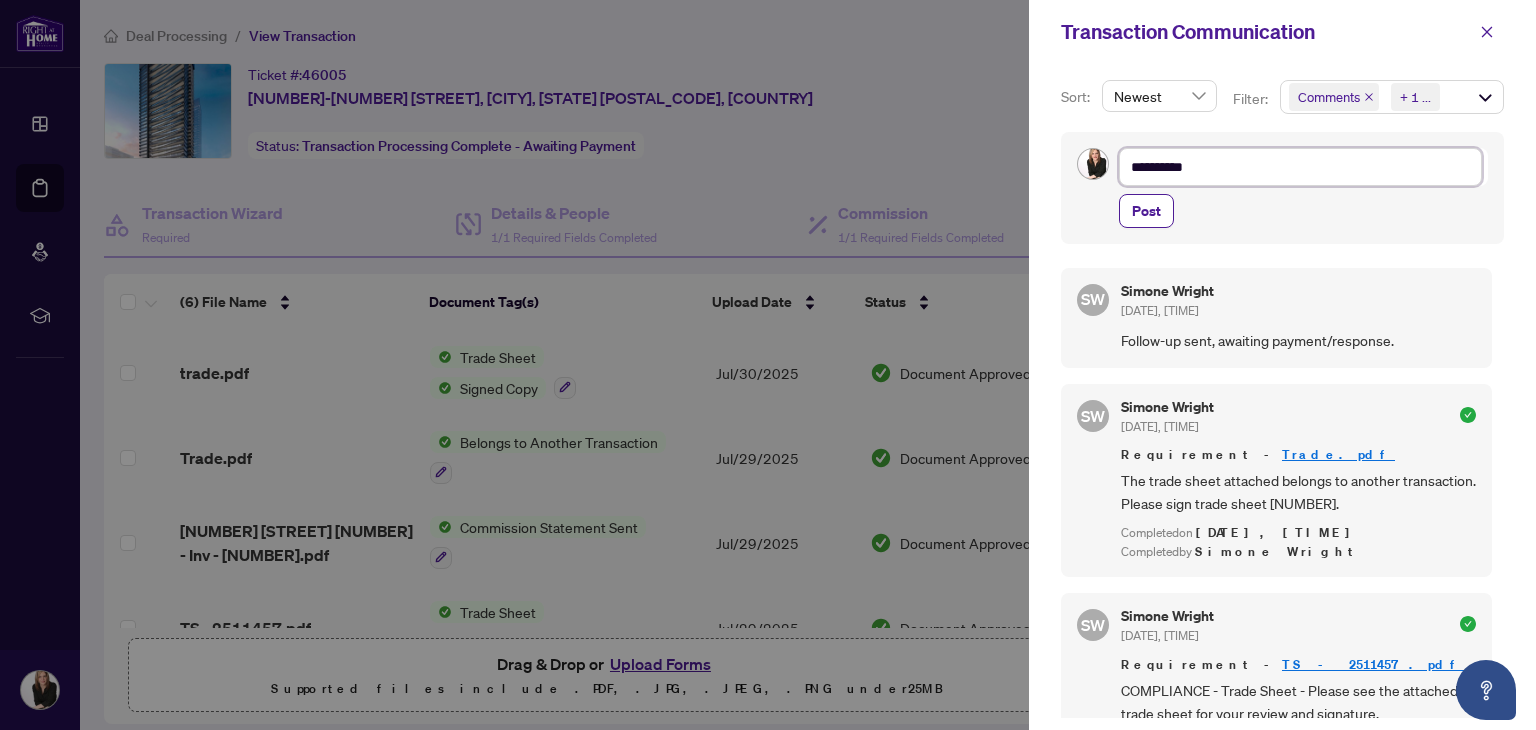 type on "*********" 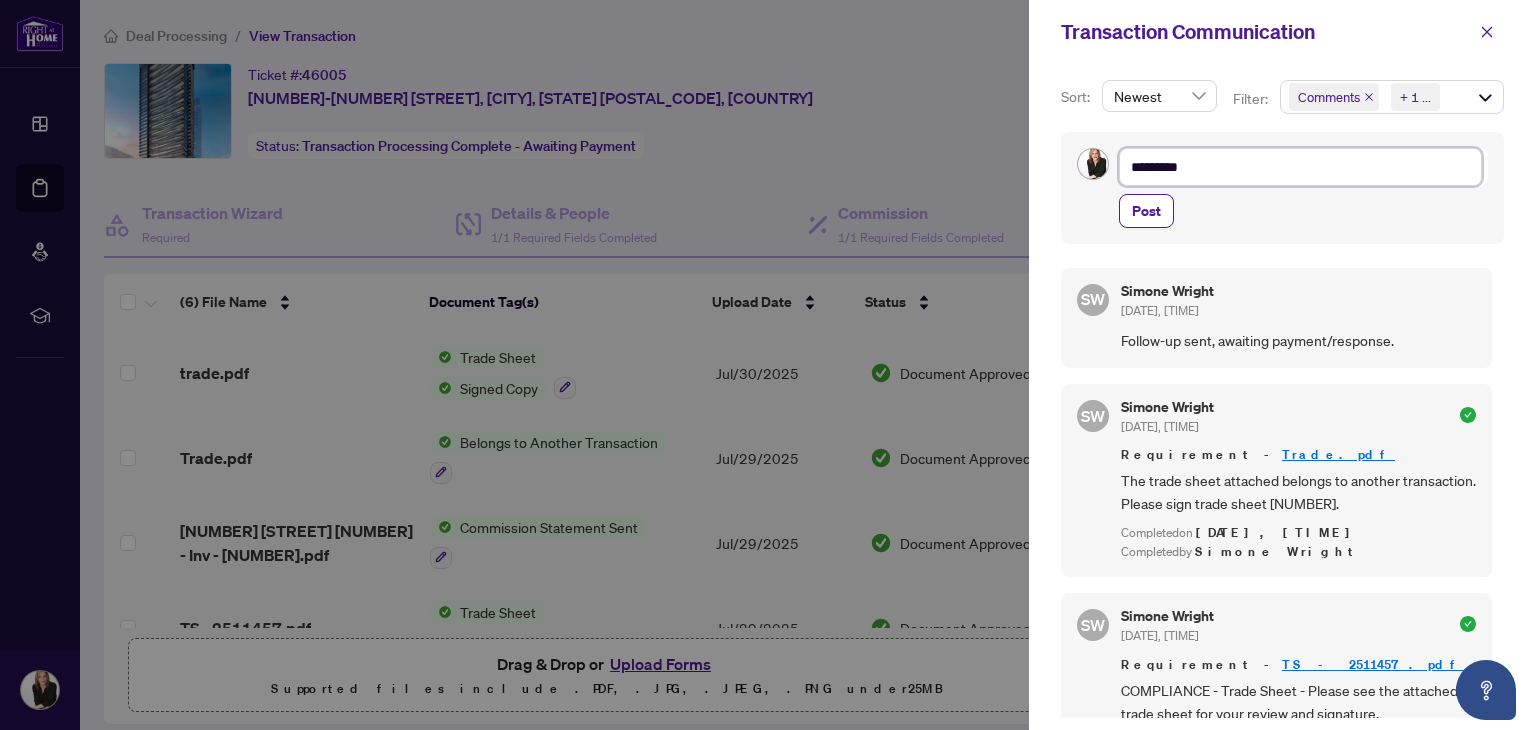 type on "********" 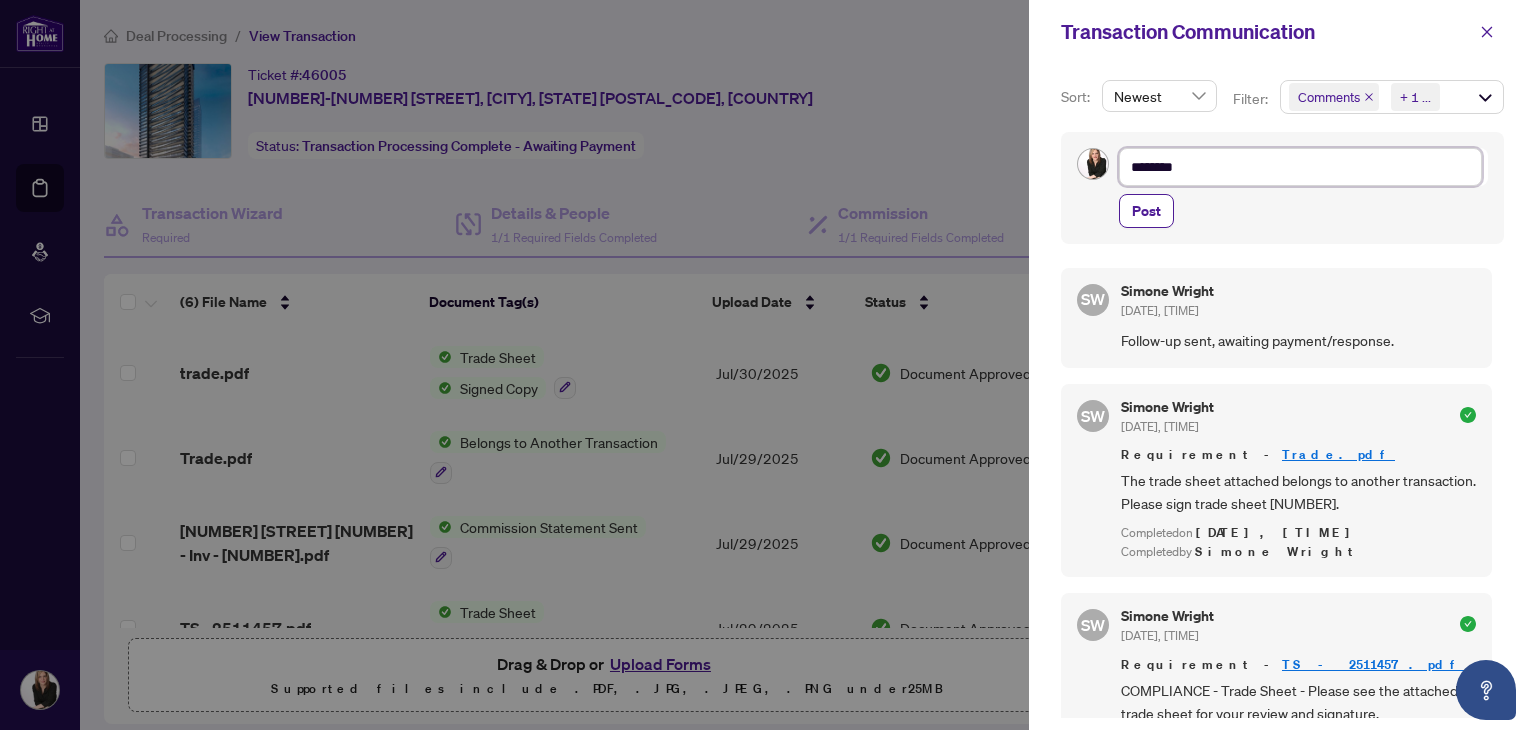 type on "*******" 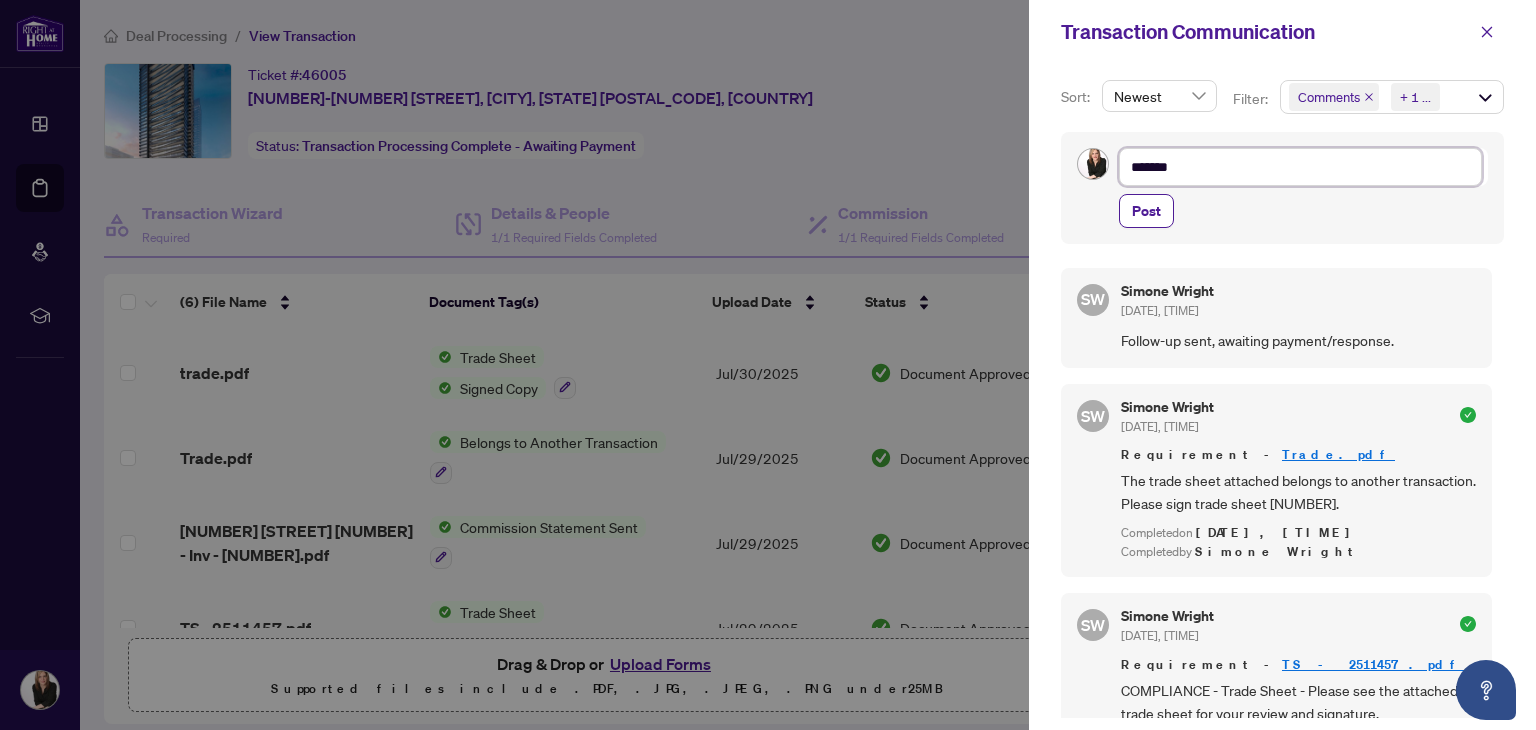 type on "******" 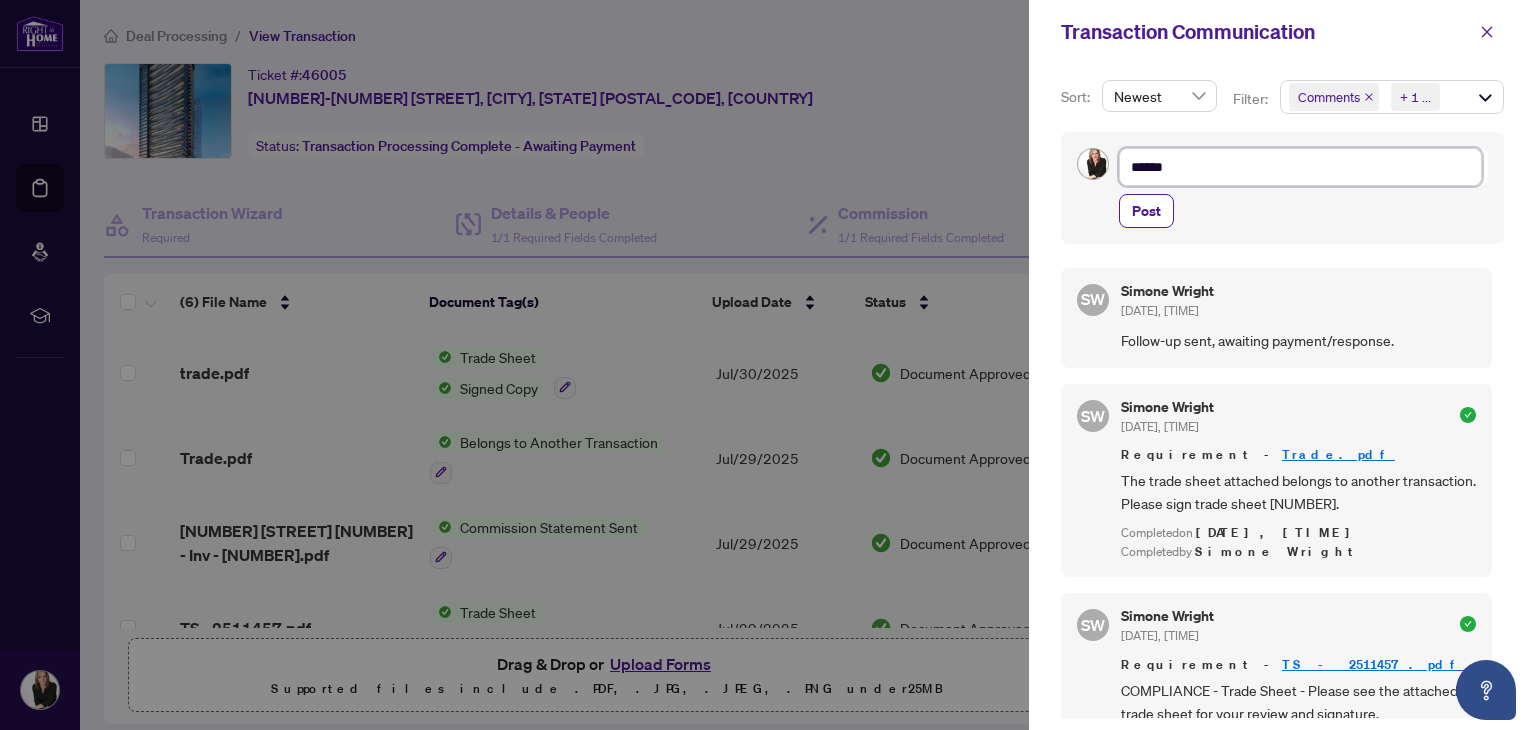 type on "****" 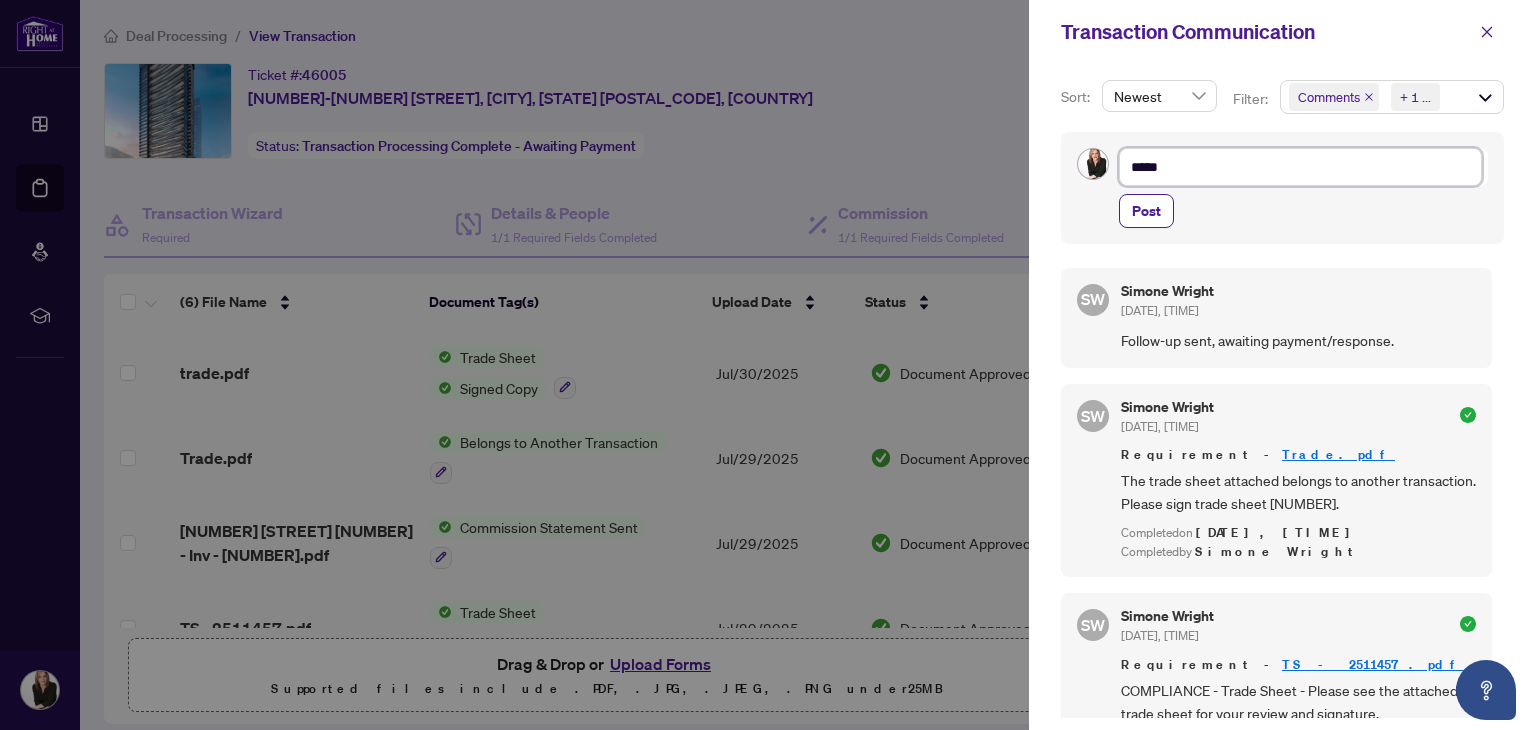 type on "****" 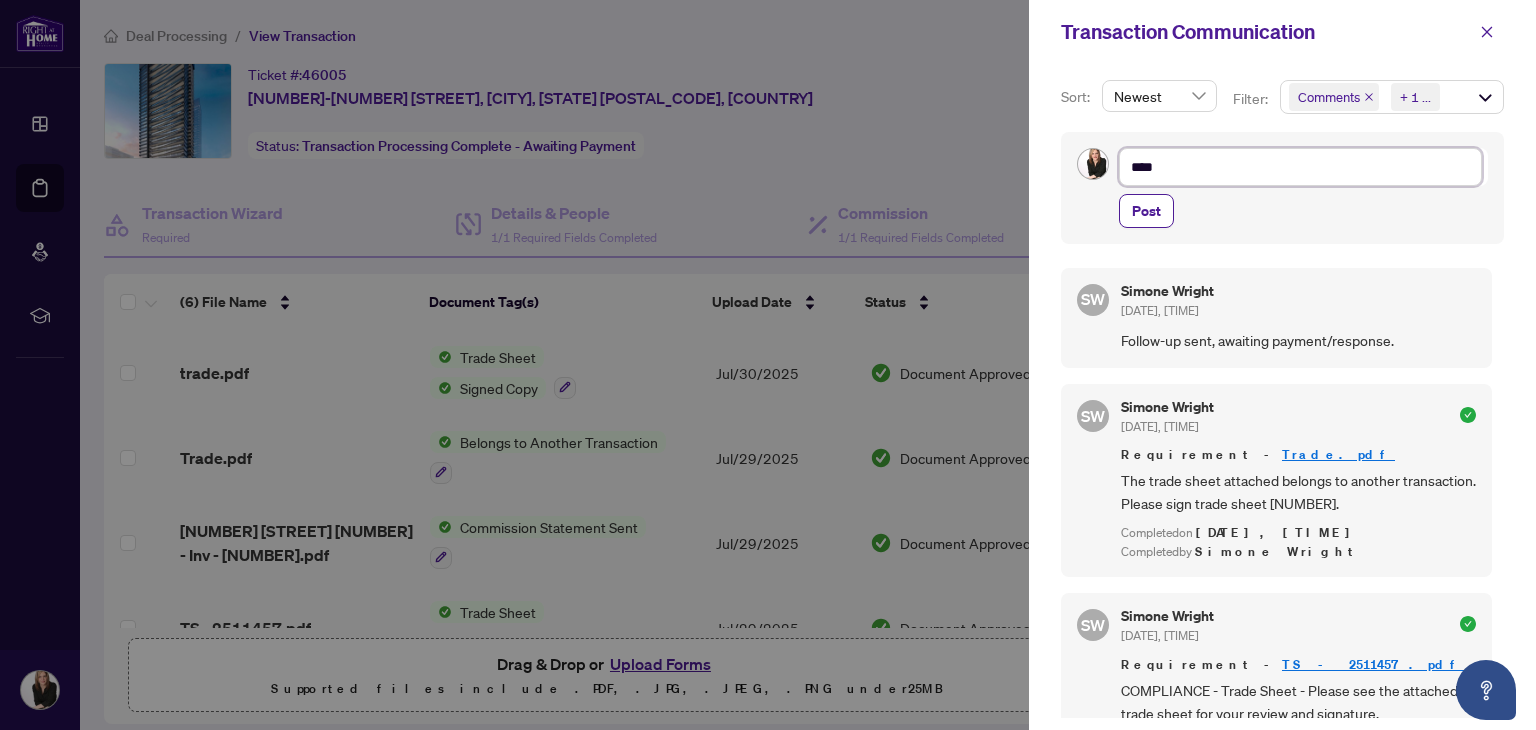 type on "***" 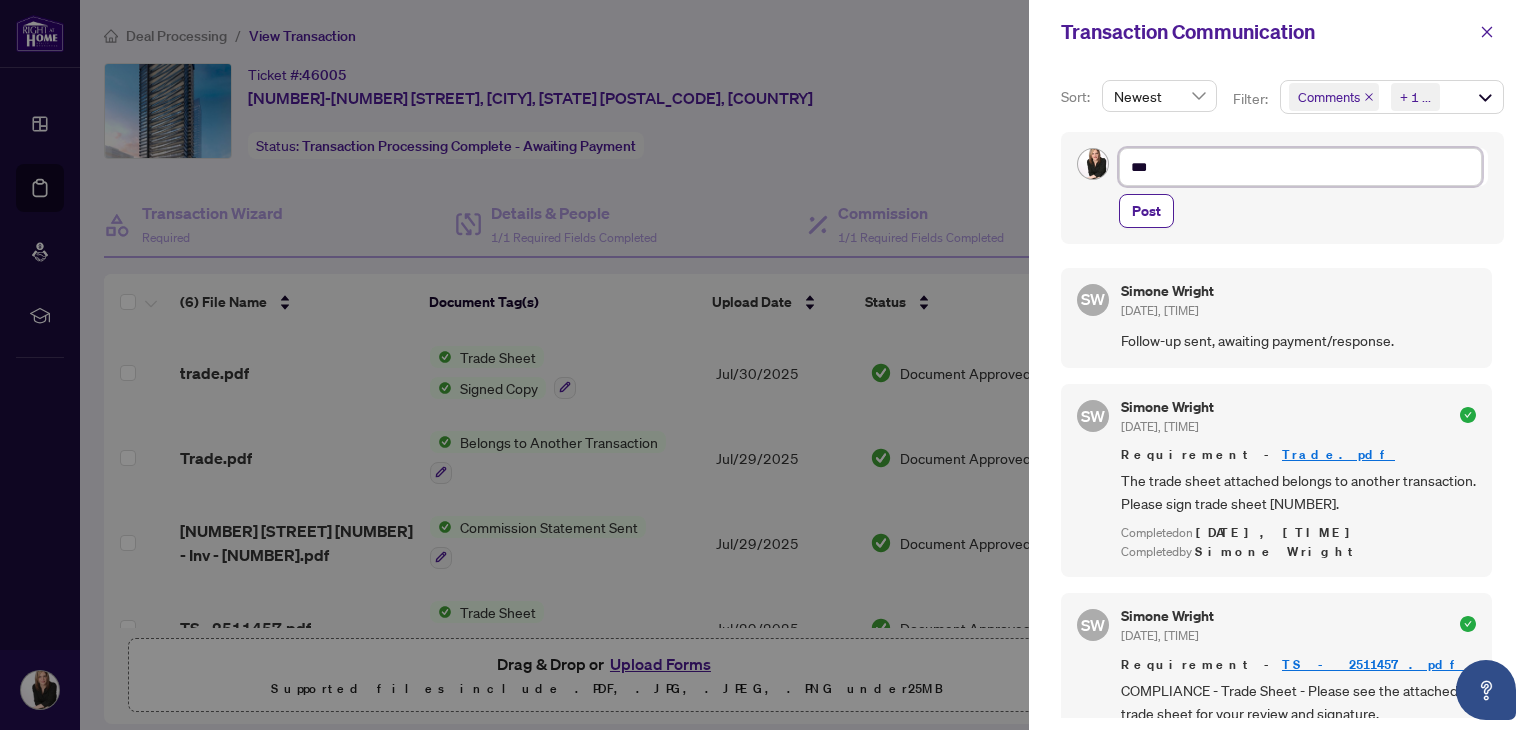 type on "**" 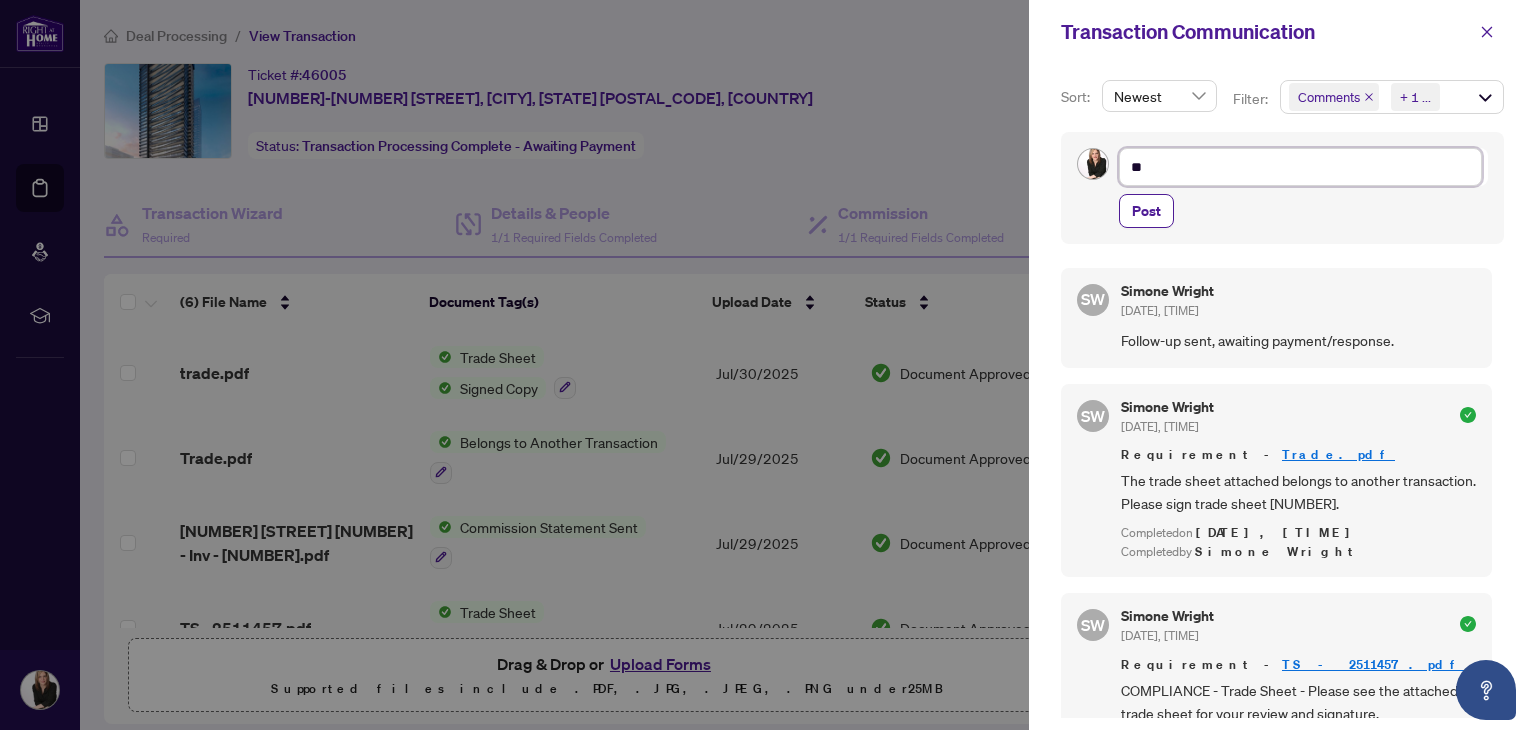 type on "*" 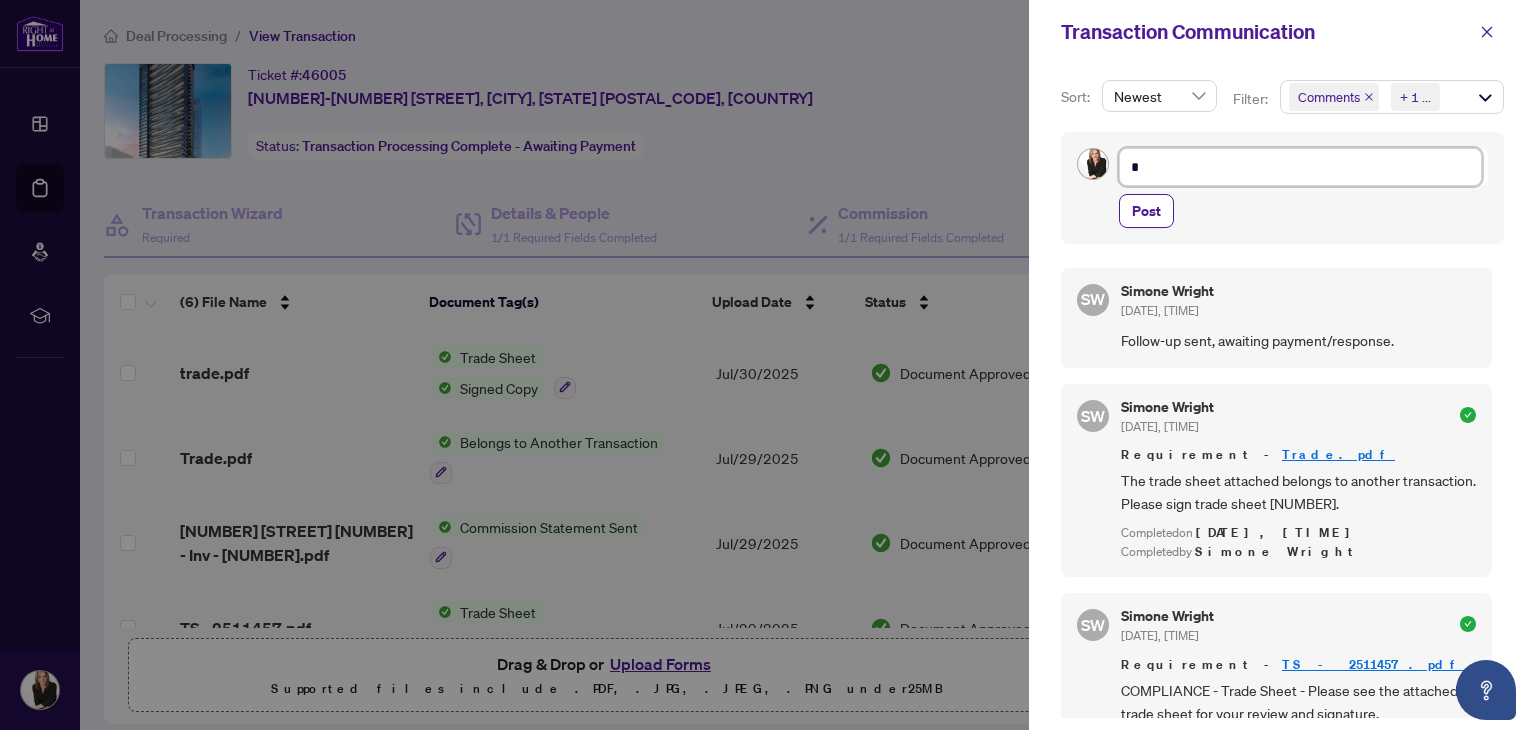 type 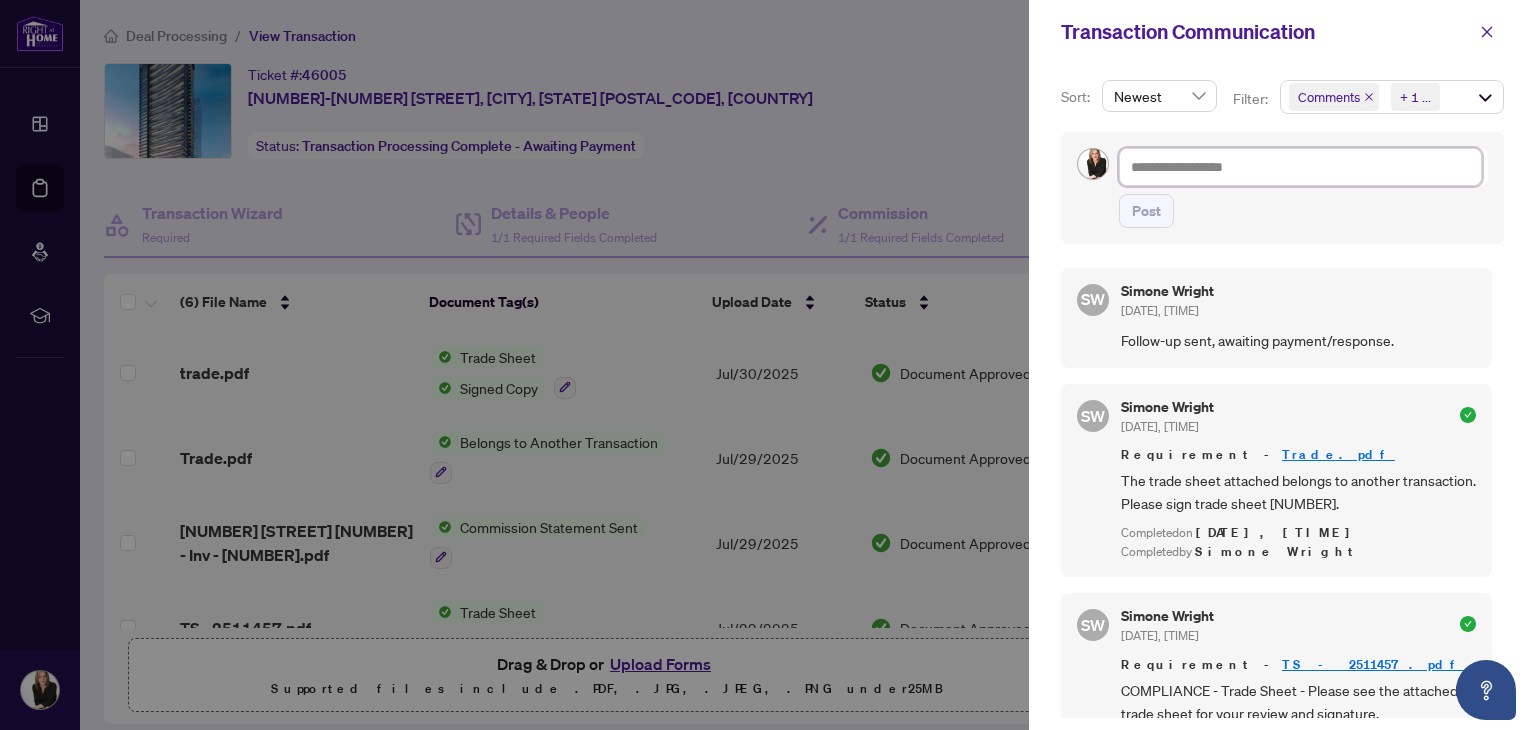 type on "*" 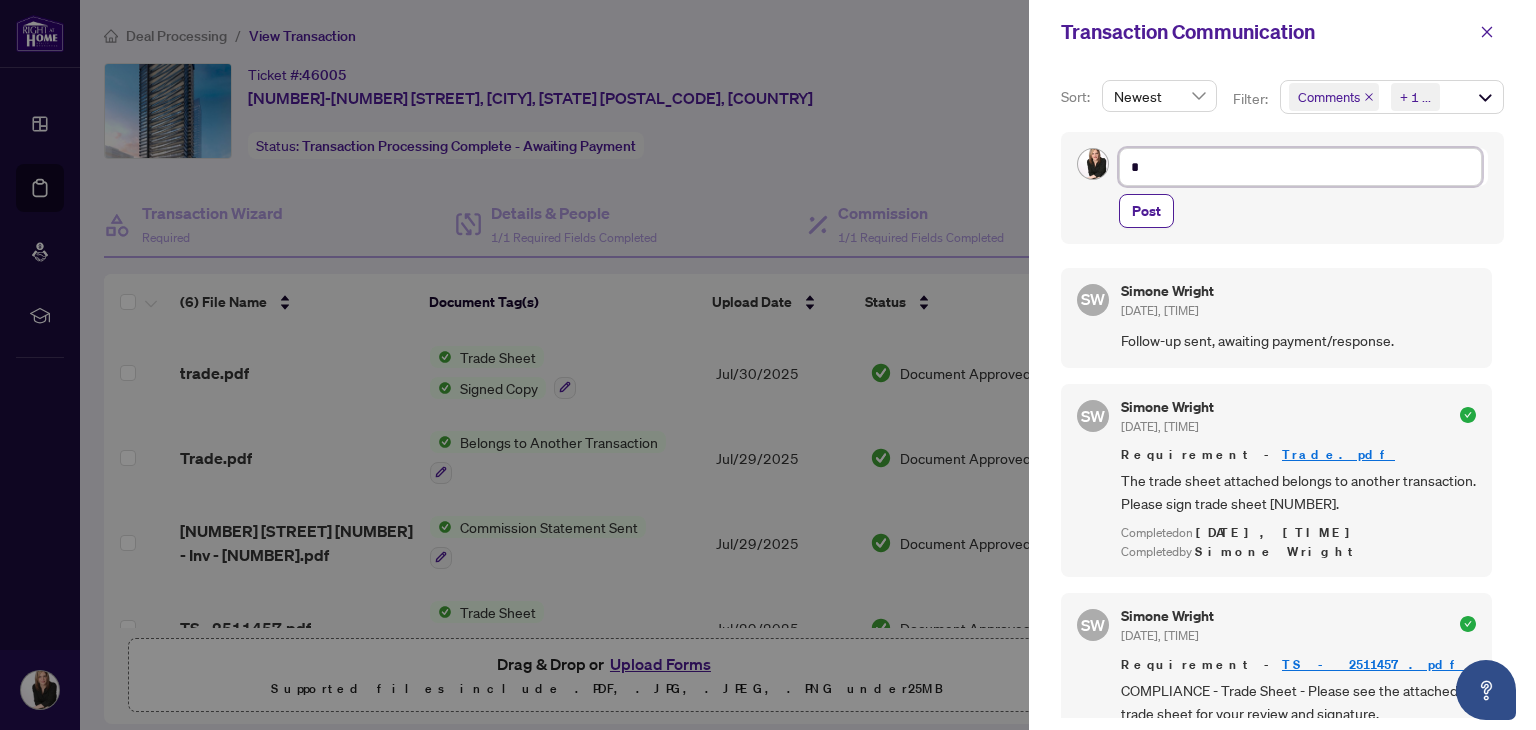type on "**" 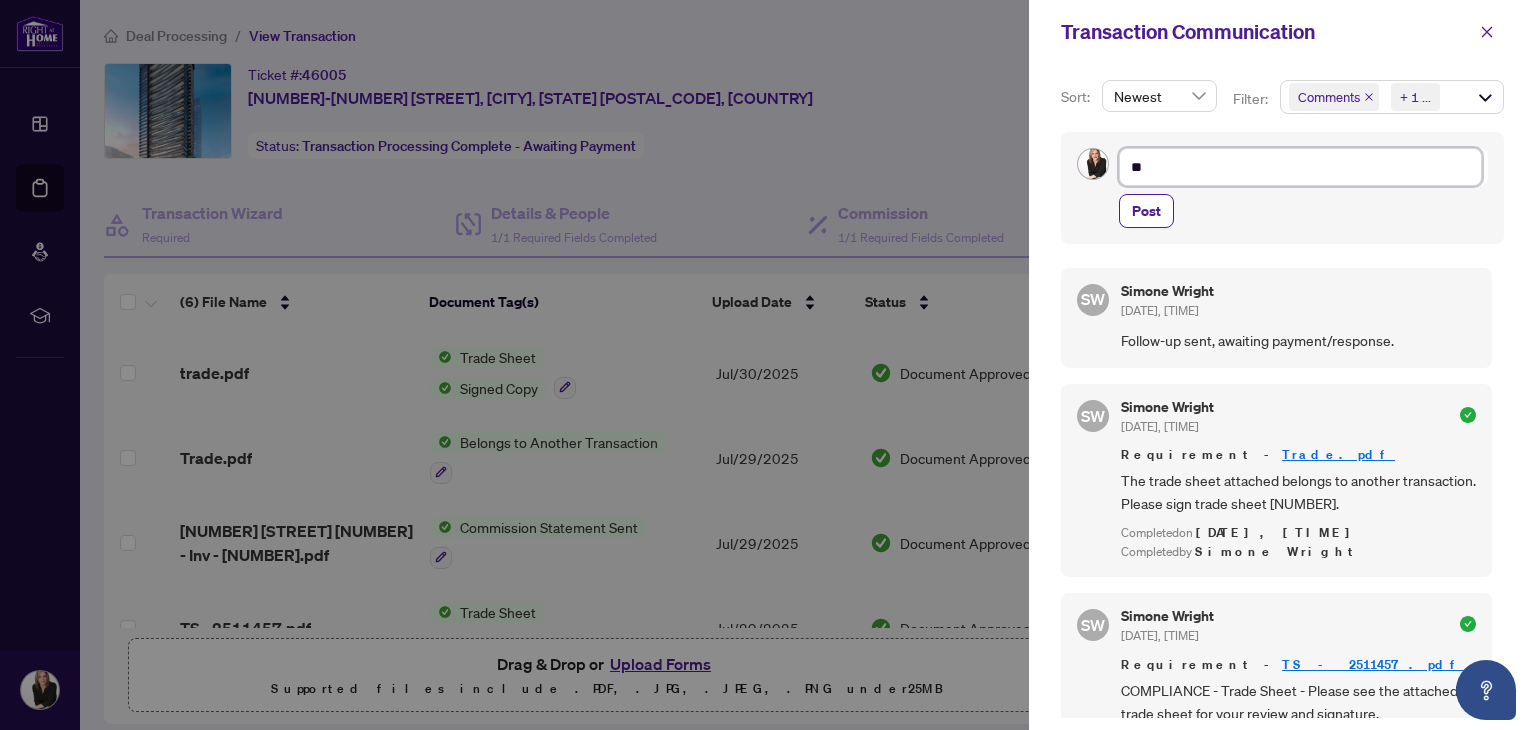type on "***" 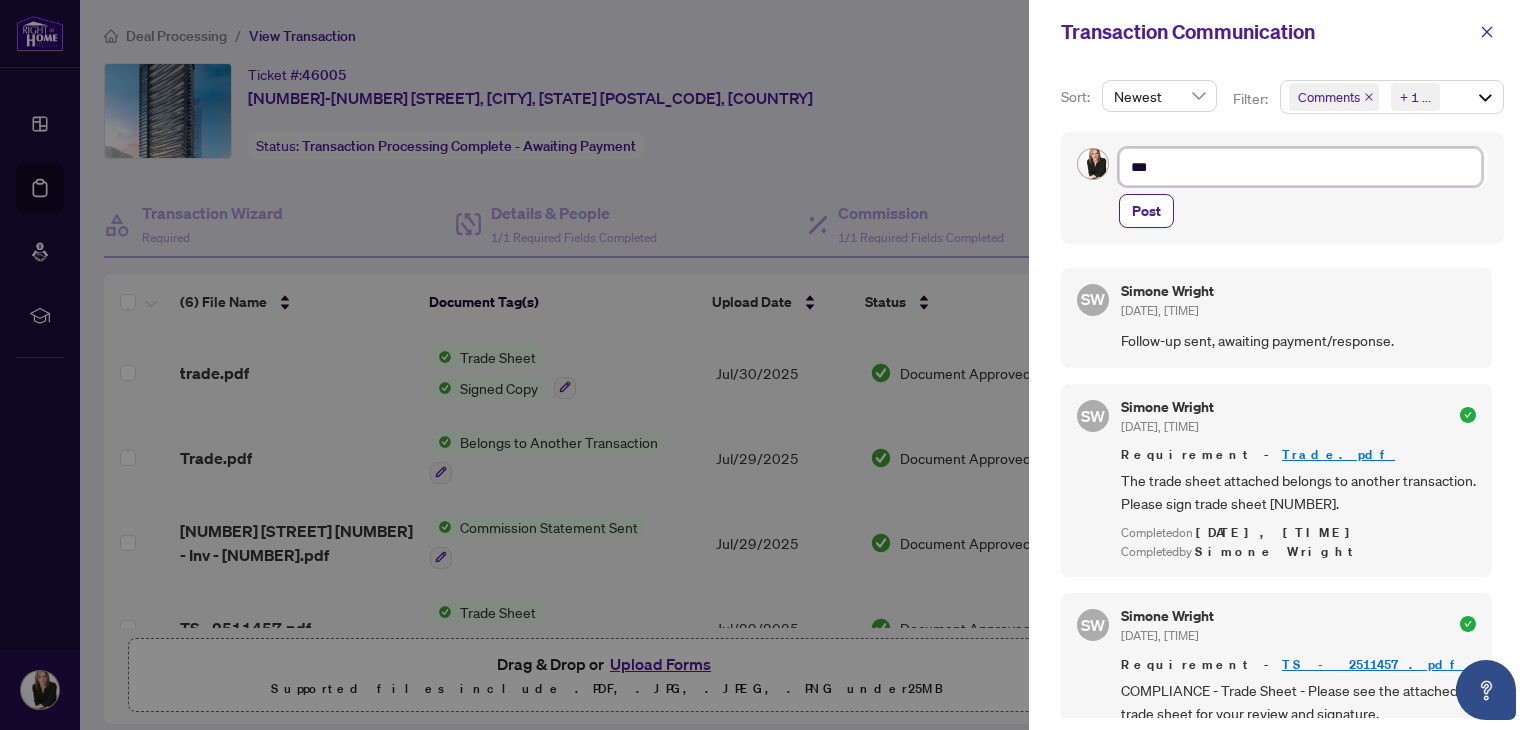 type on "****" 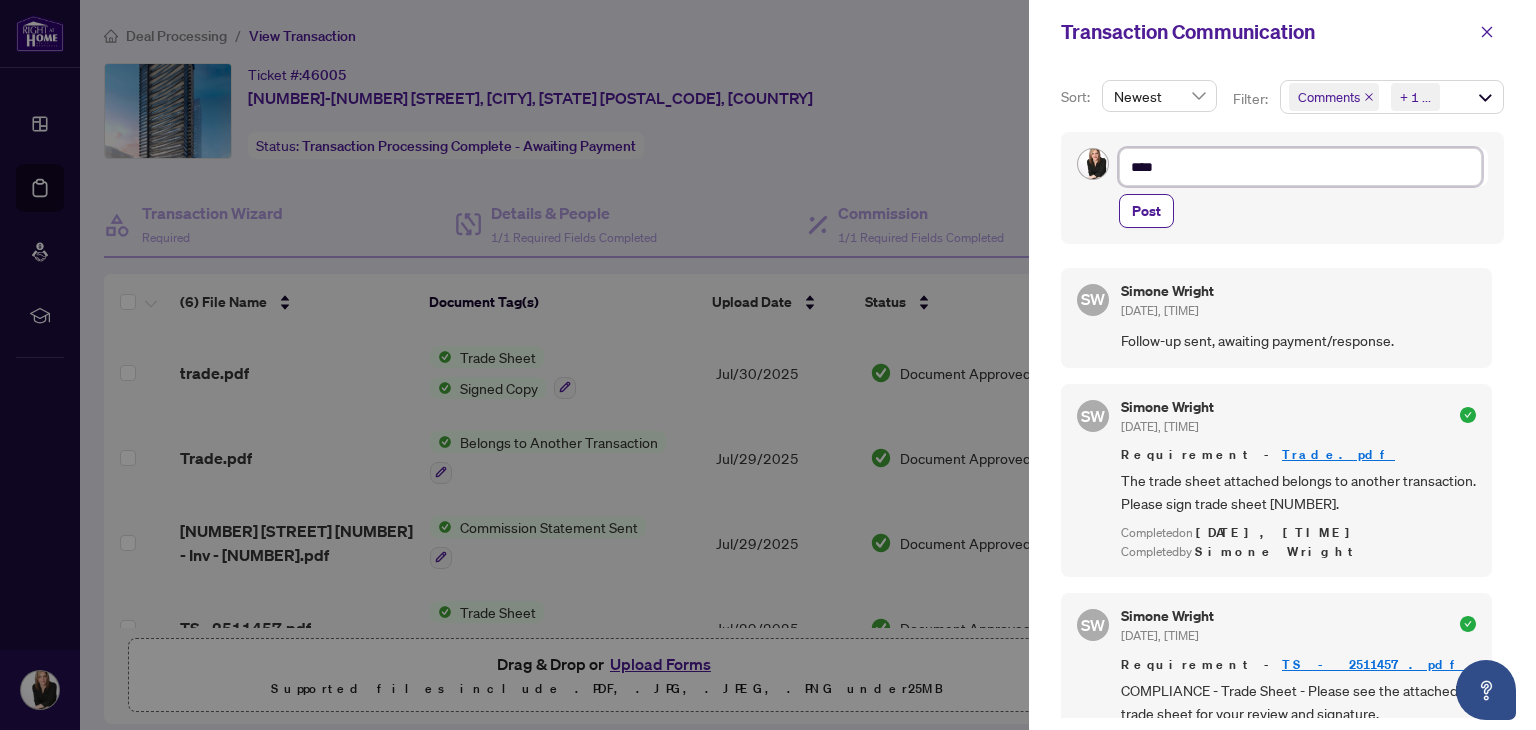 type on "*****" 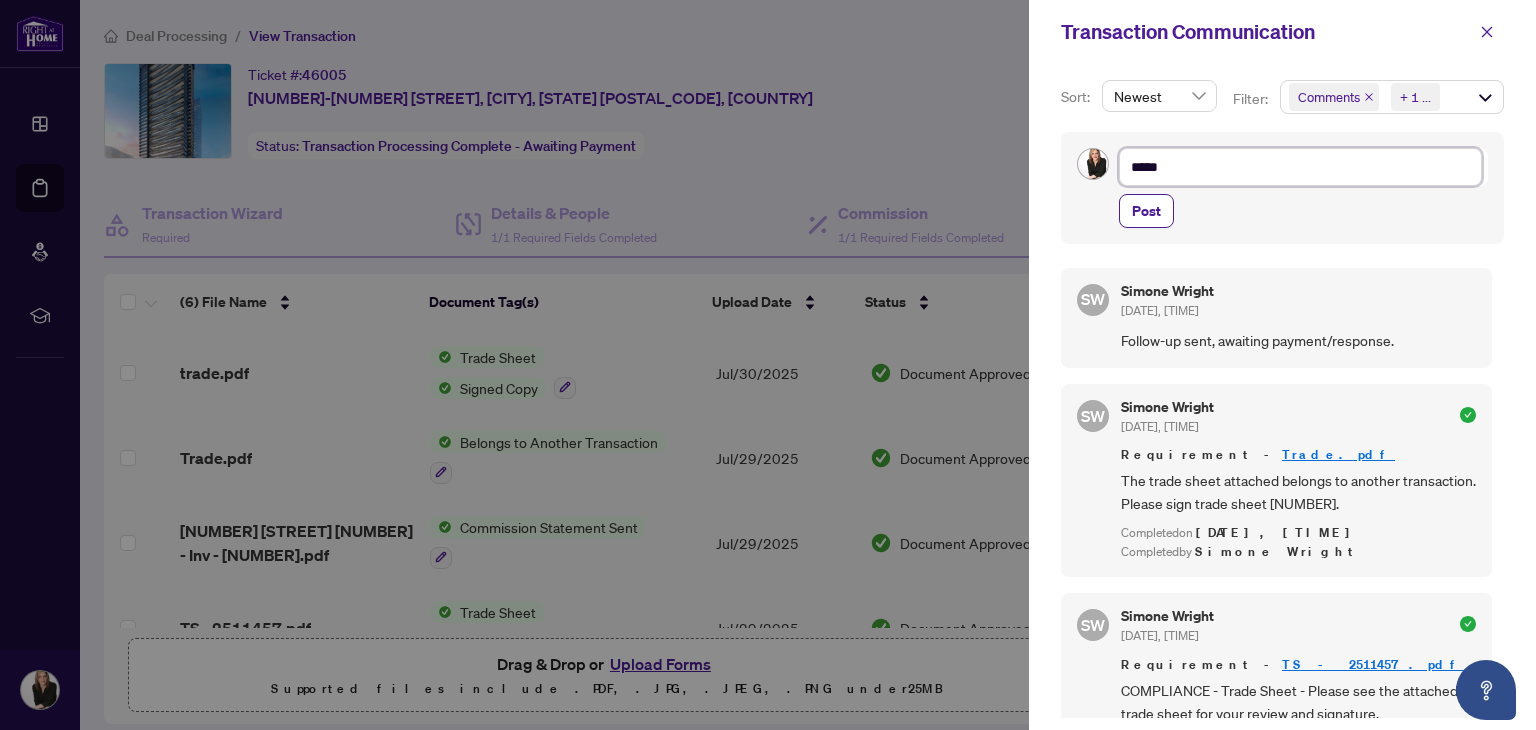 type on "******" 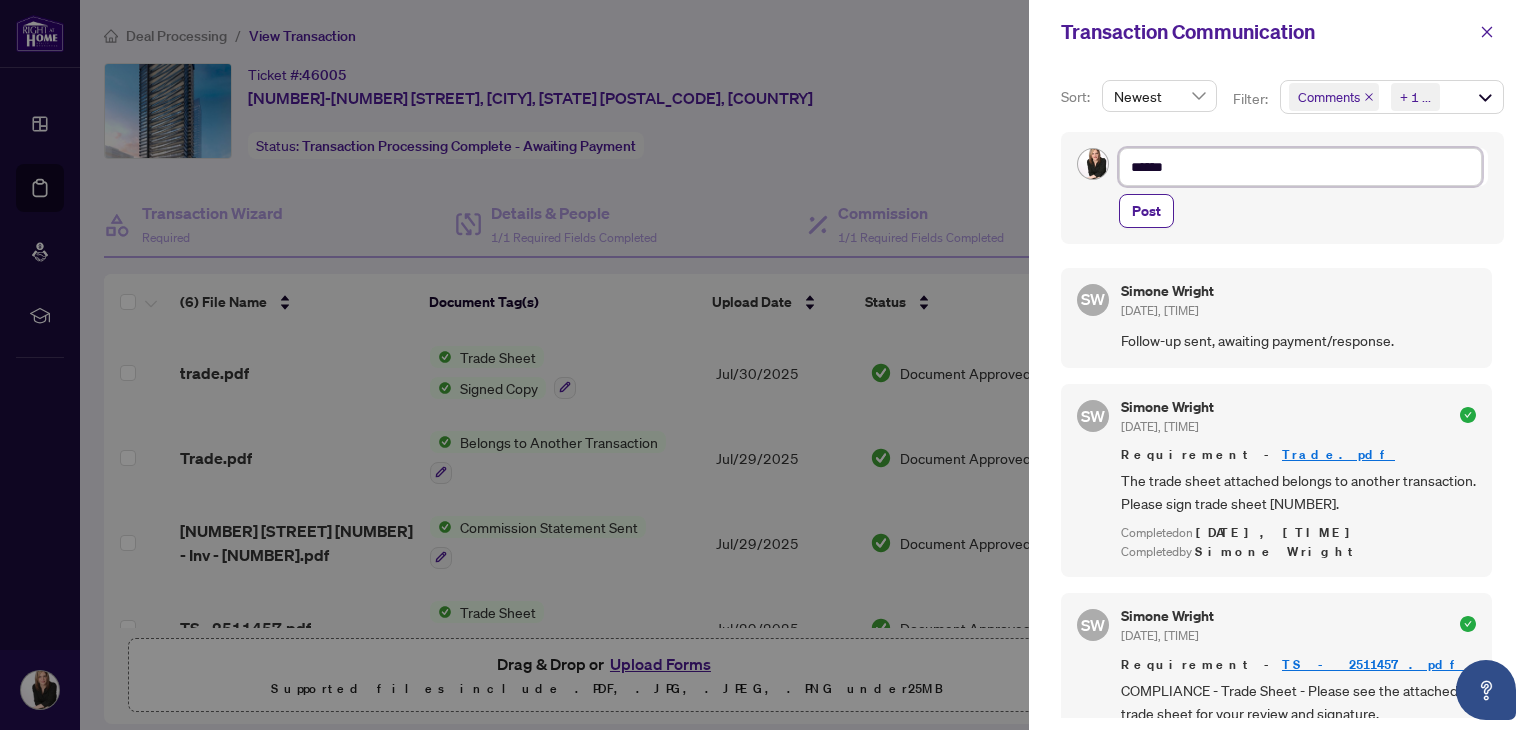 type on "******" 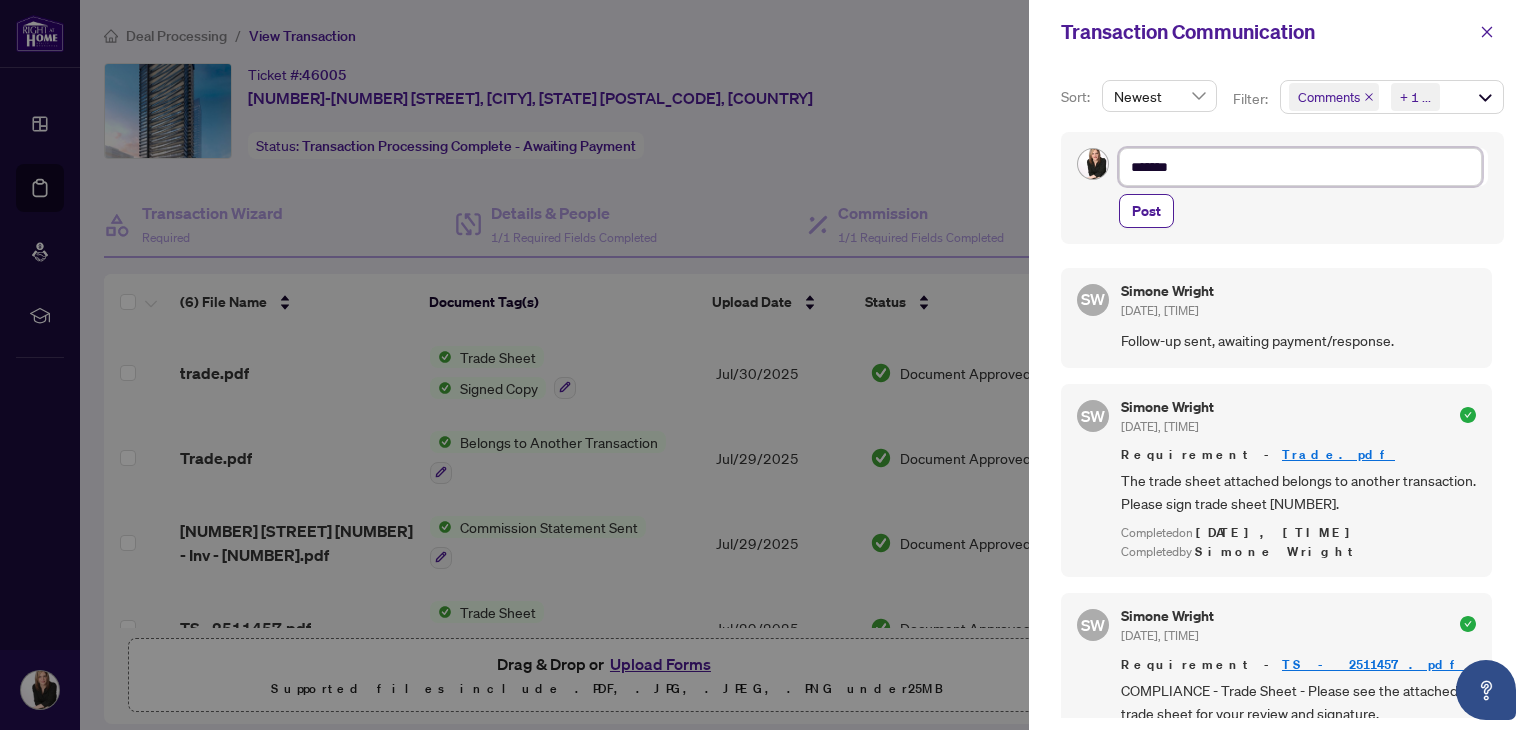 type on "********" 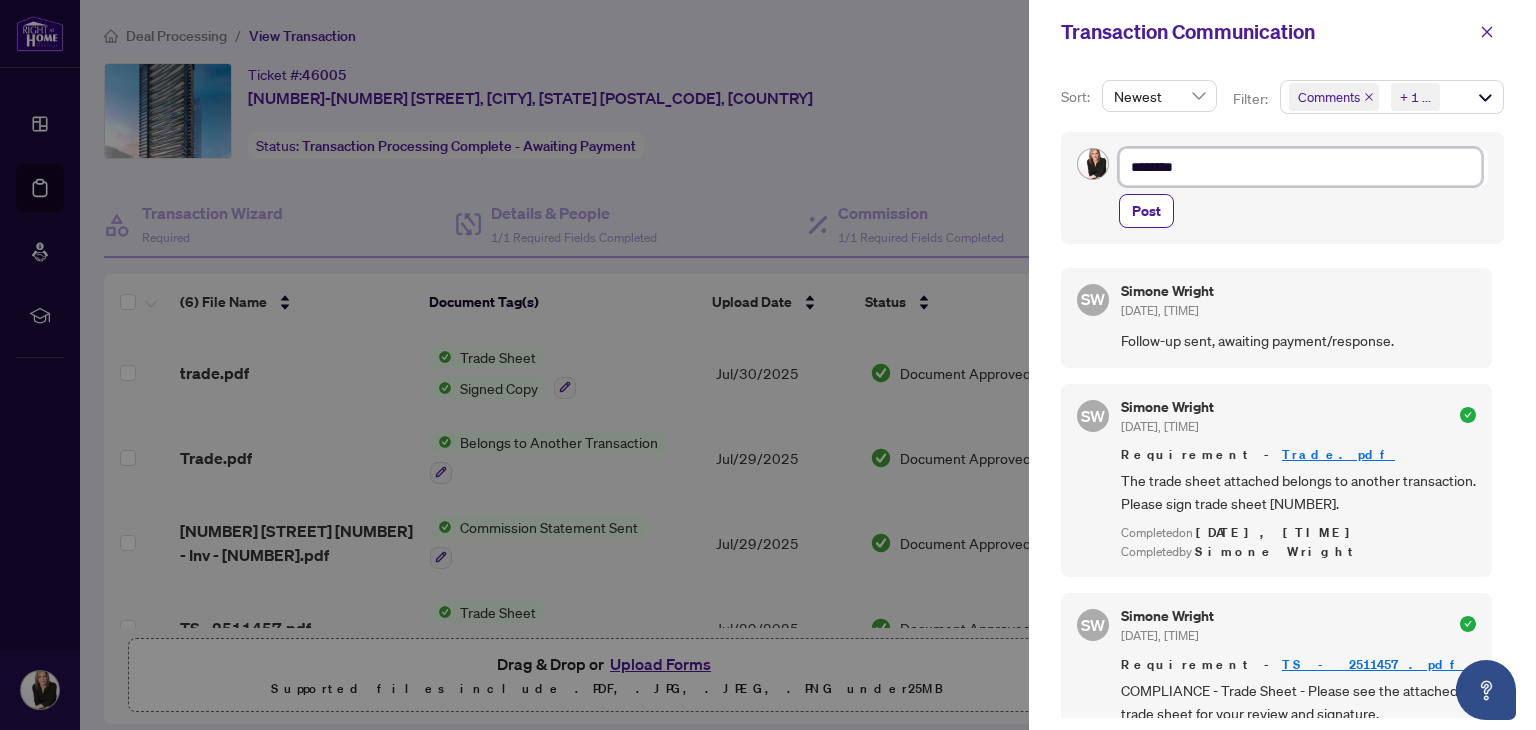 type on "*********" 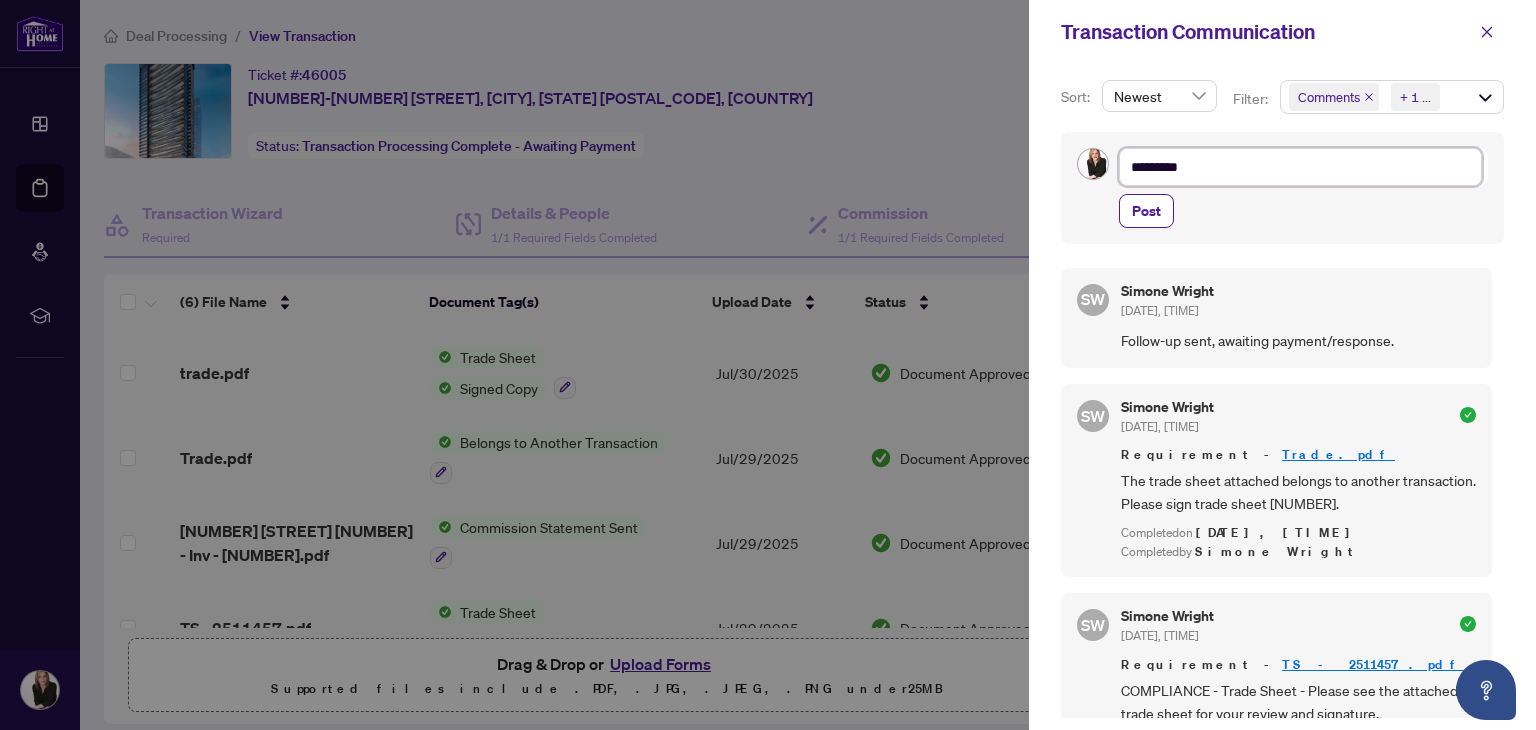type on "**********" 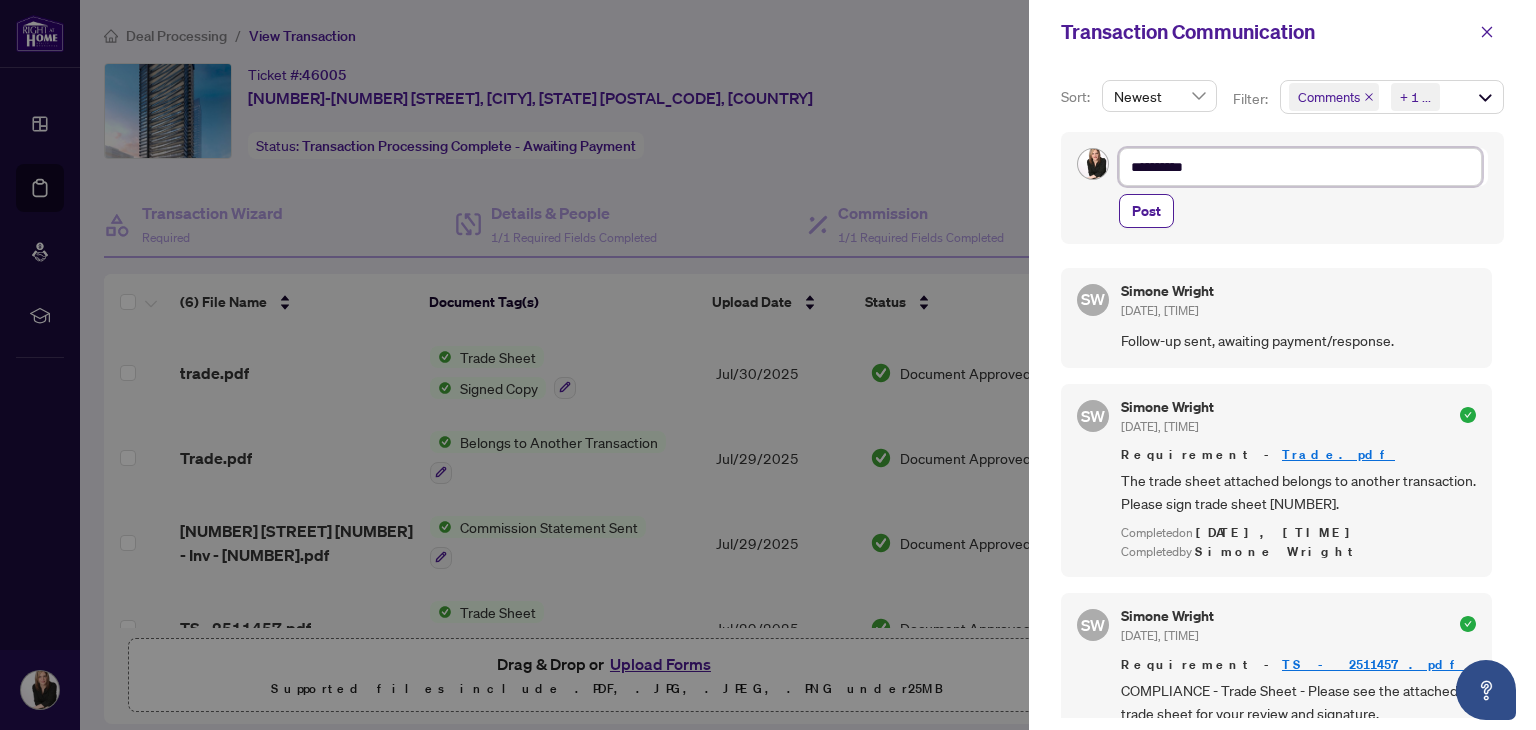 type on "**********" 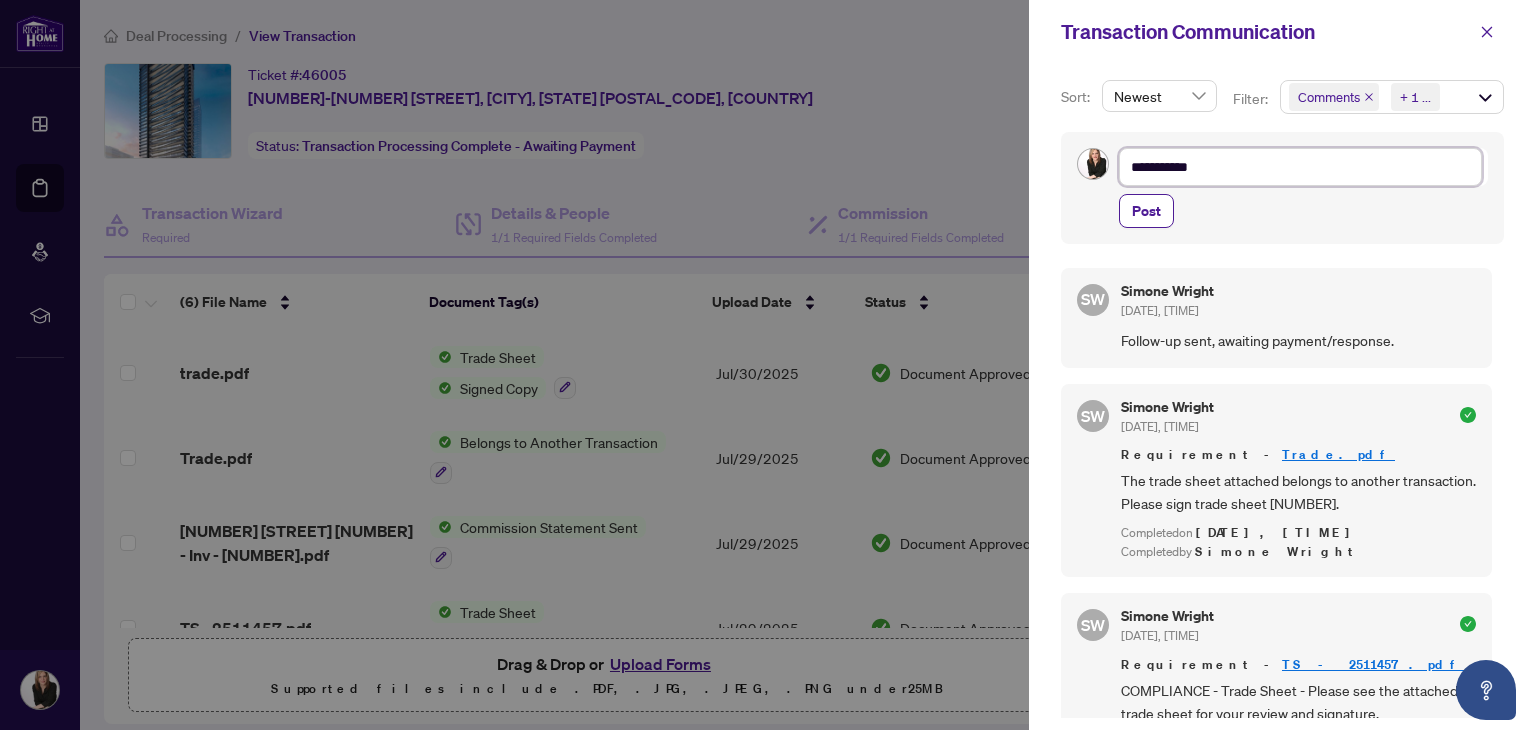 type on "**********" 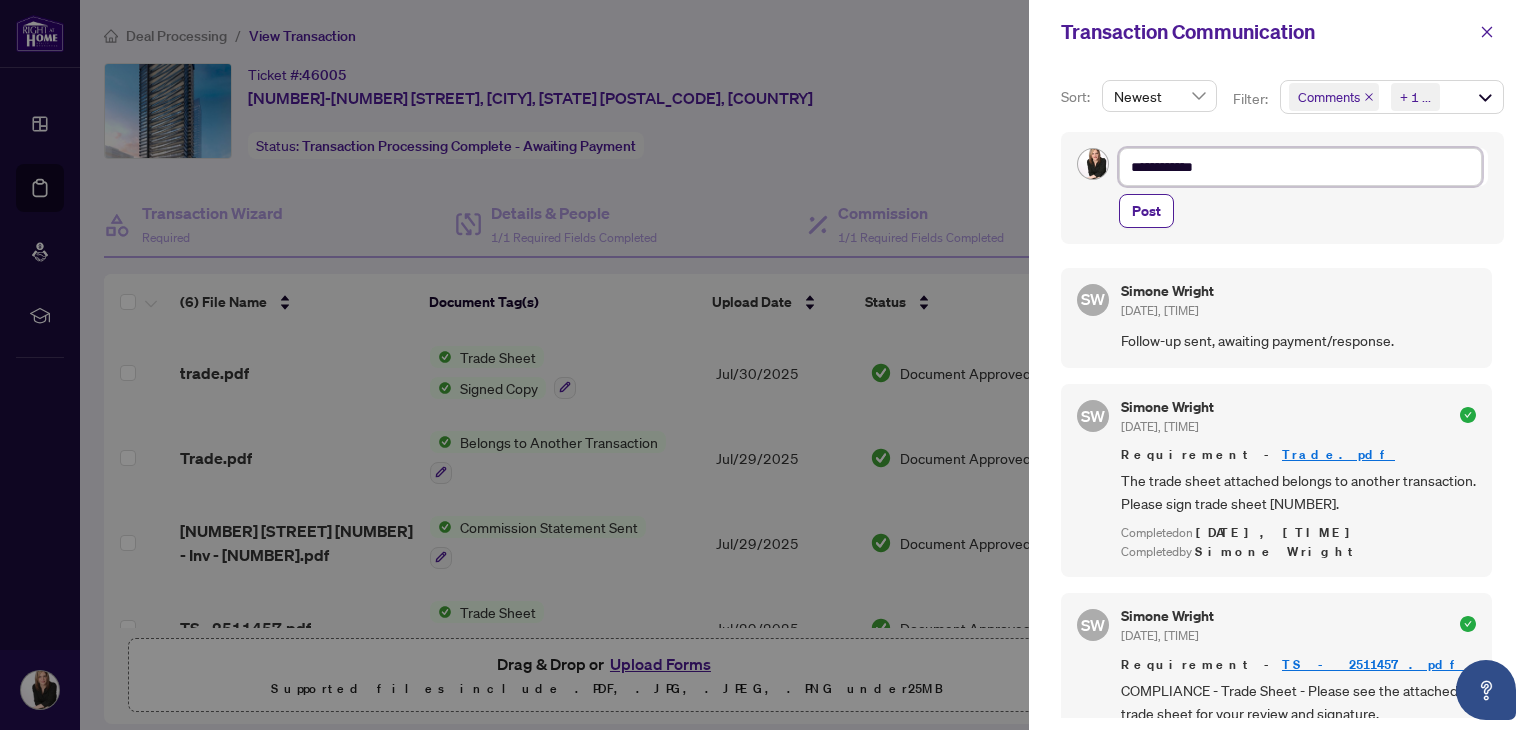 type on "**********" 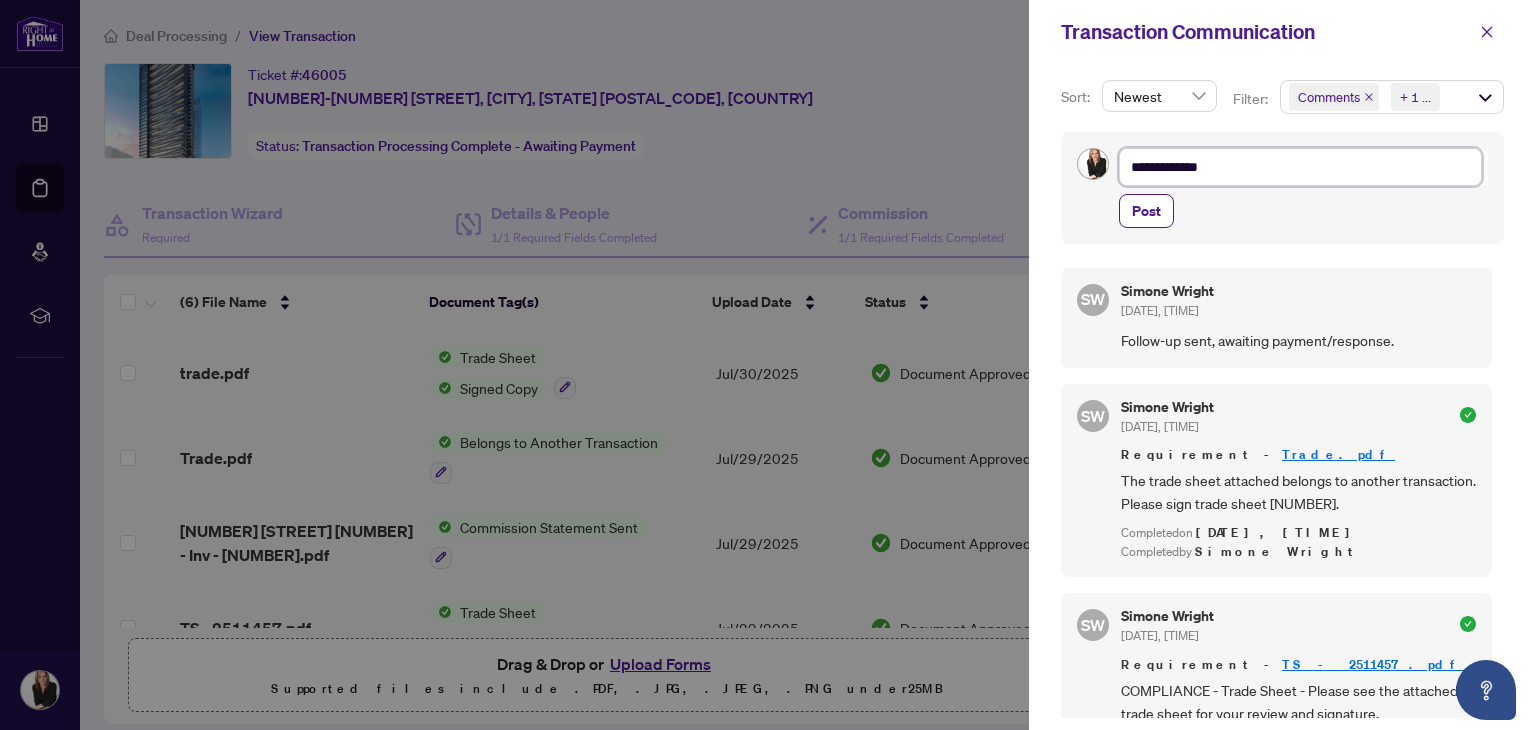 type on "**********" 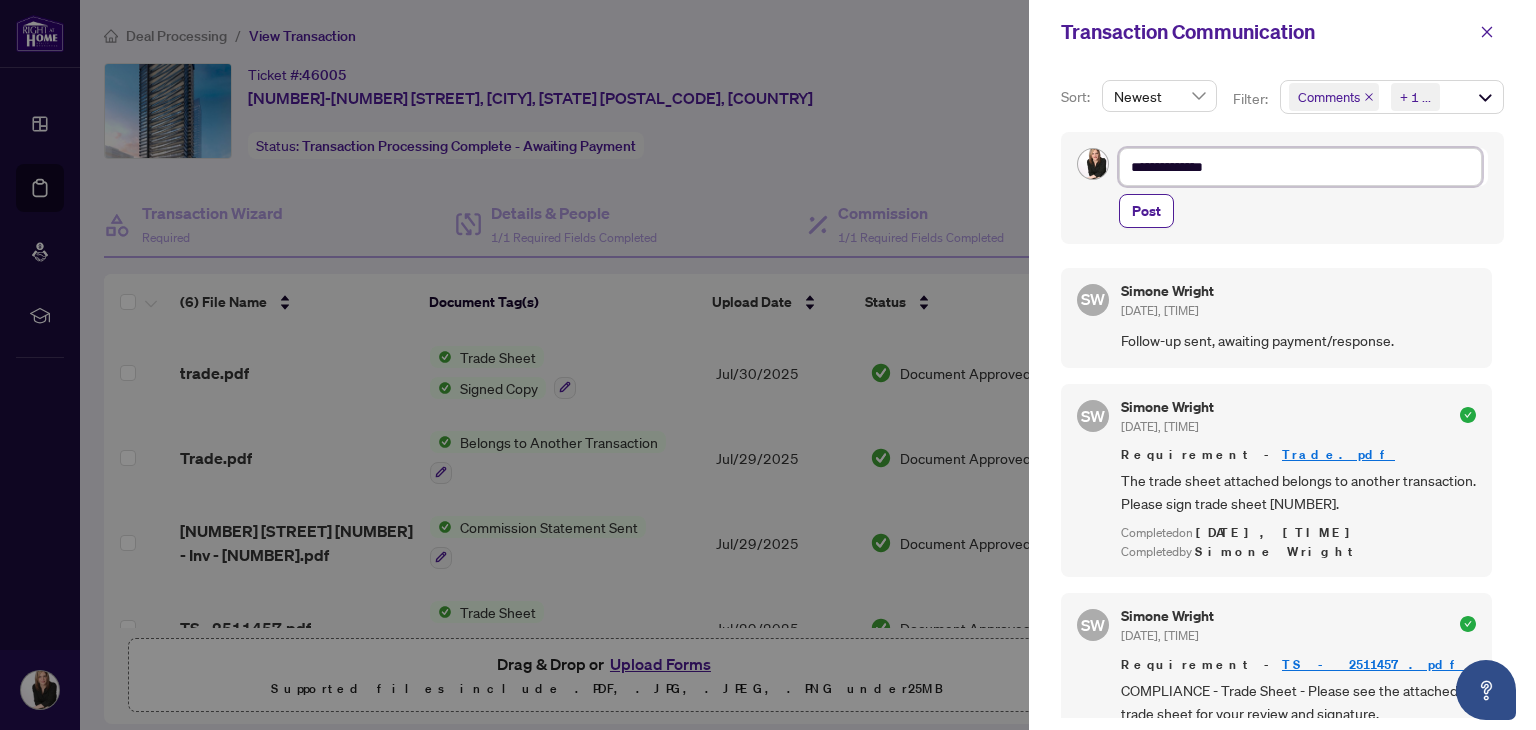 type on "**********" 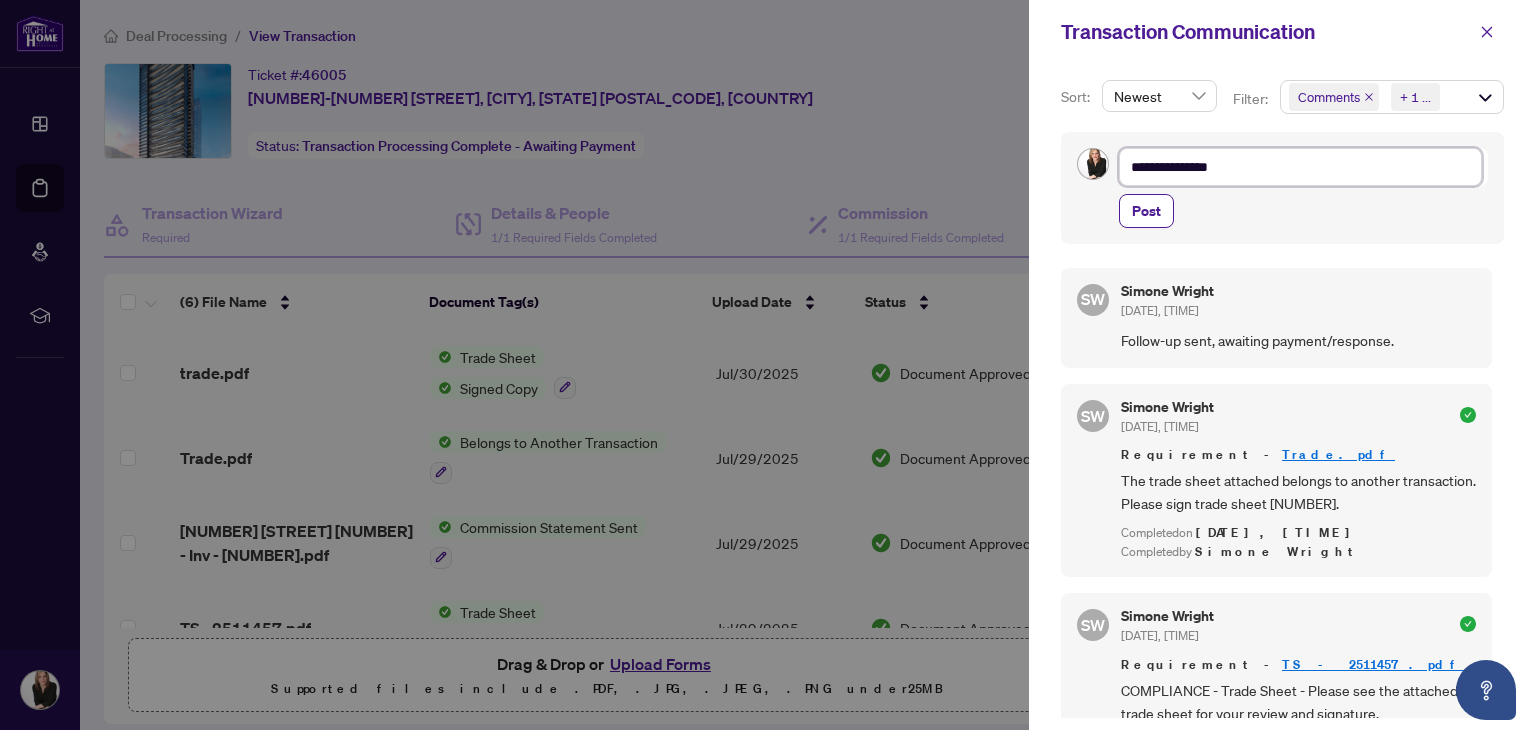 type on "**********" 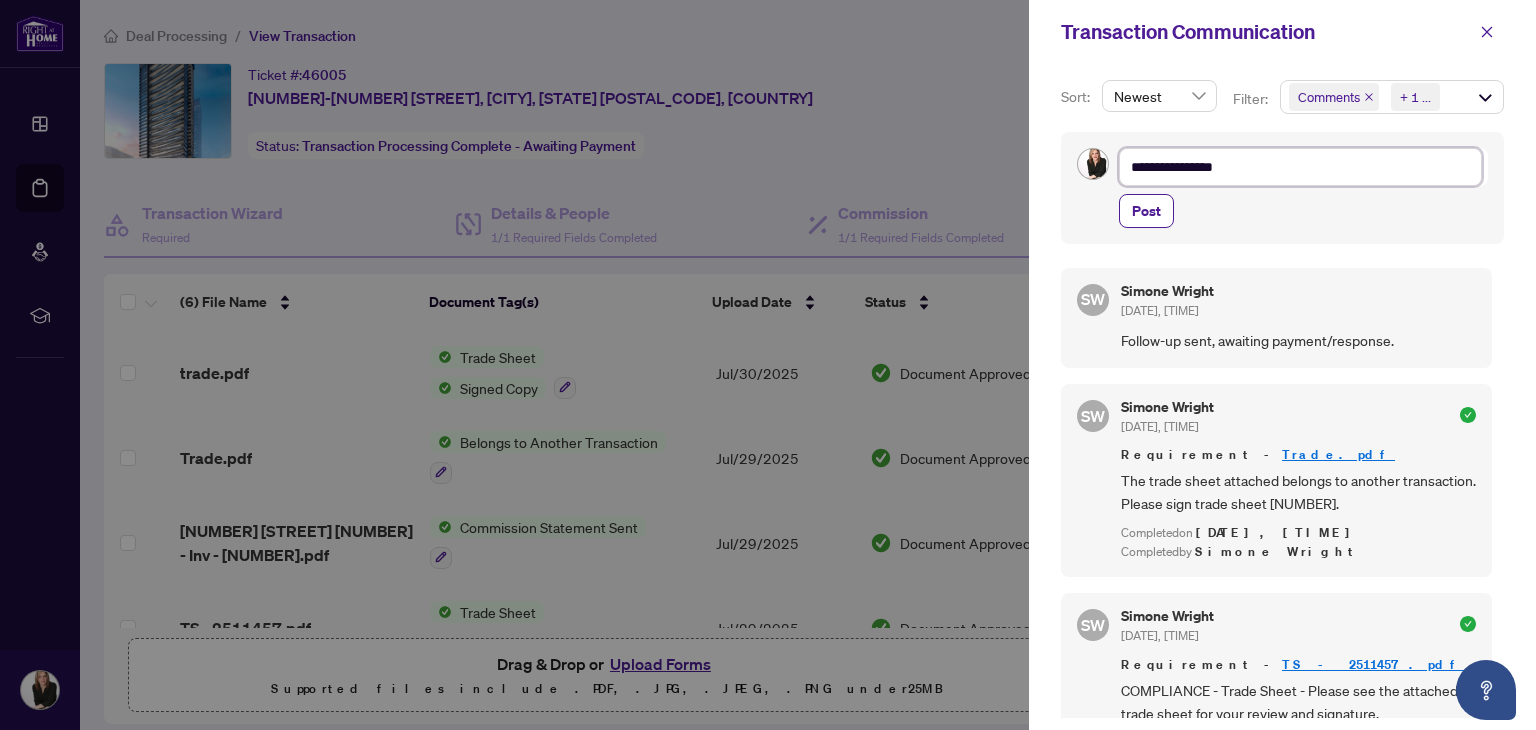 type on "**********" 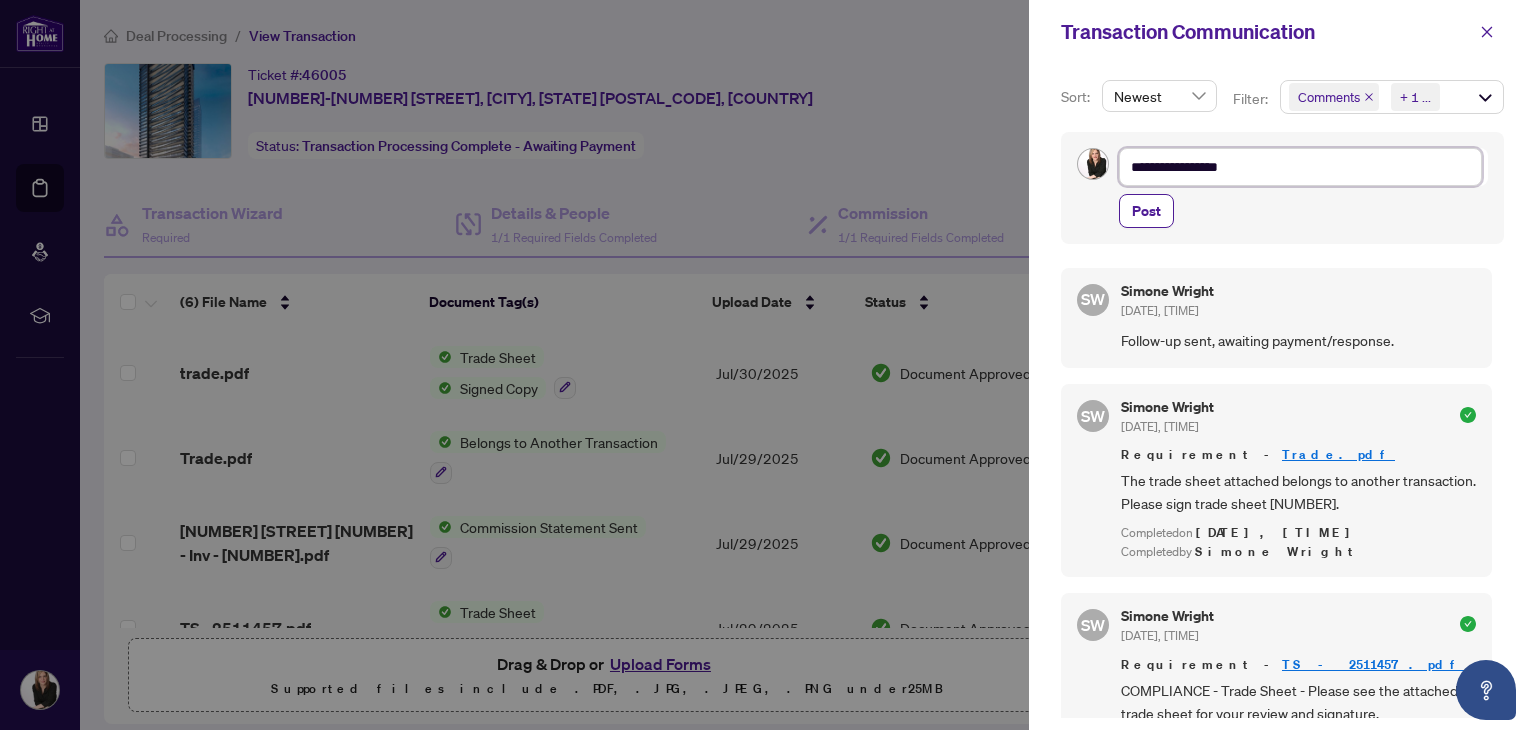 type on "**********" 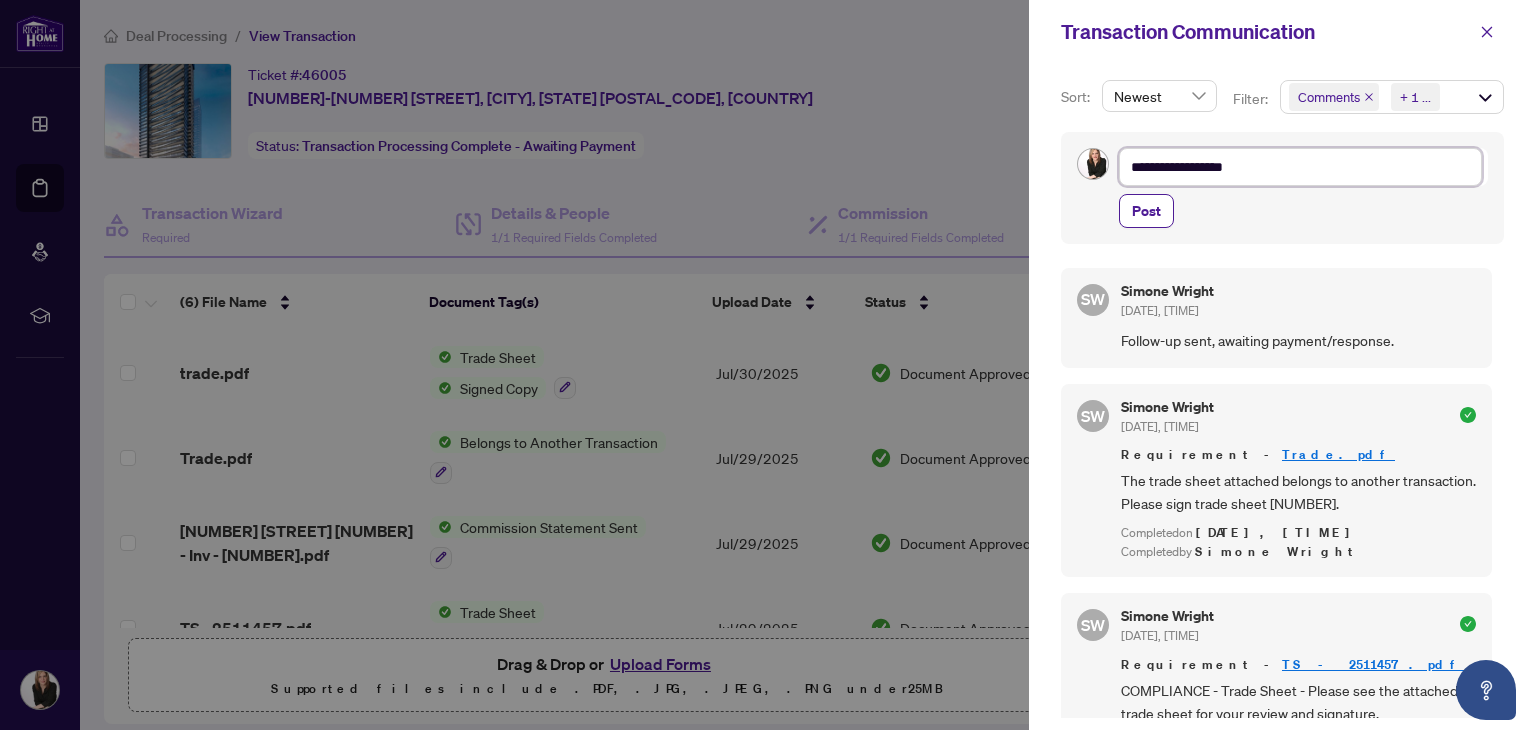 type on "**********" 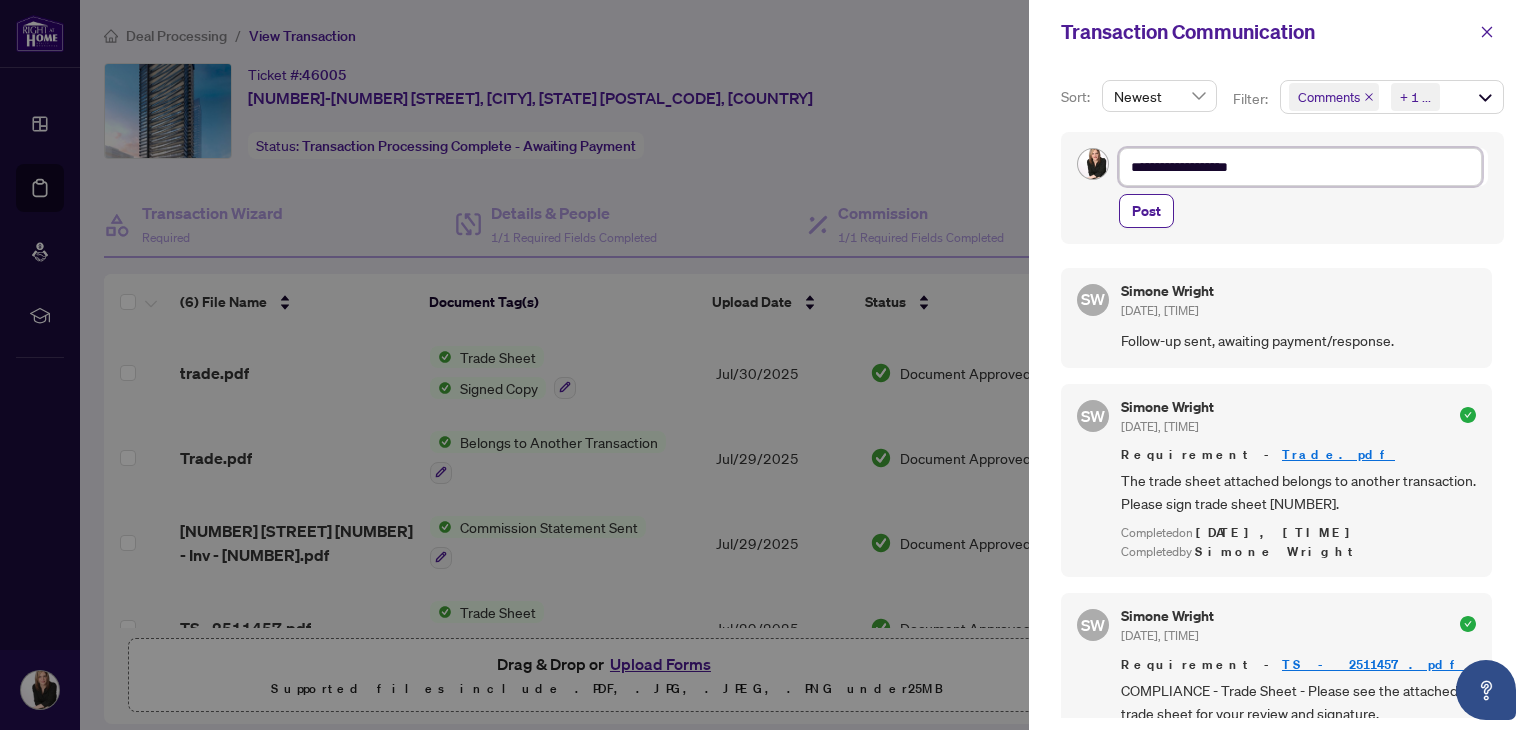 type on "**********" 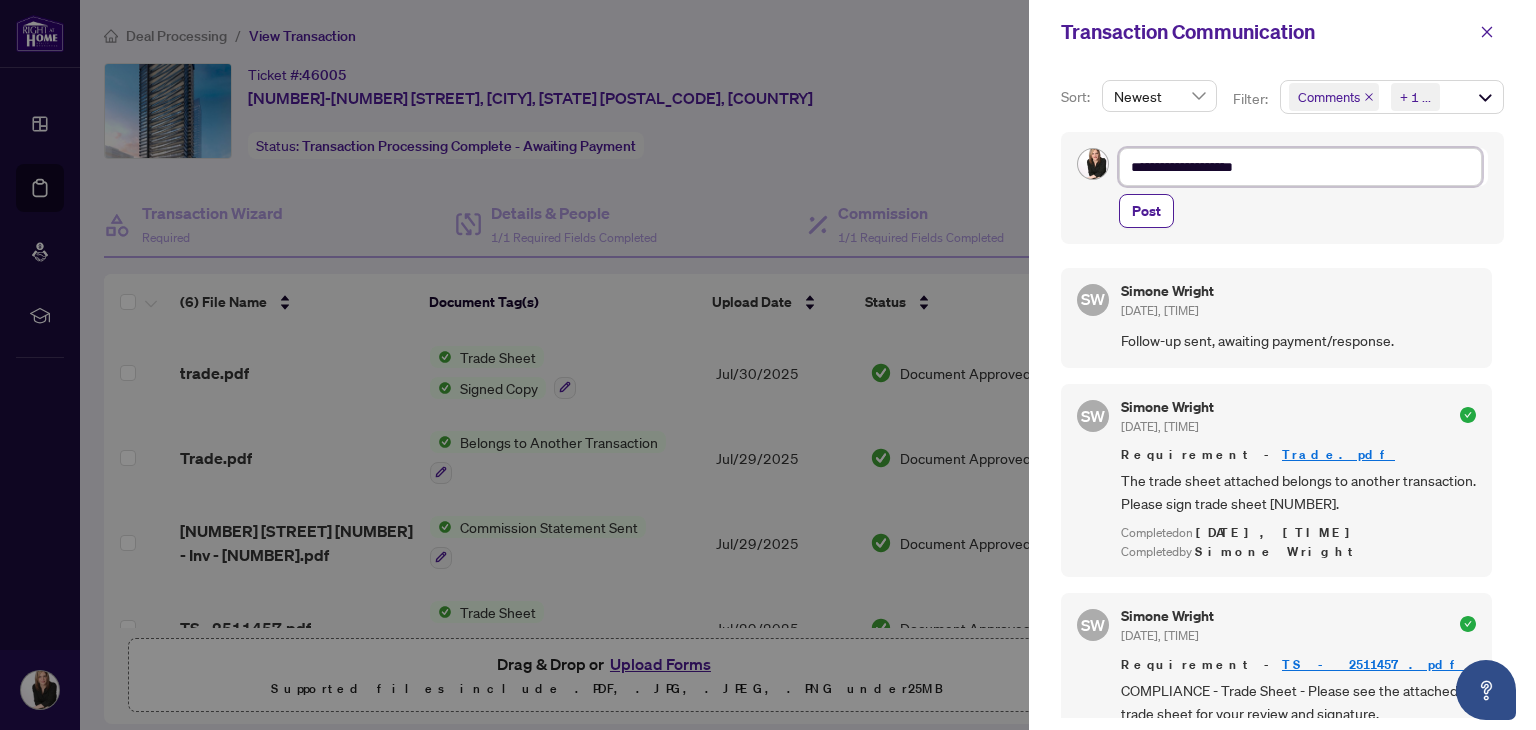 type on "**********" 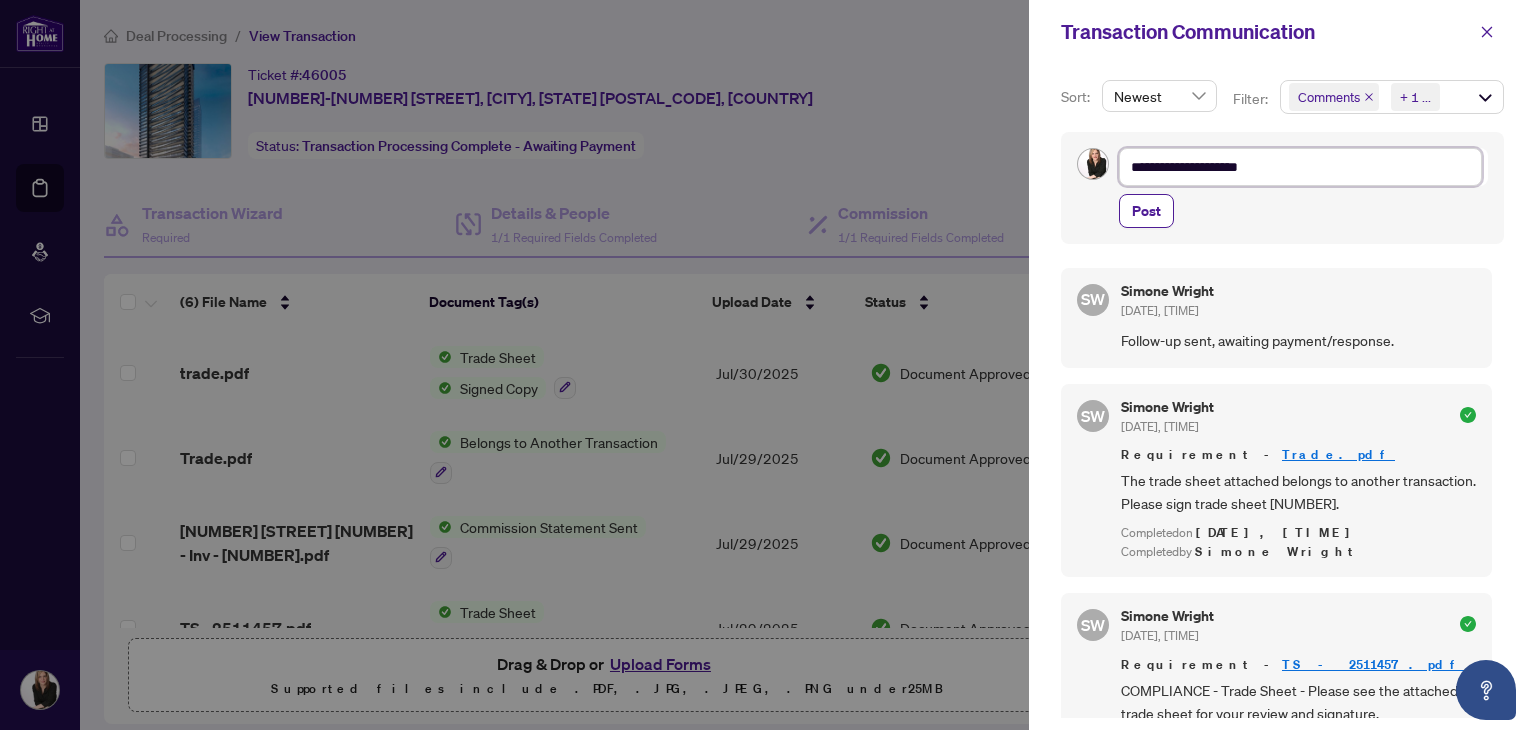 type on "**********" 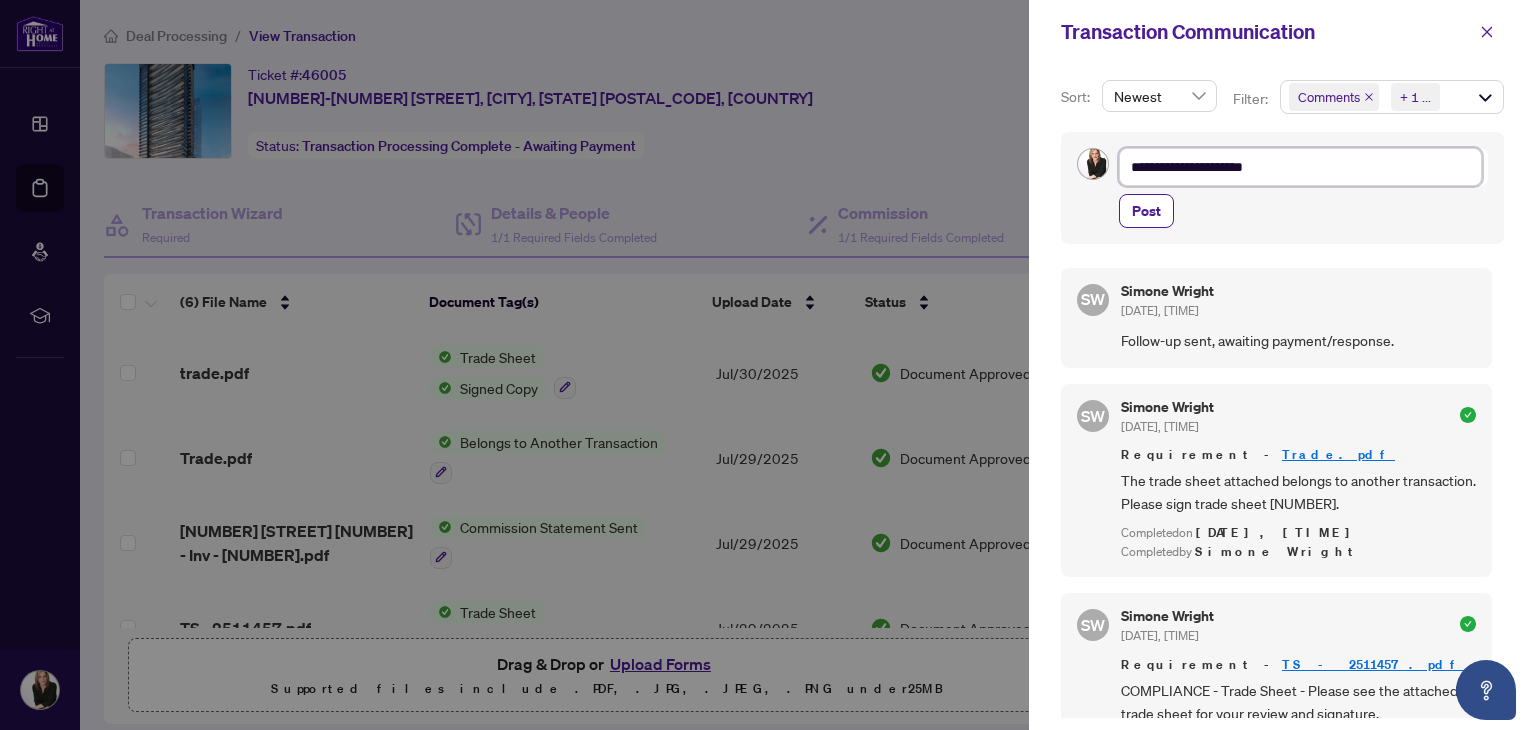 type on "**********" 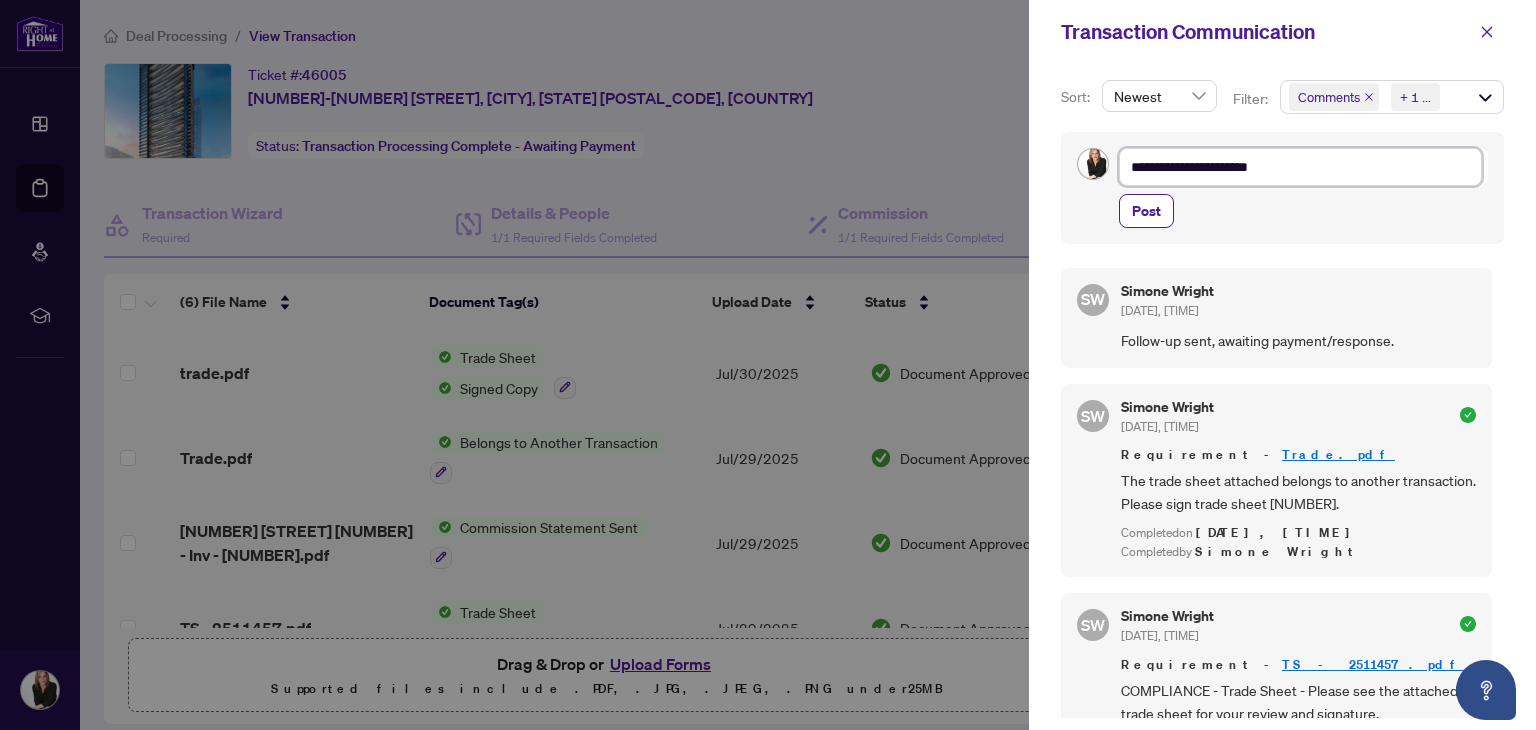 type on "**********" 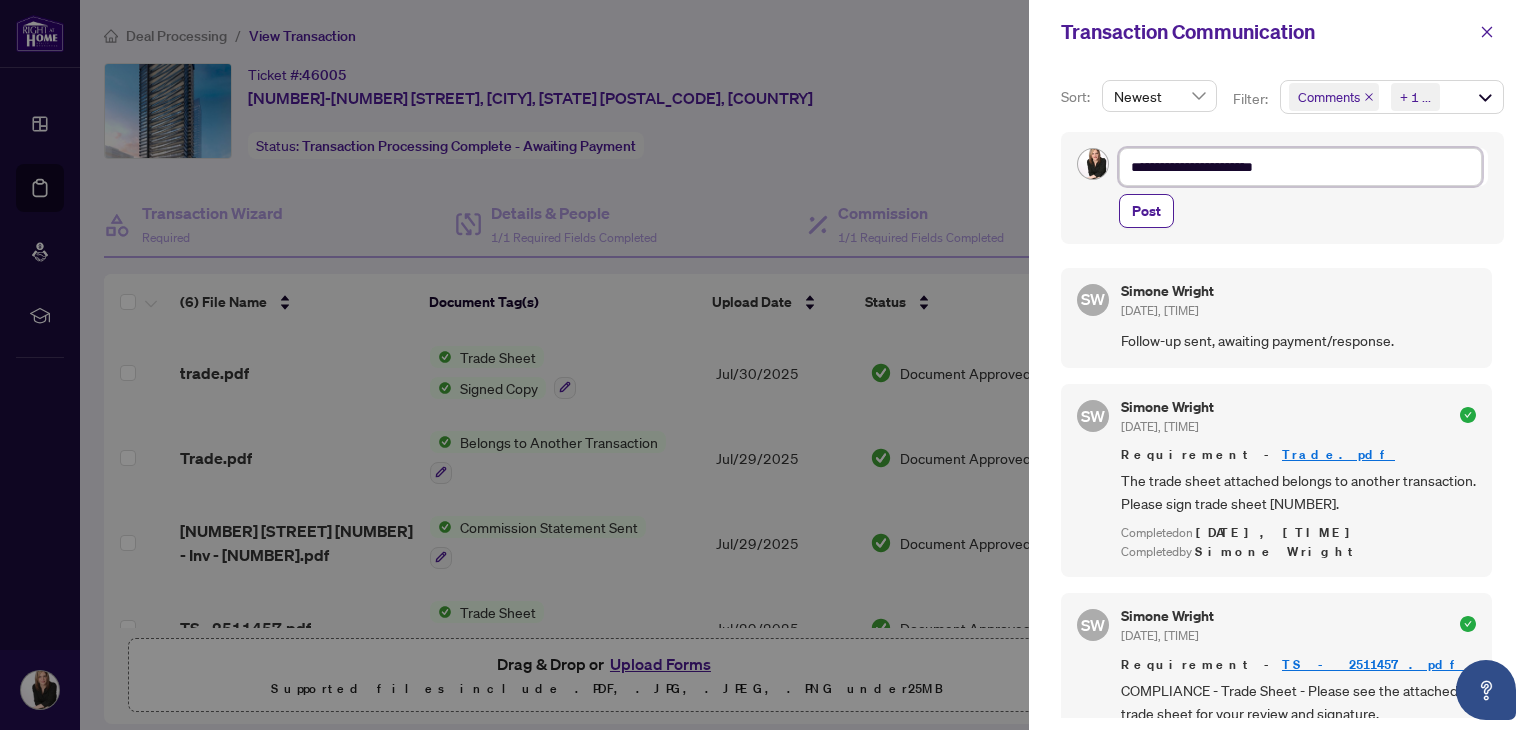 type on "**********" 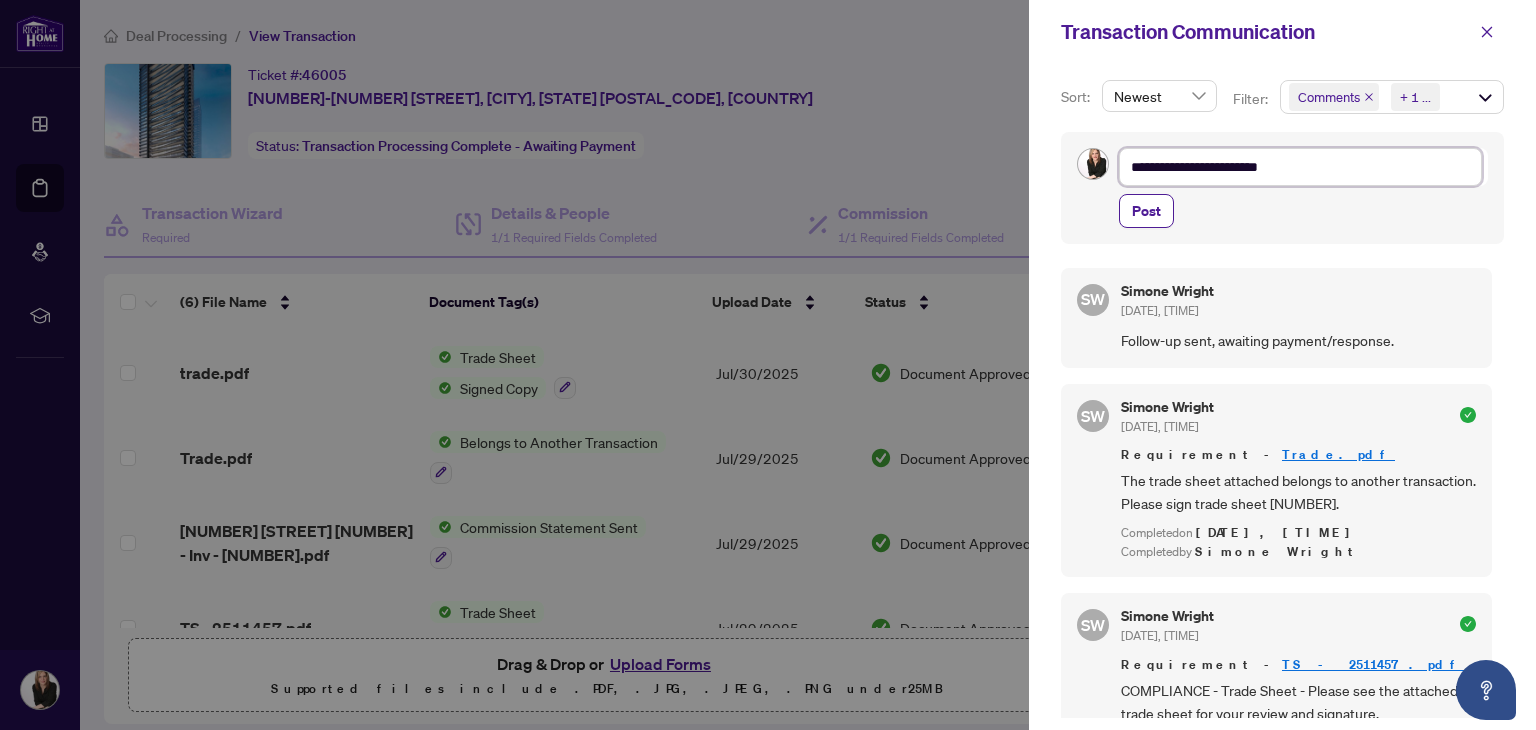 type on "**********" 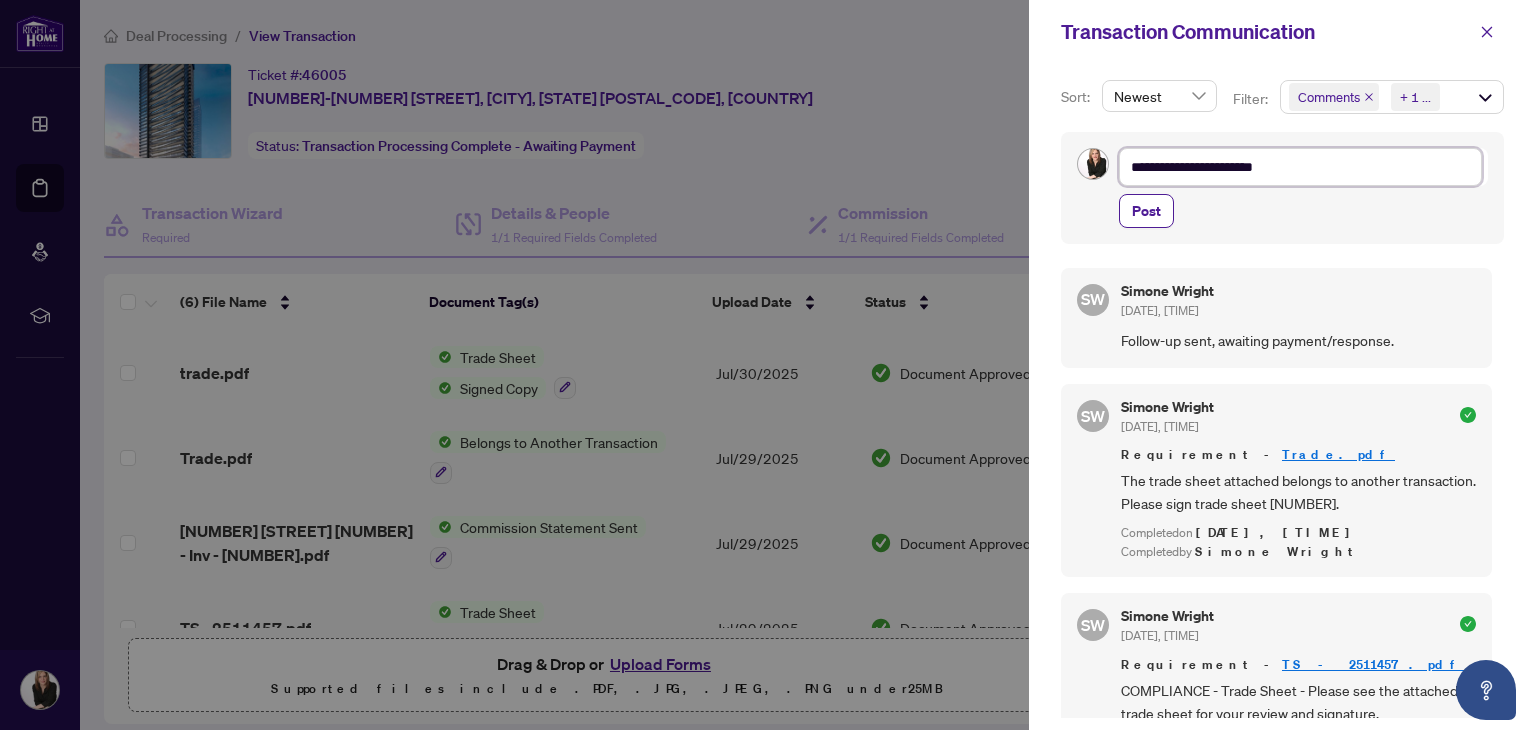 type on "**********" 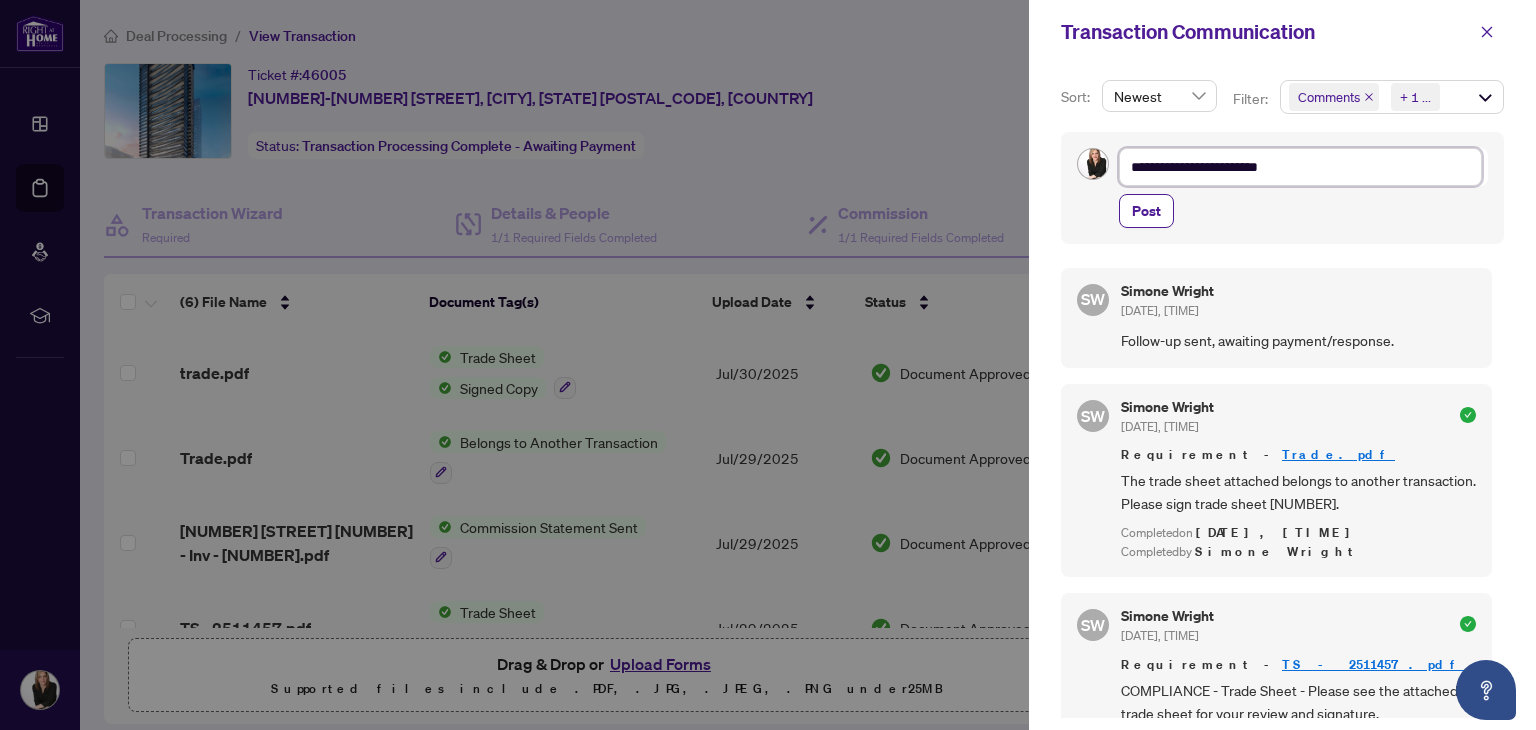 type on "**********" 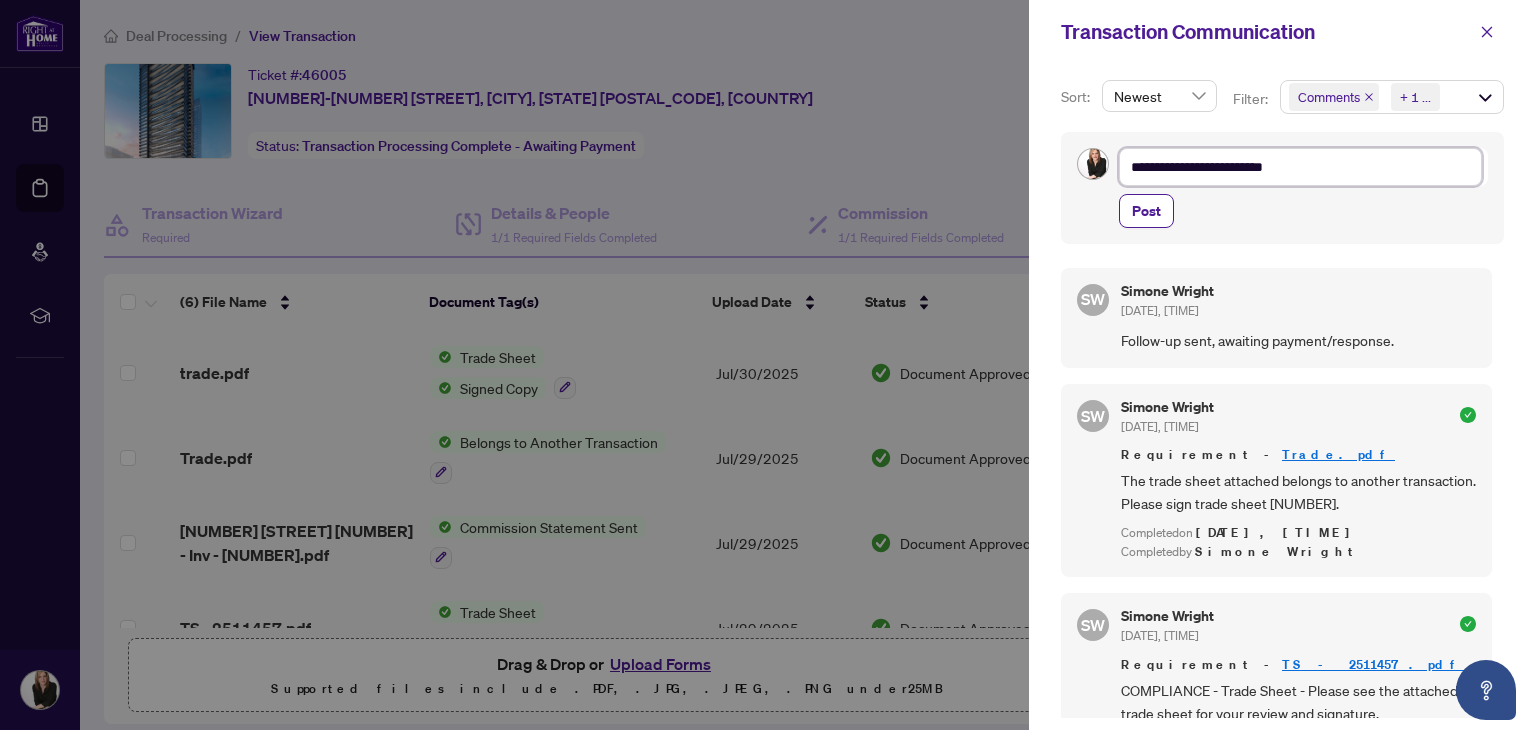 type on "**********" 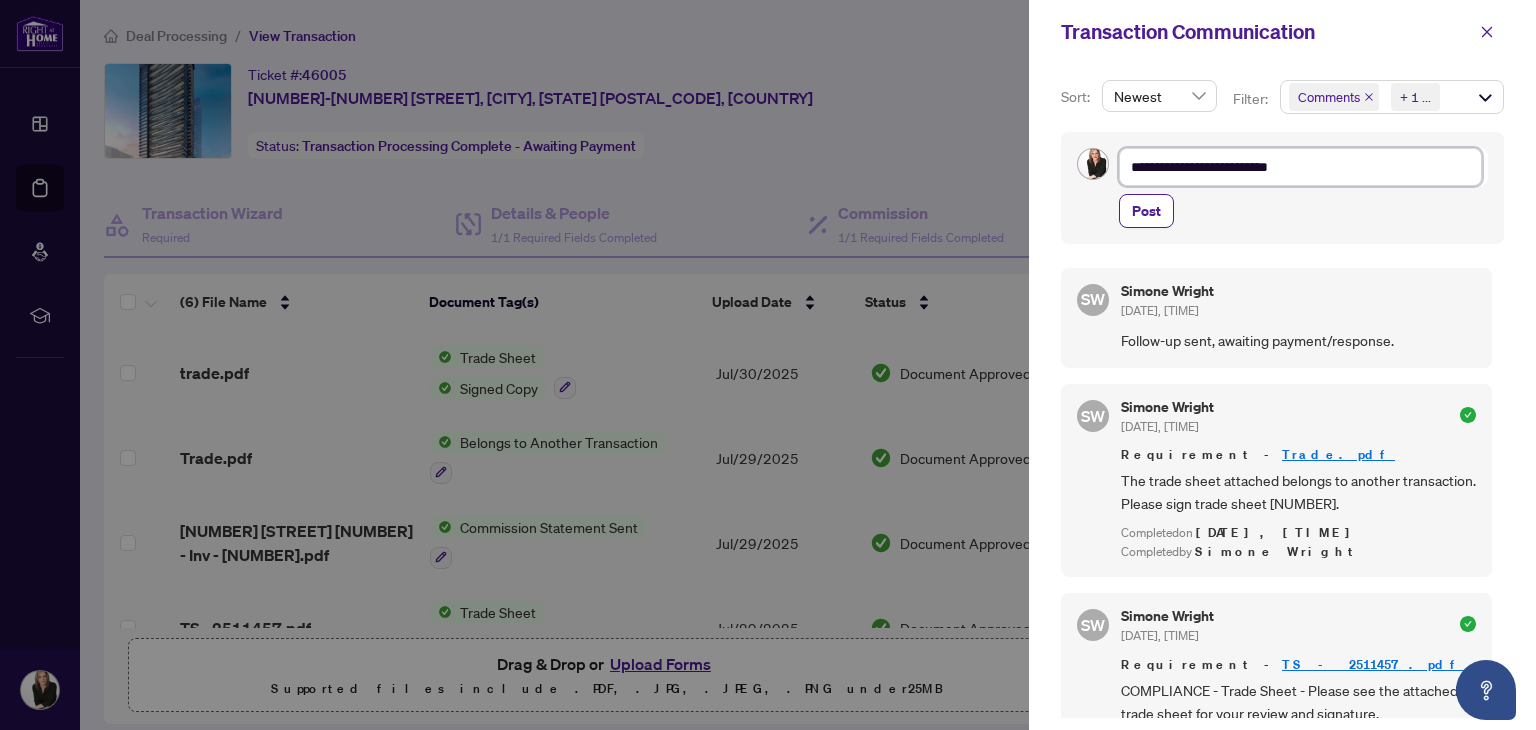 type on "**********" 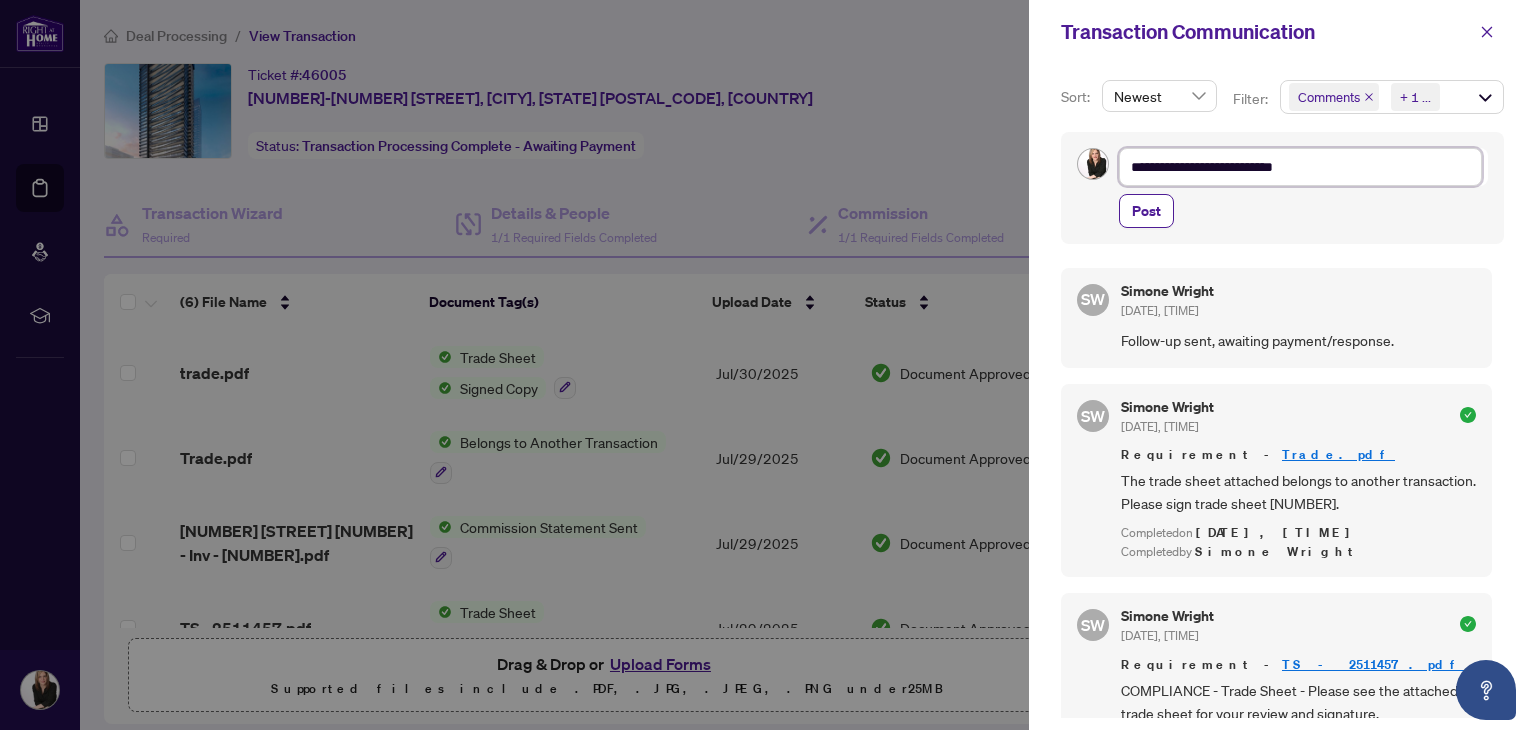 type on "**********" 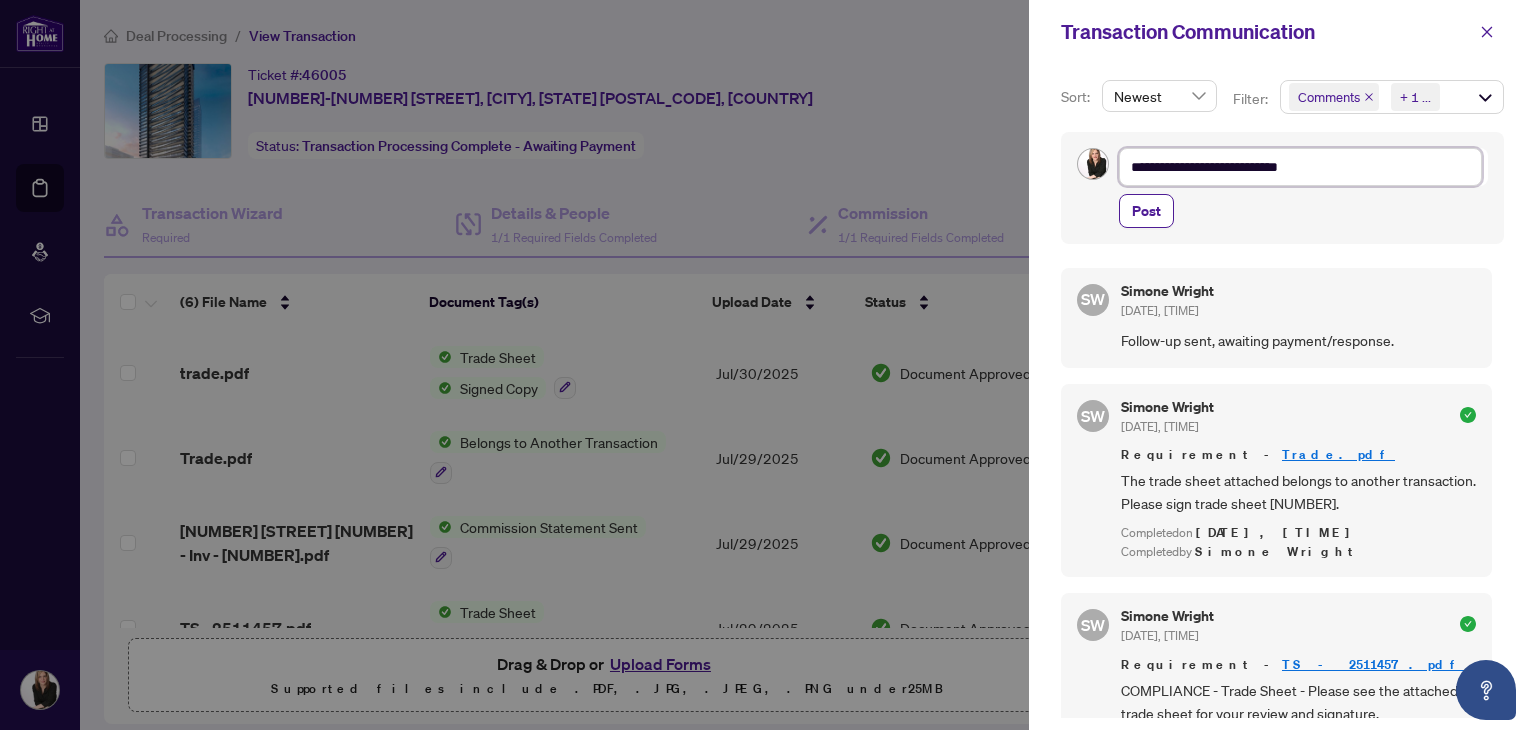 type on "**********" 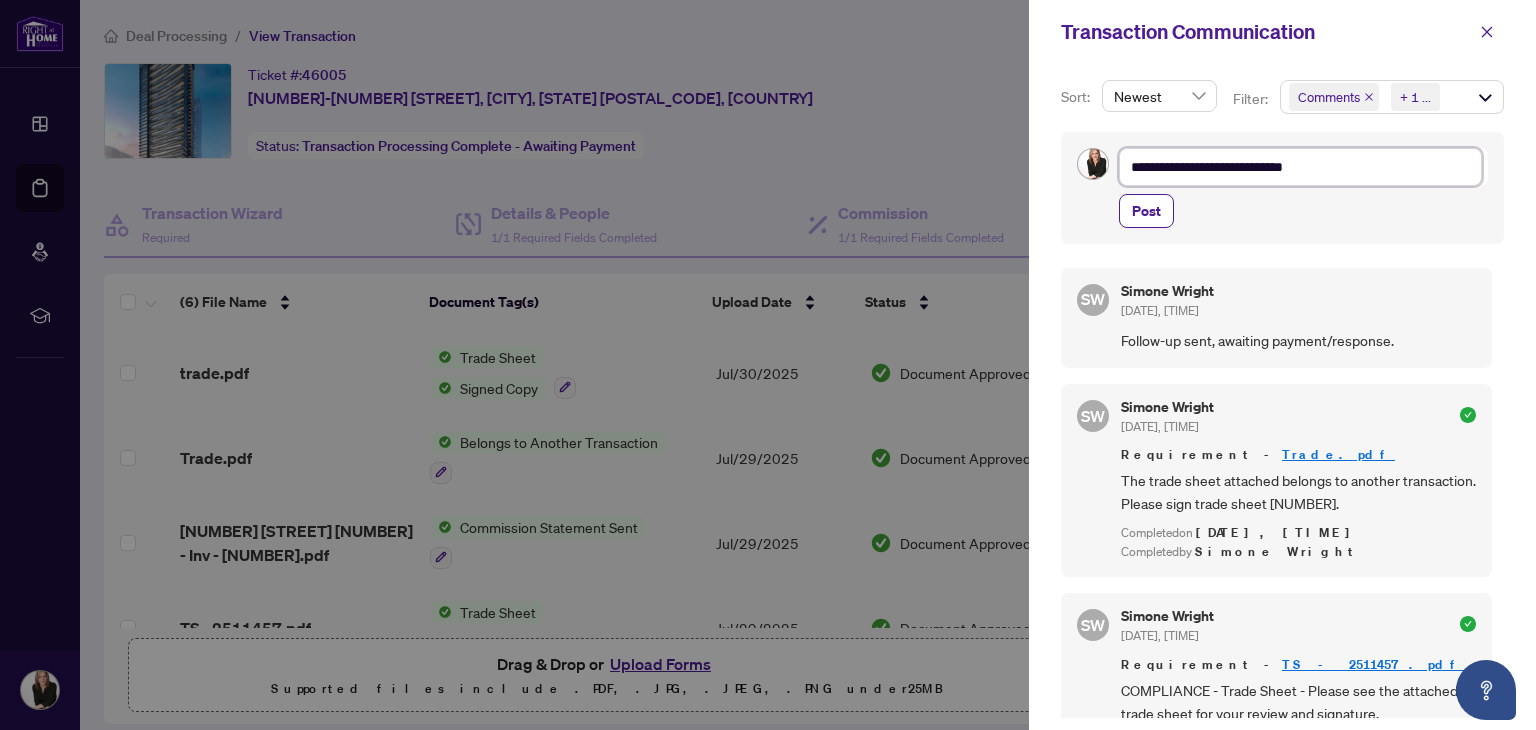 type on "**********" 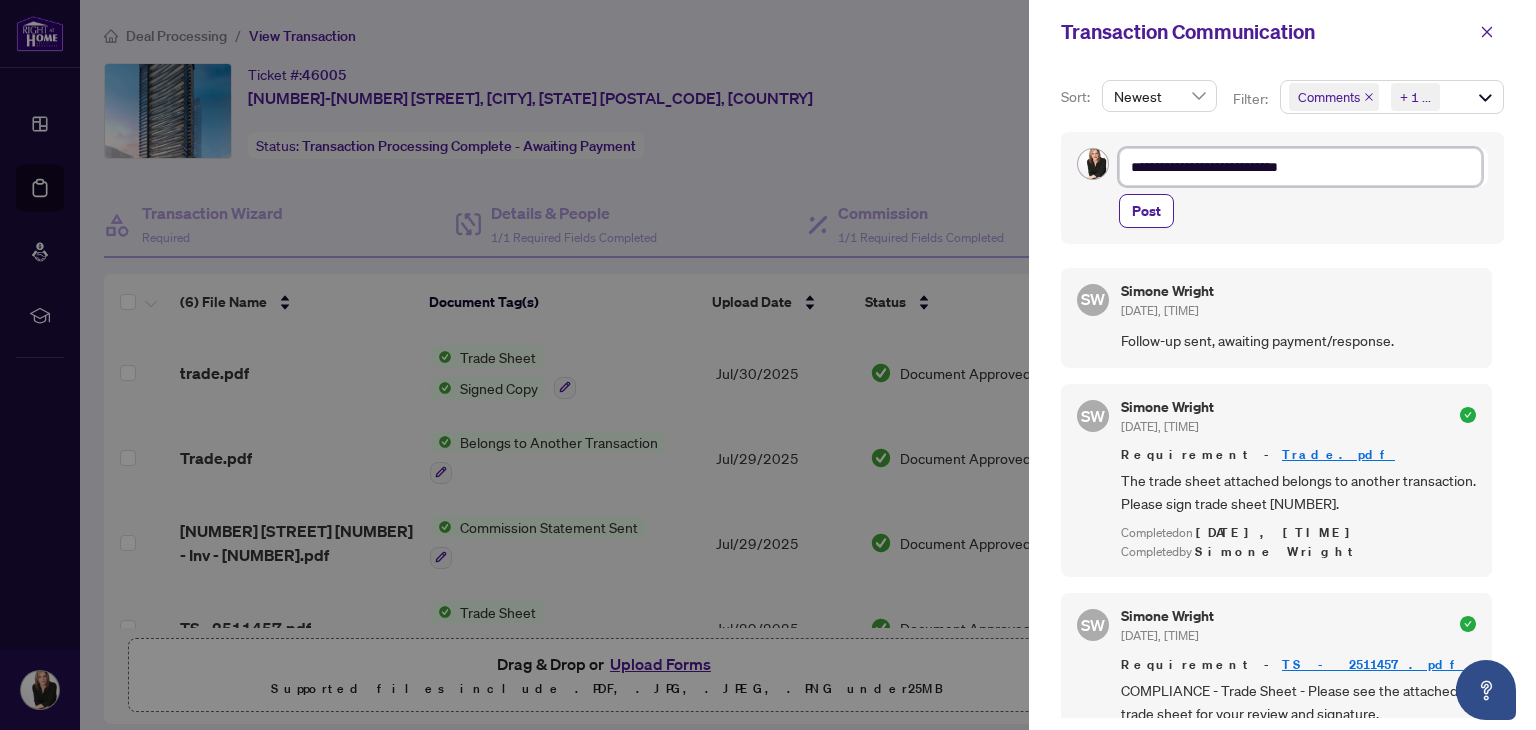 type on "**********" 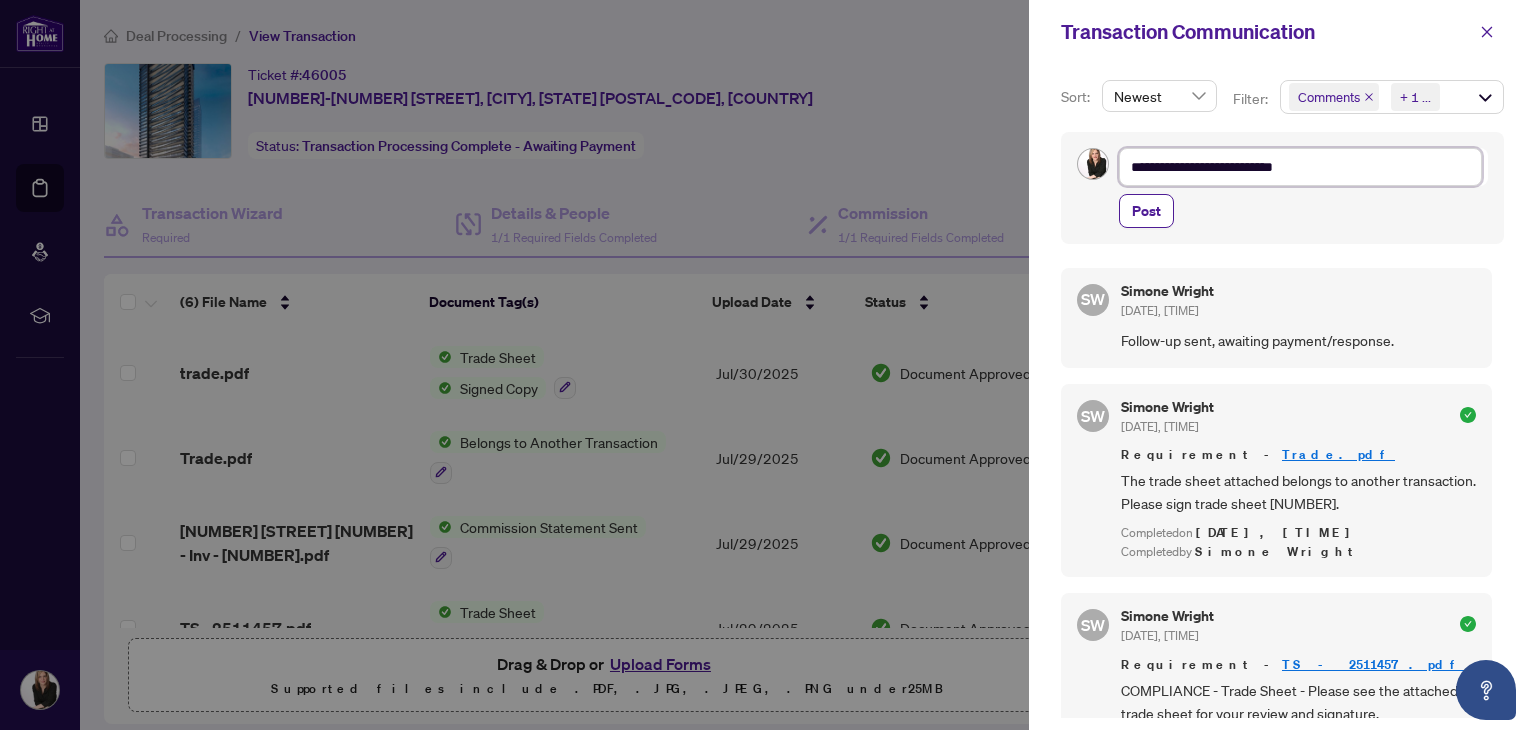 type 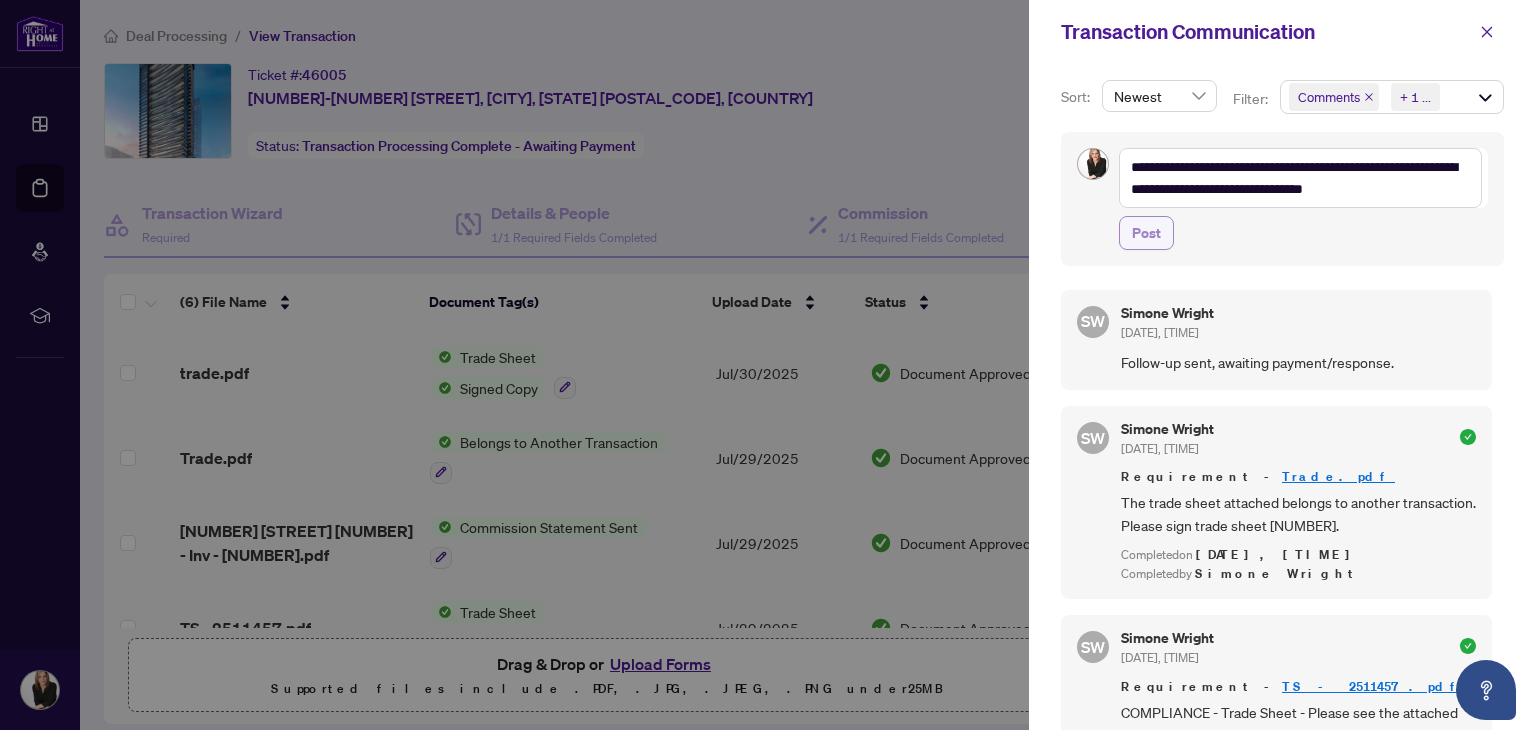 click on "Post" at bounding box center (1146, 233) 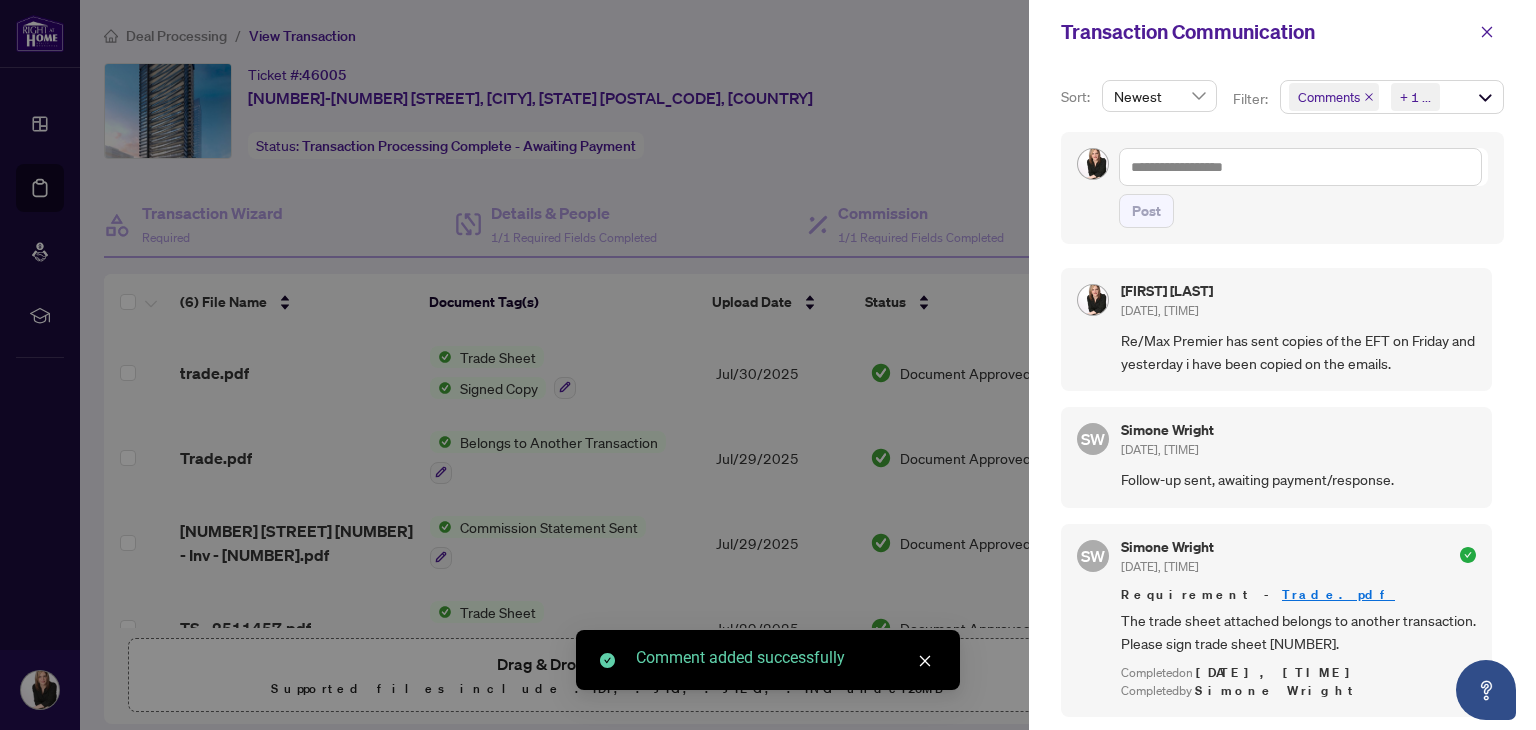 click 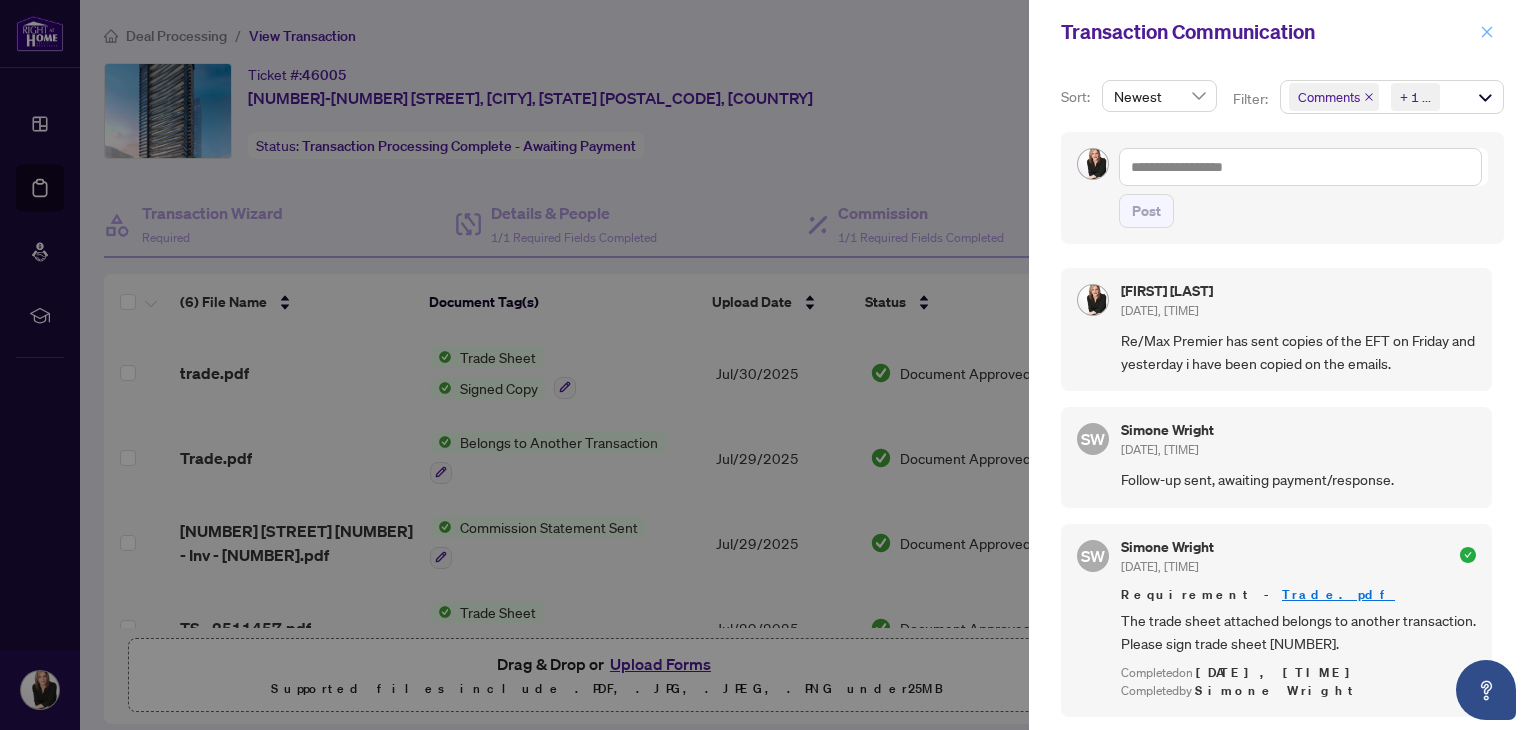 click at bounding box center [1487, 32] 